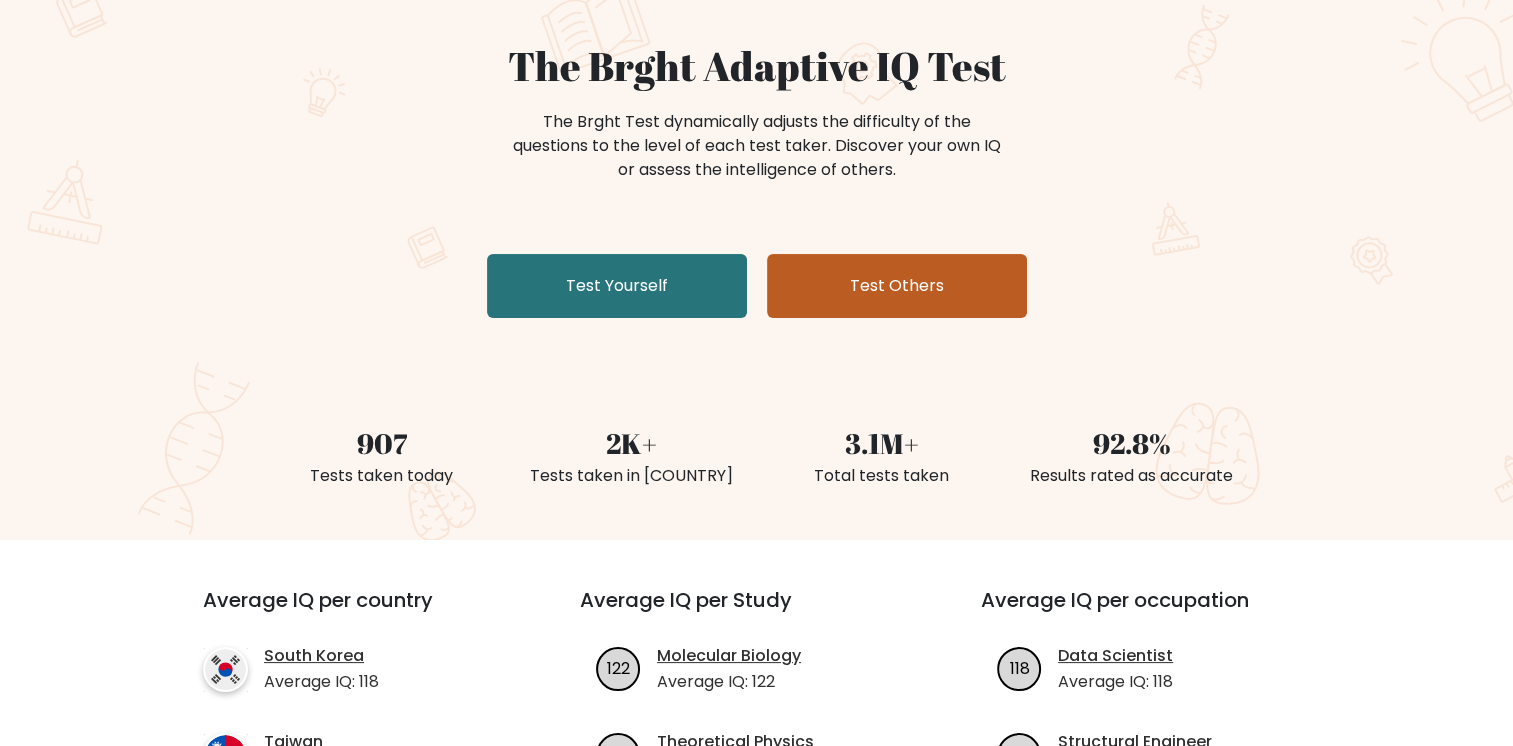 scroll, scrollTop: 200, scrollLeft: 0, axis: vertical 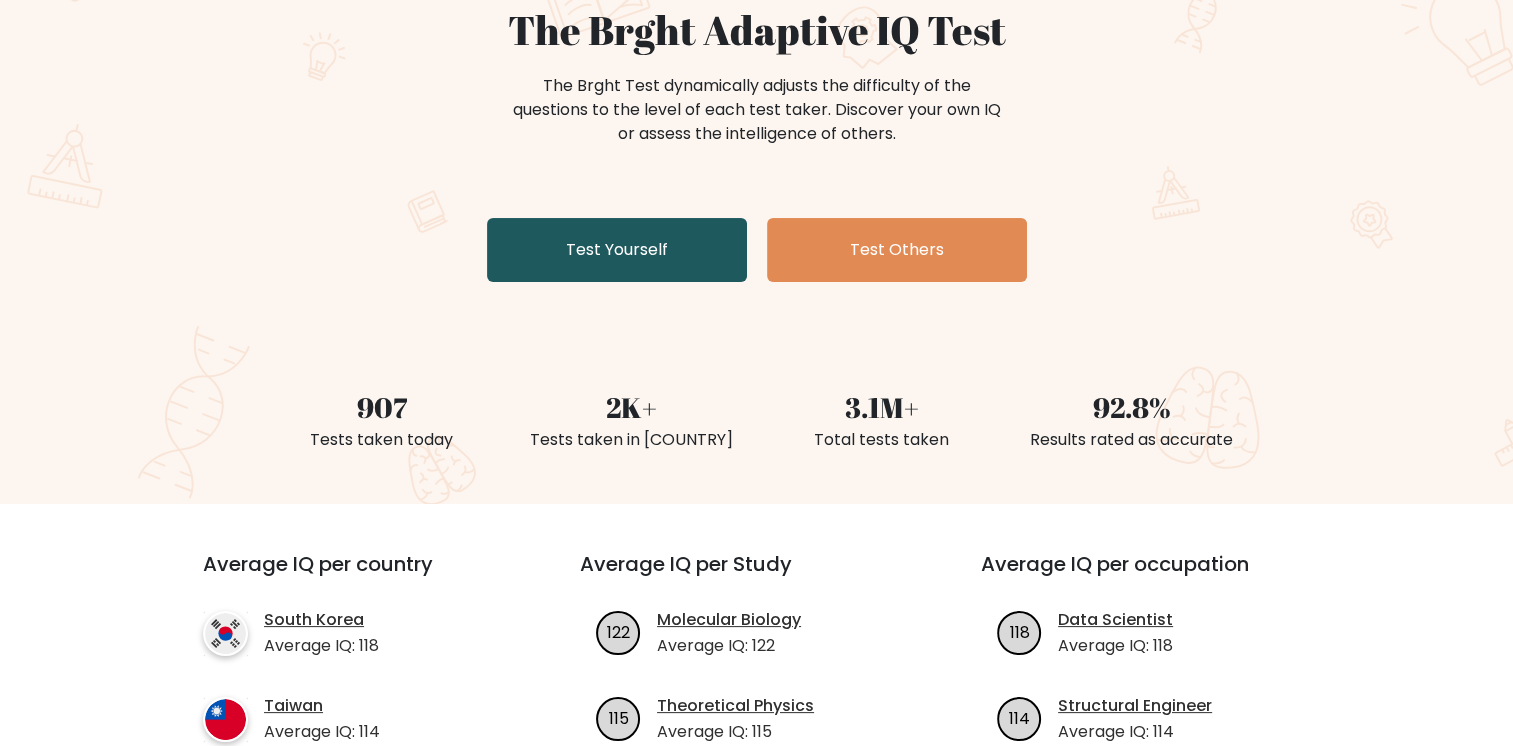click on "Test Yourself" at bounding box center [617, 250] 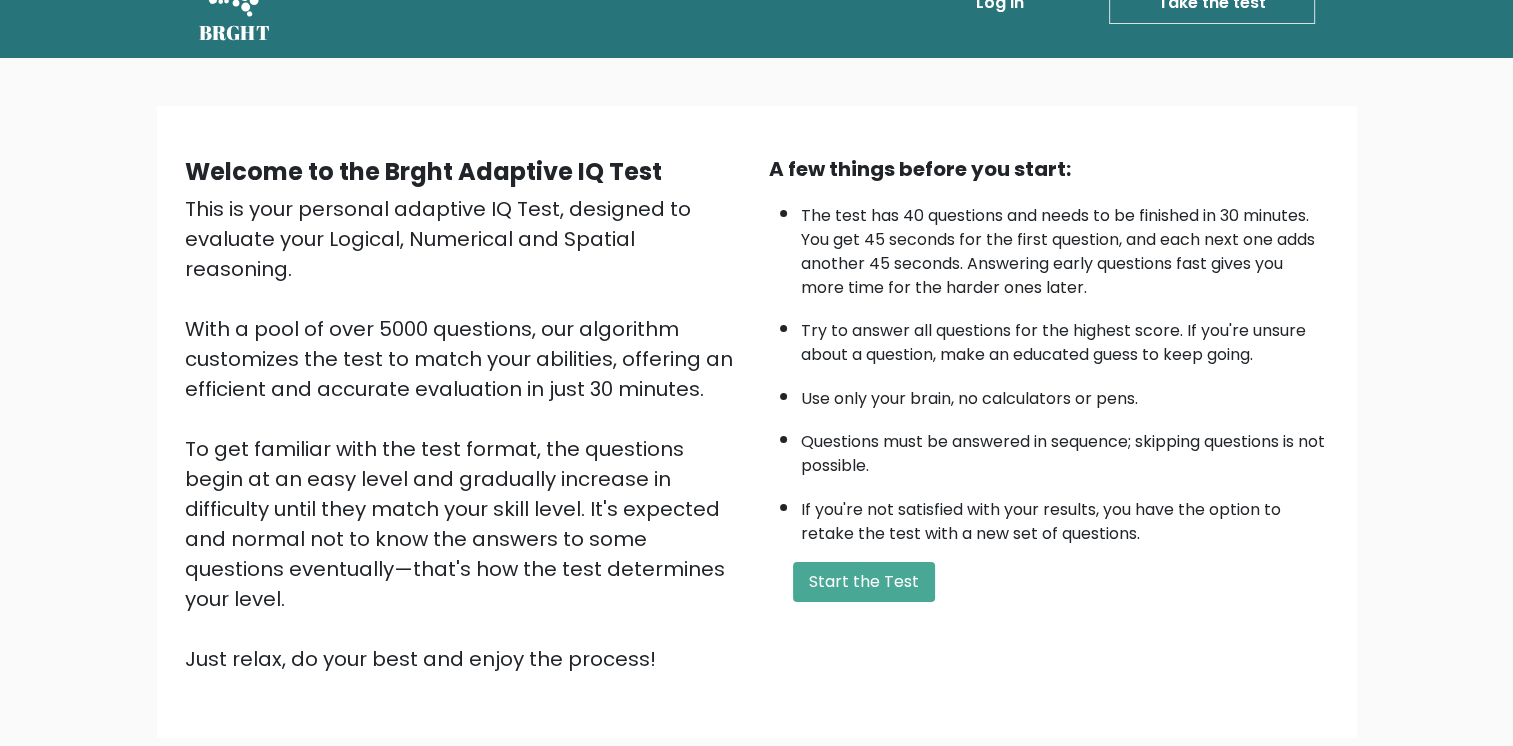 scroll, scrollTop: 100, scrollLeft: 0, axis: vertical 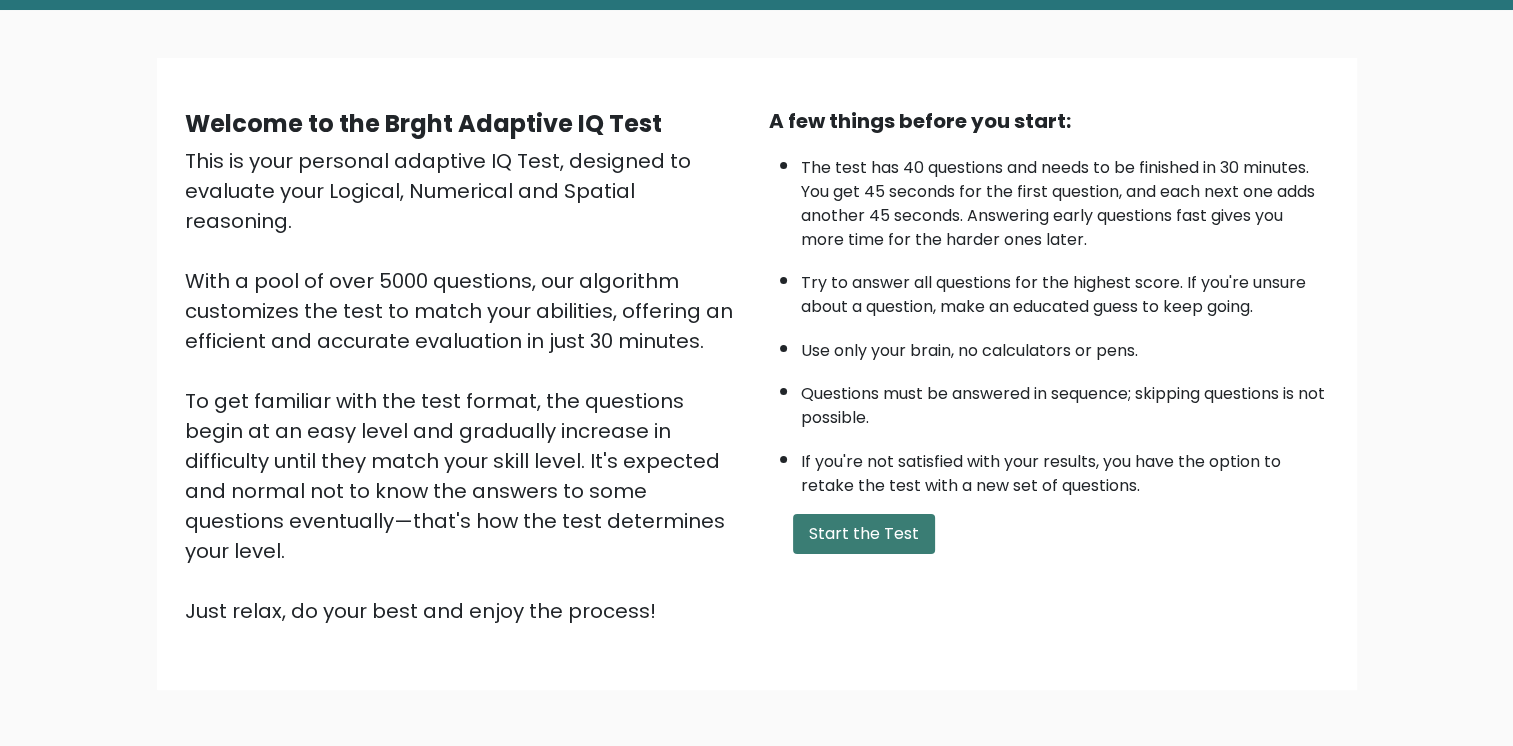click on "Start the Test" at bounding box center (864, 534) 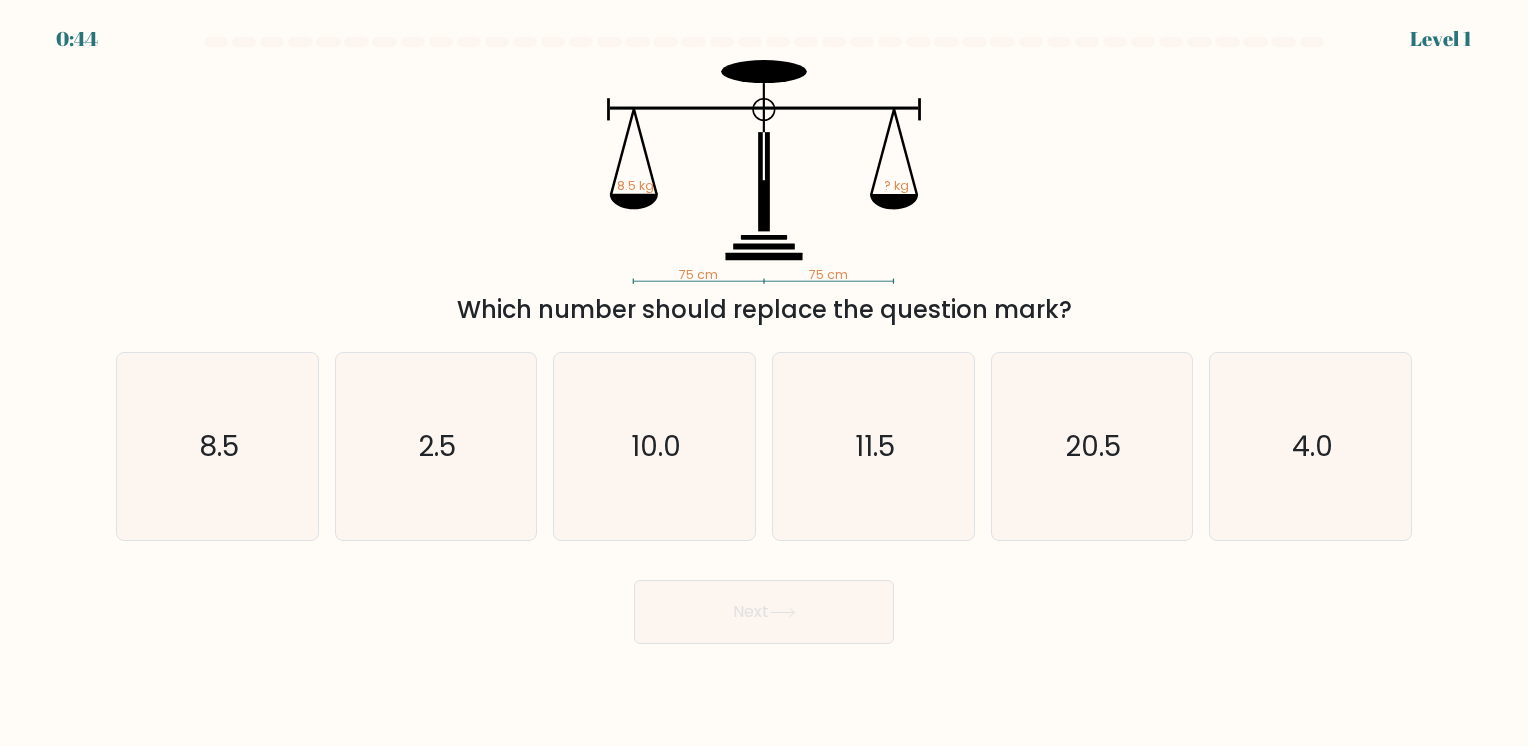 scroll, scrollTop: 0, scrollLeft: 0, axis: both 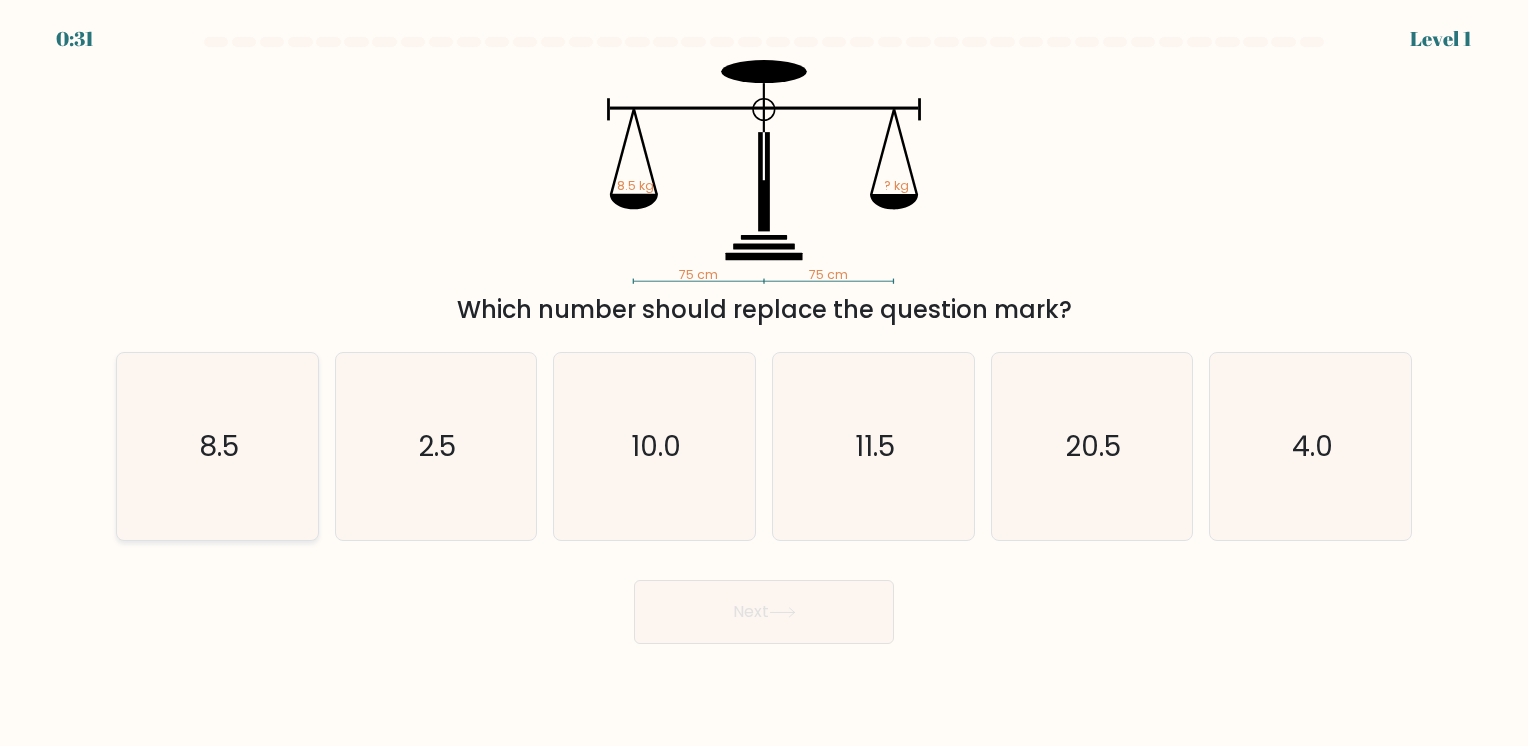 click on "8.5" 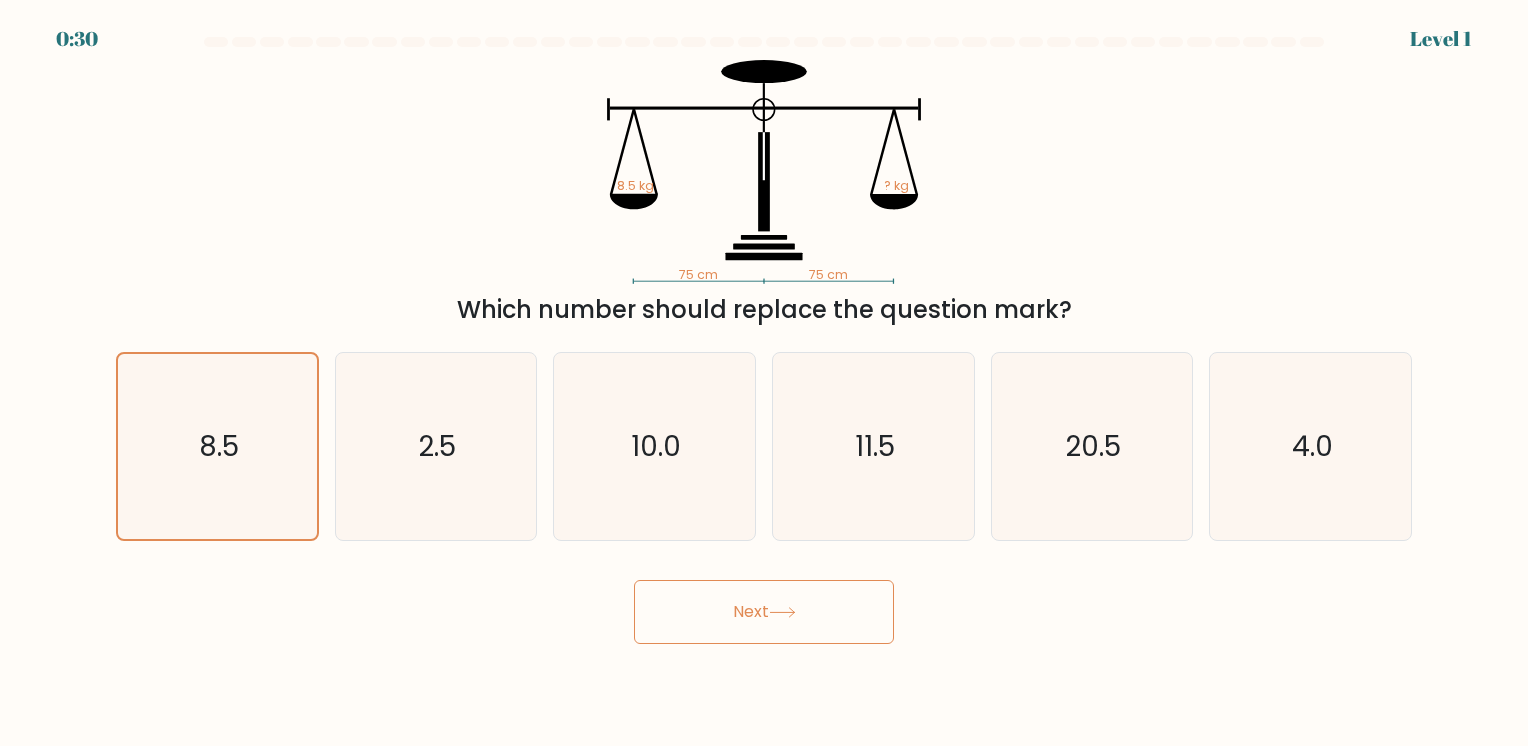 click on "Next" at bounding box center (764, 612) 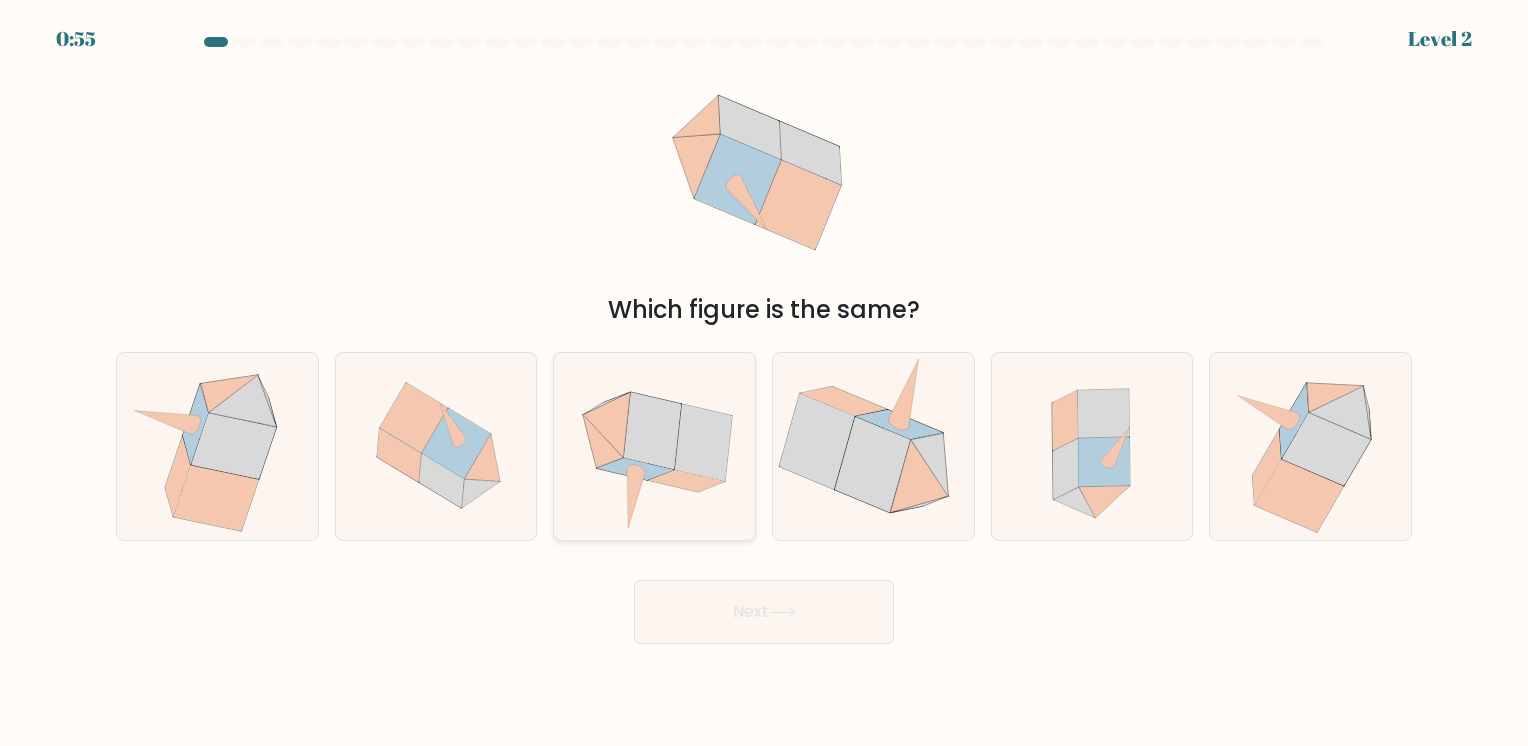 click 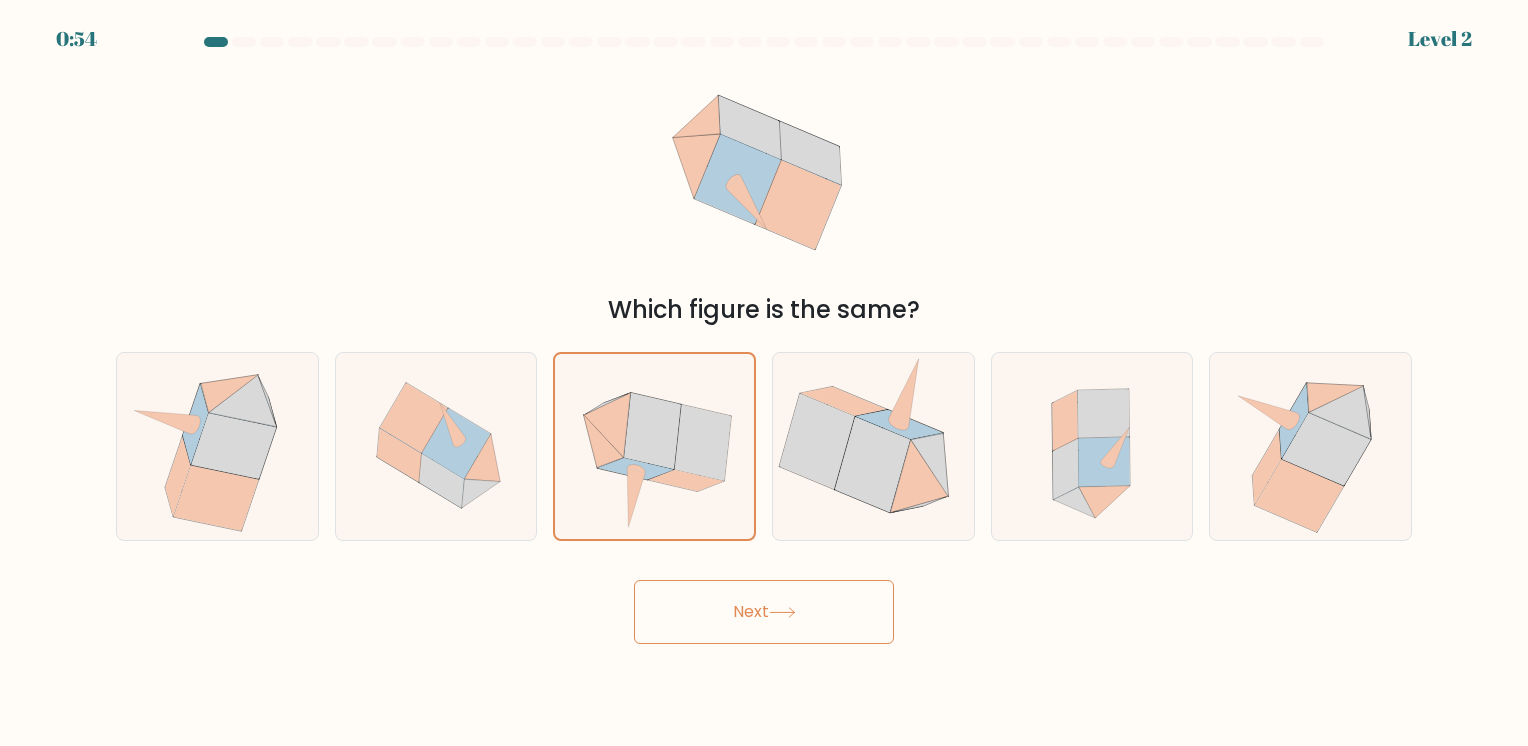 click on "Next" at bounding box center (764, 612) 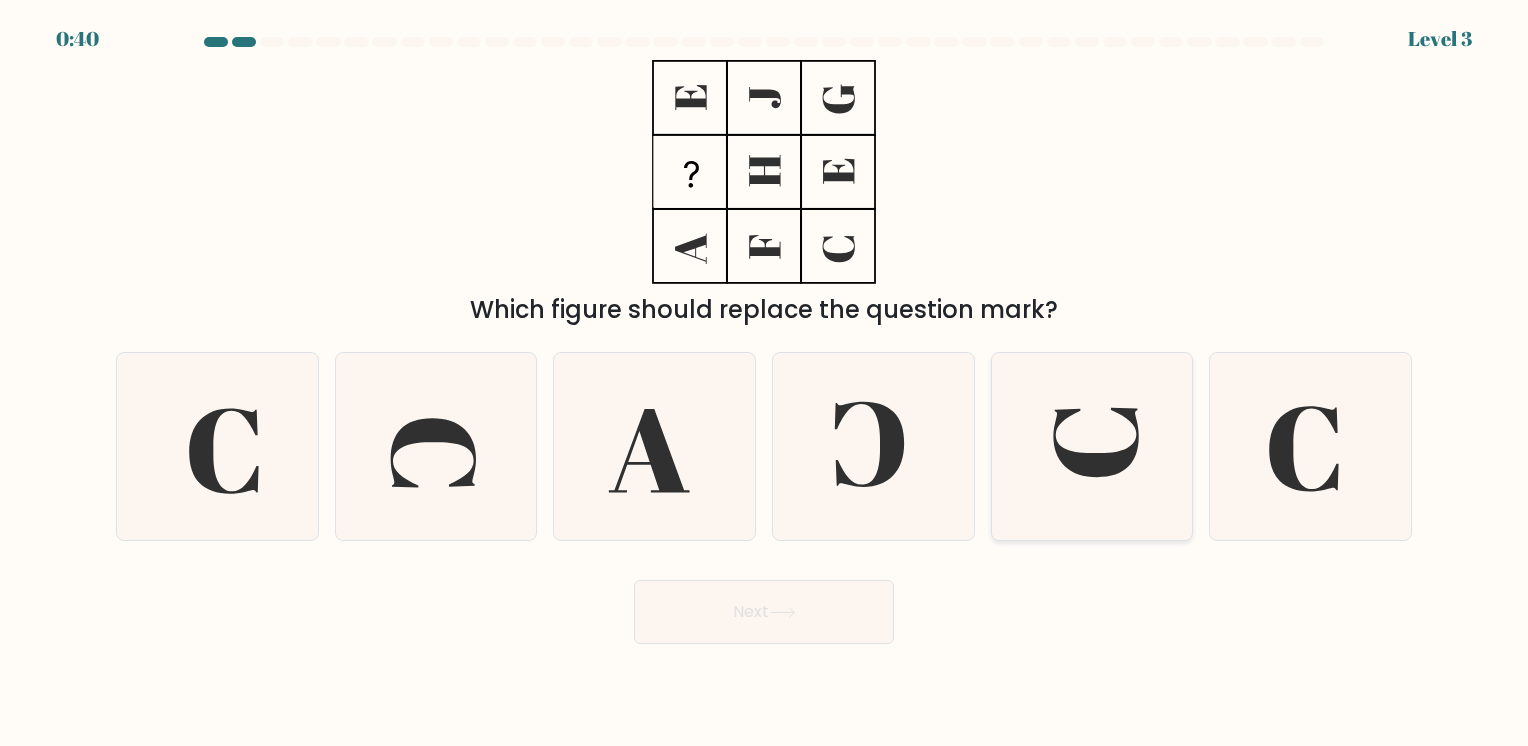 click 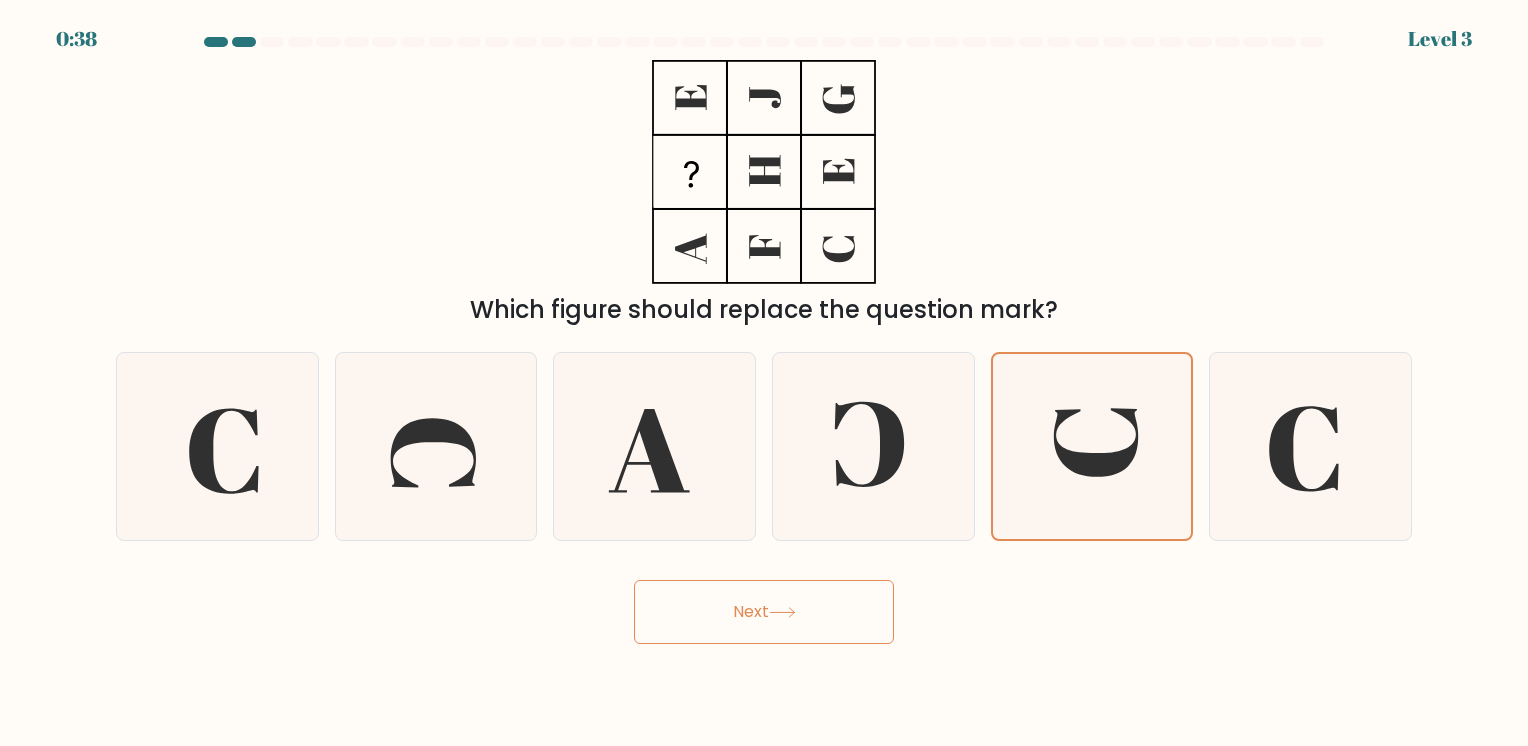 click 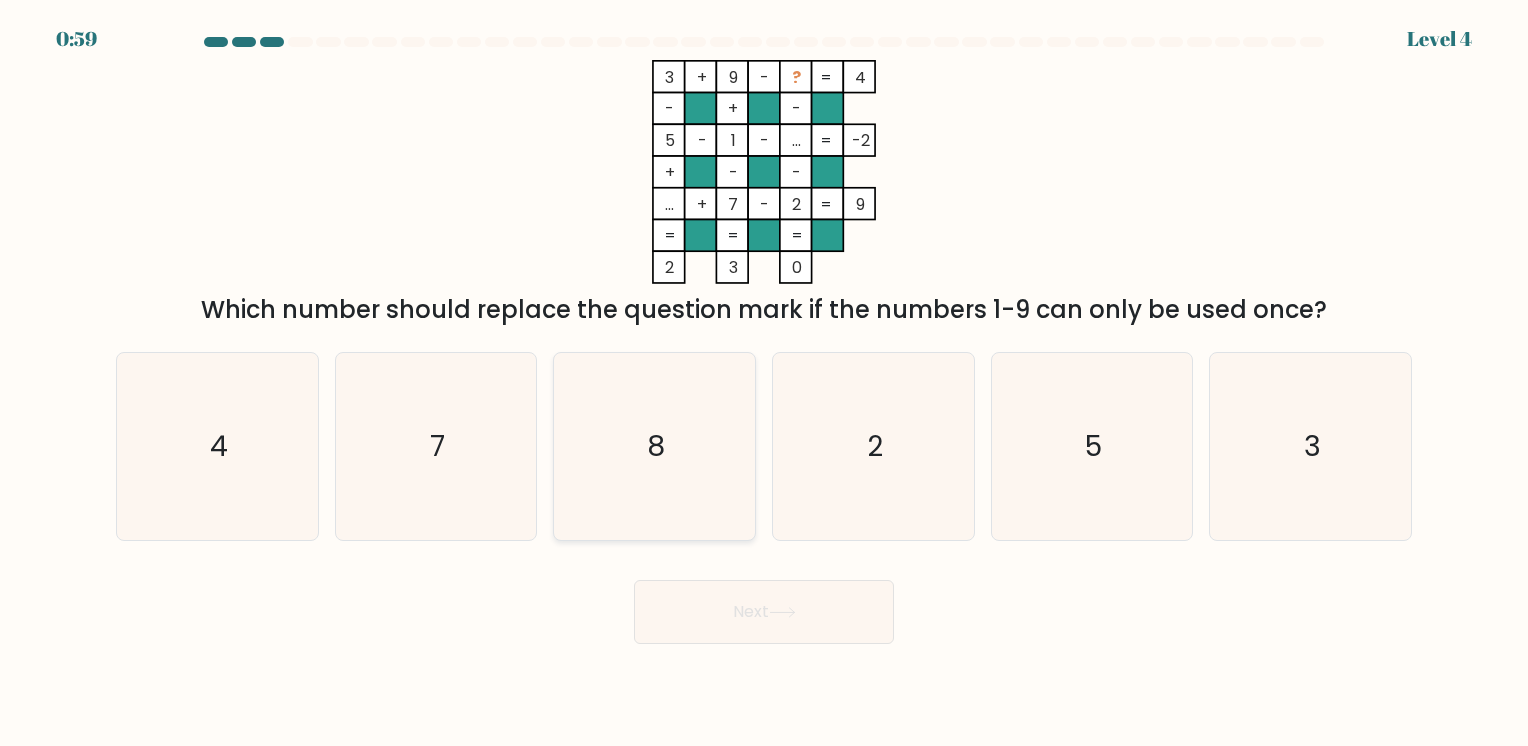 click on "8" 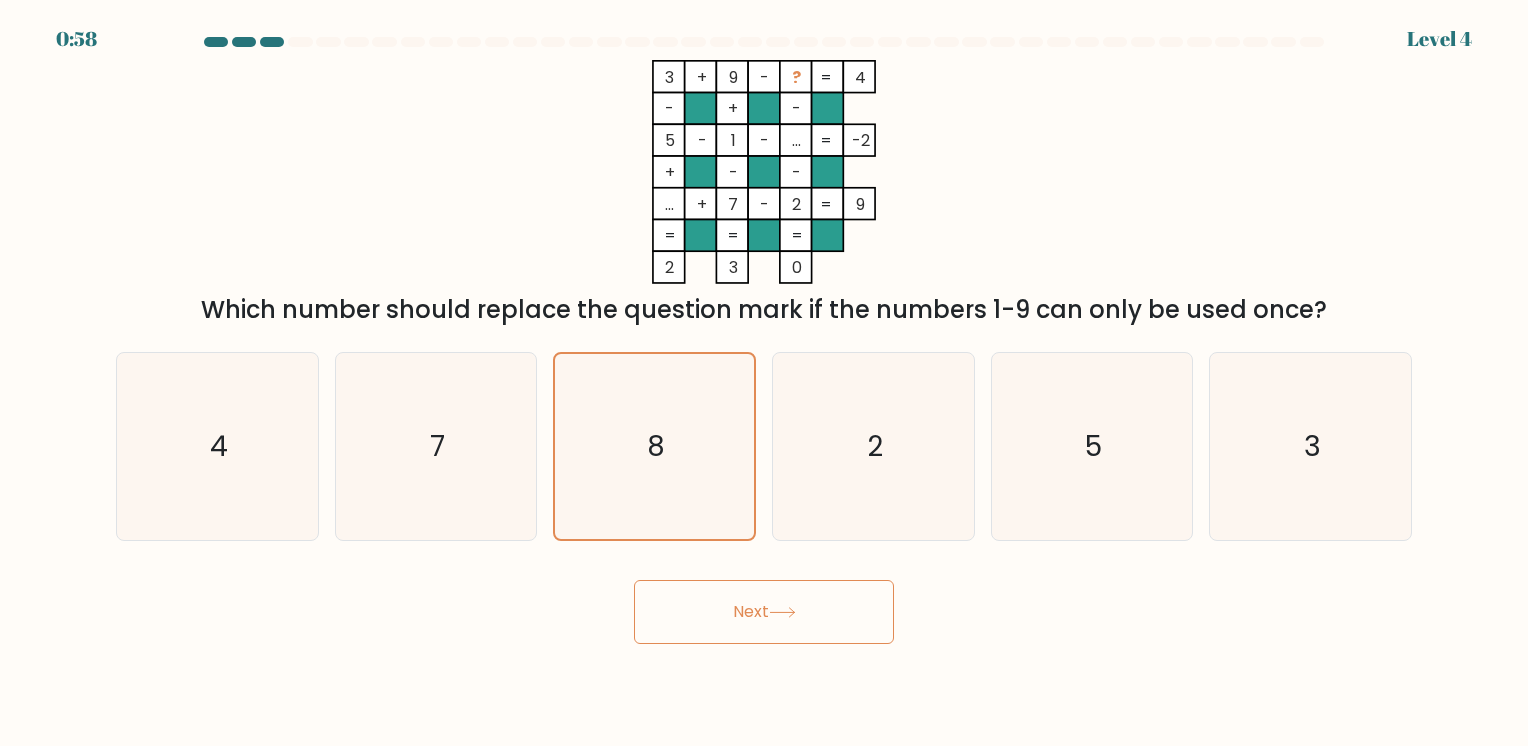 click on "Next" at bounding box center (764, 612) 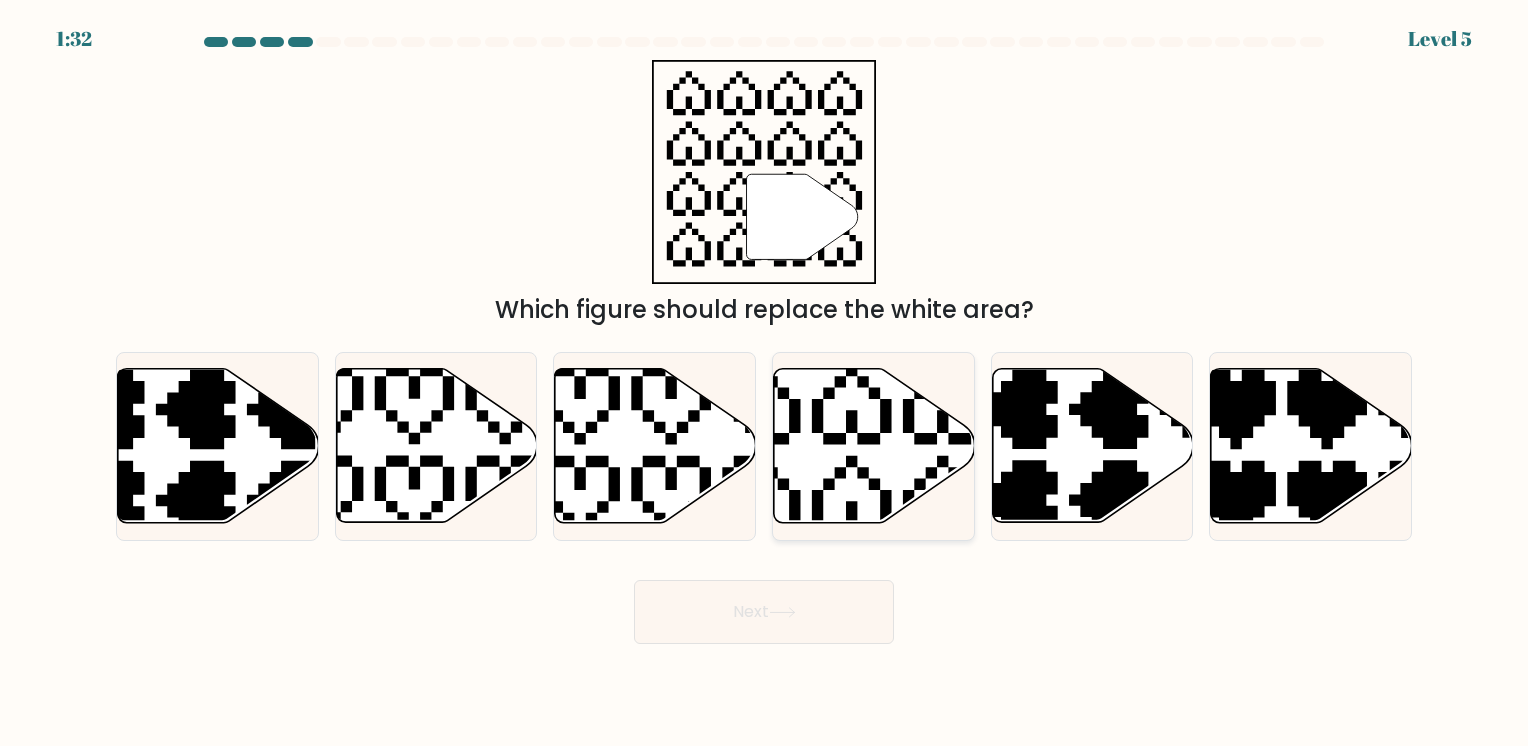 click 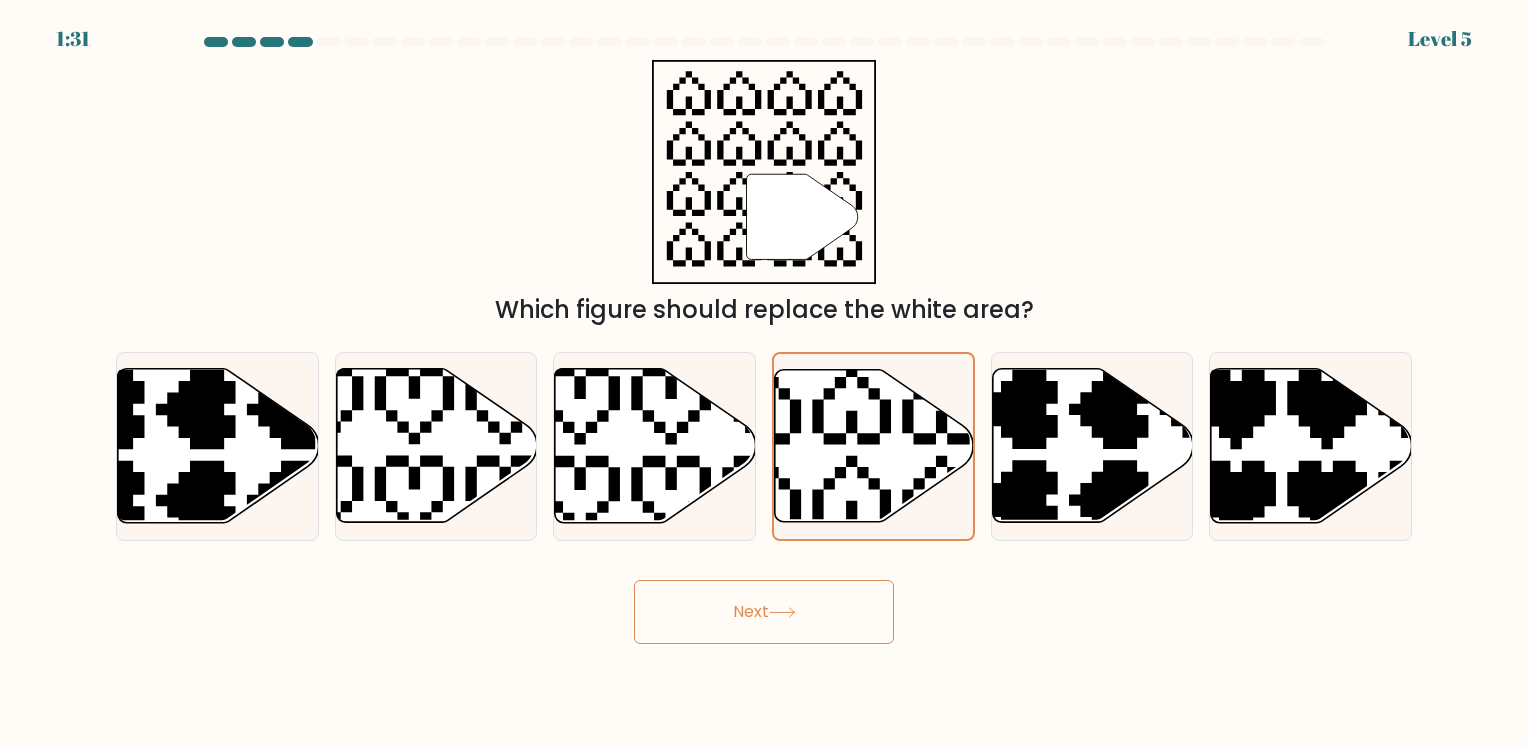 click on "Next" at bounding box center [764, 612] 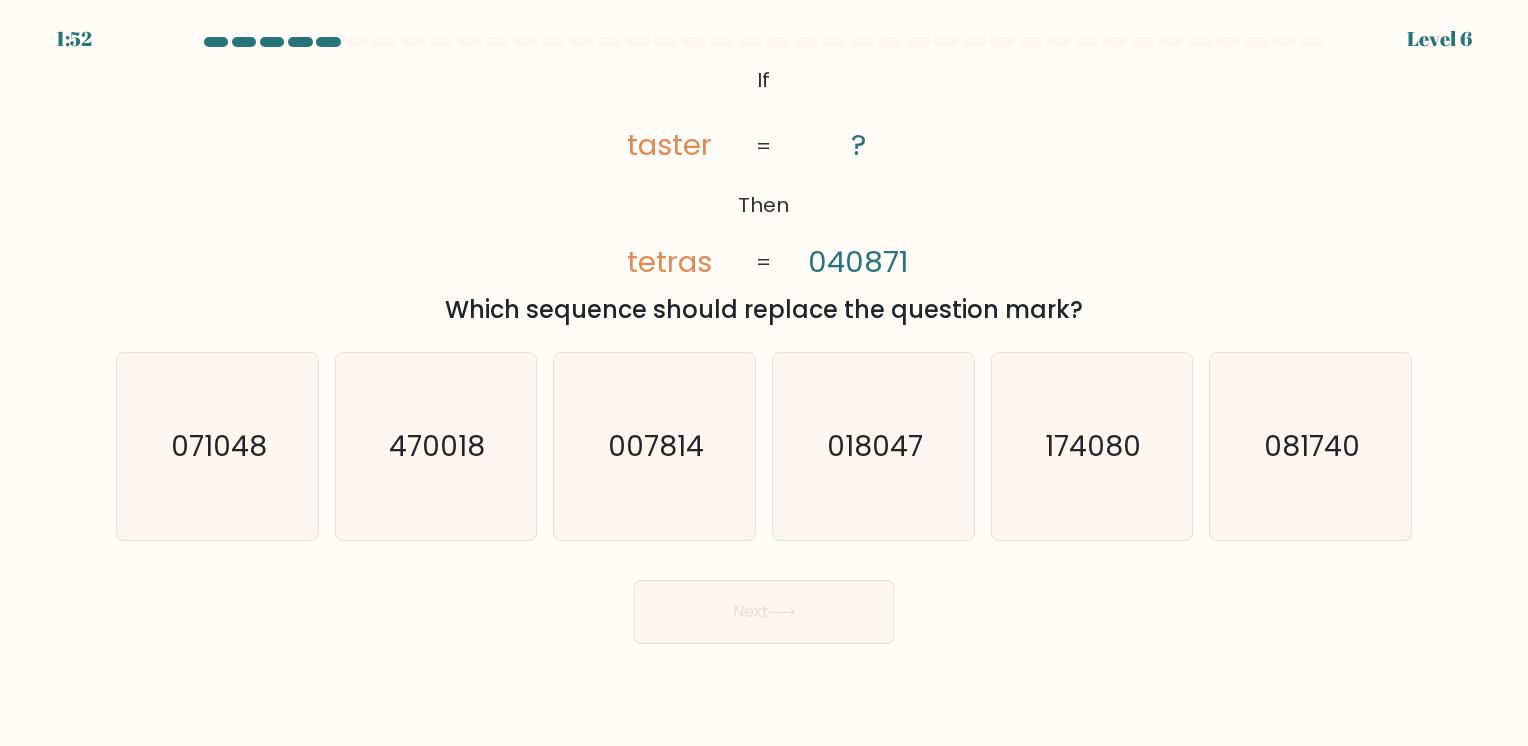 click on "taster" 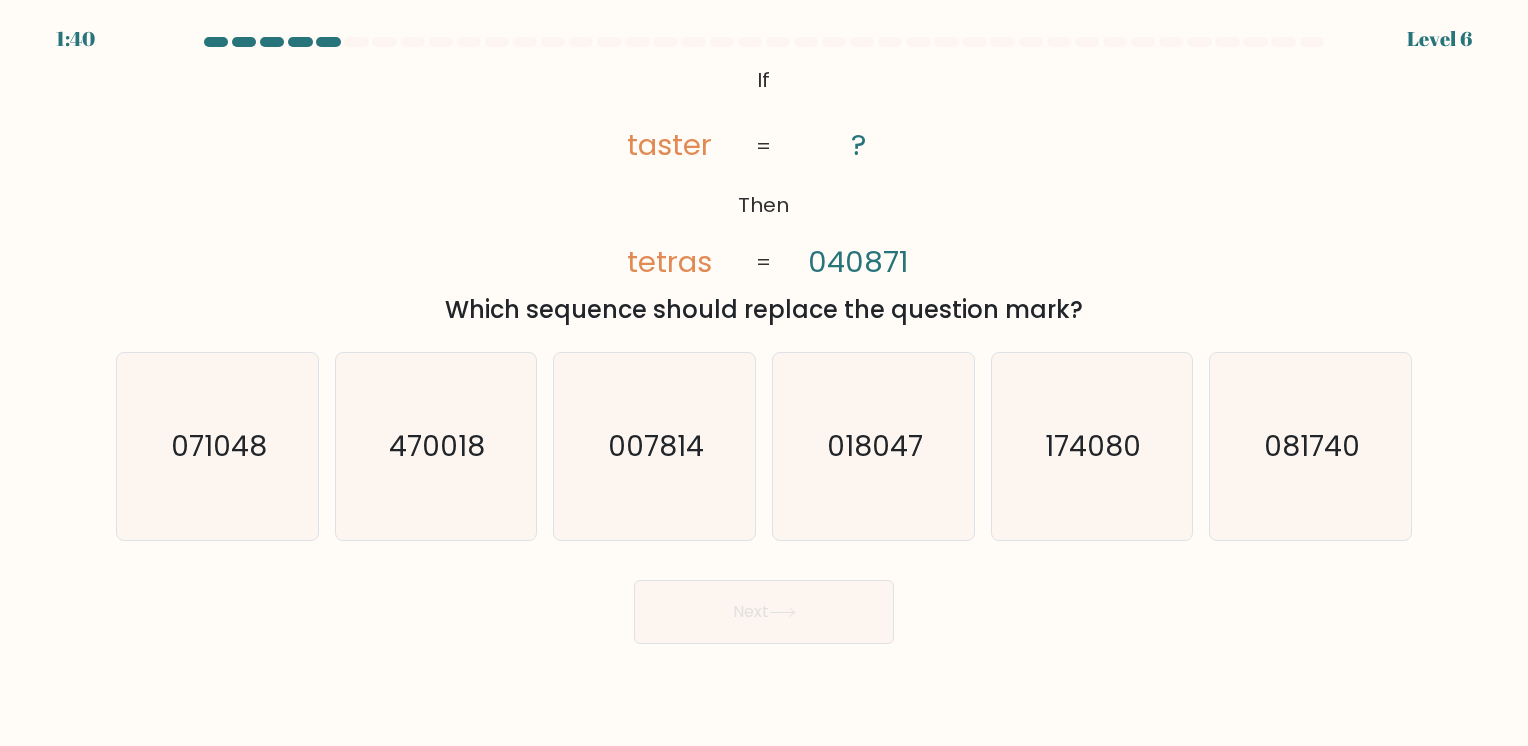 click on "040871" 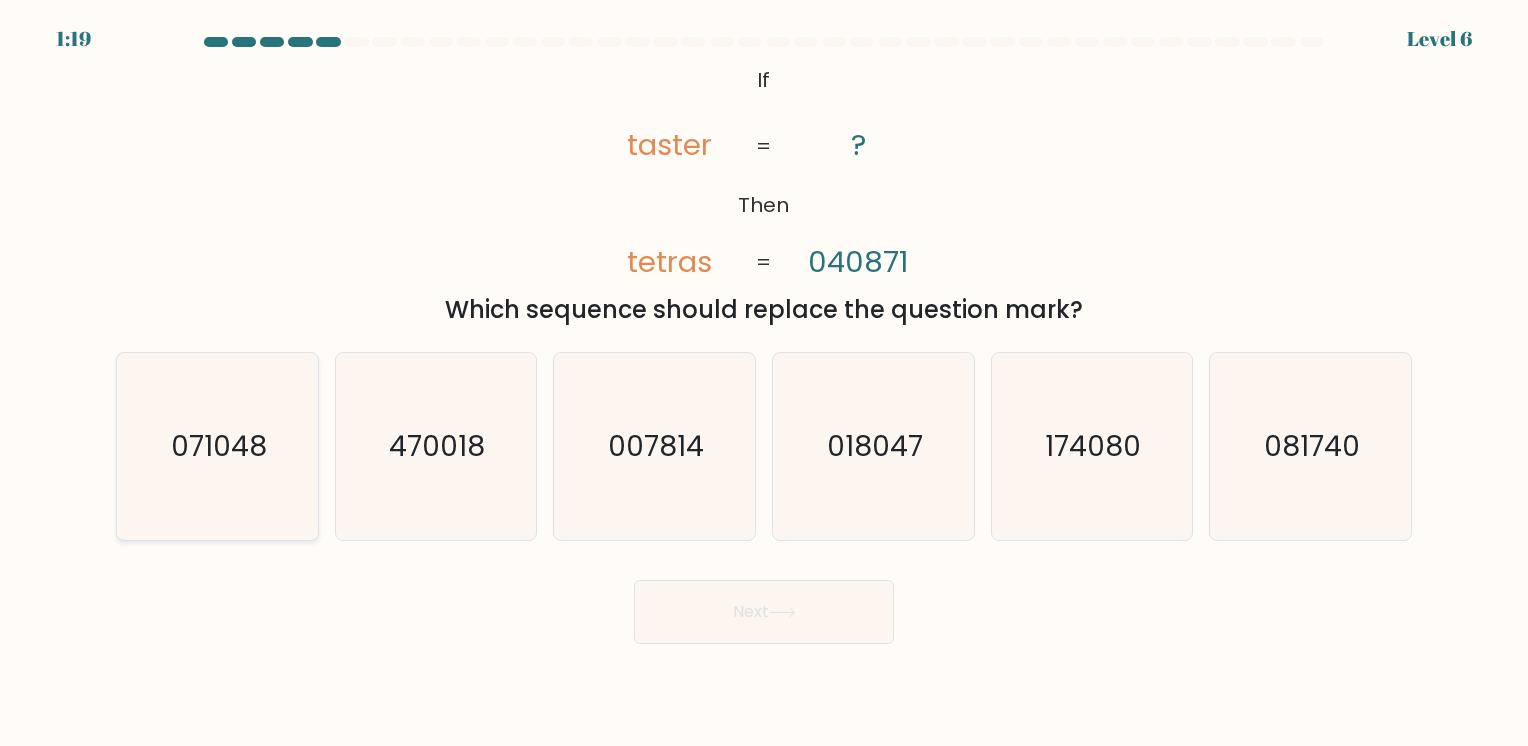 click on "071048" 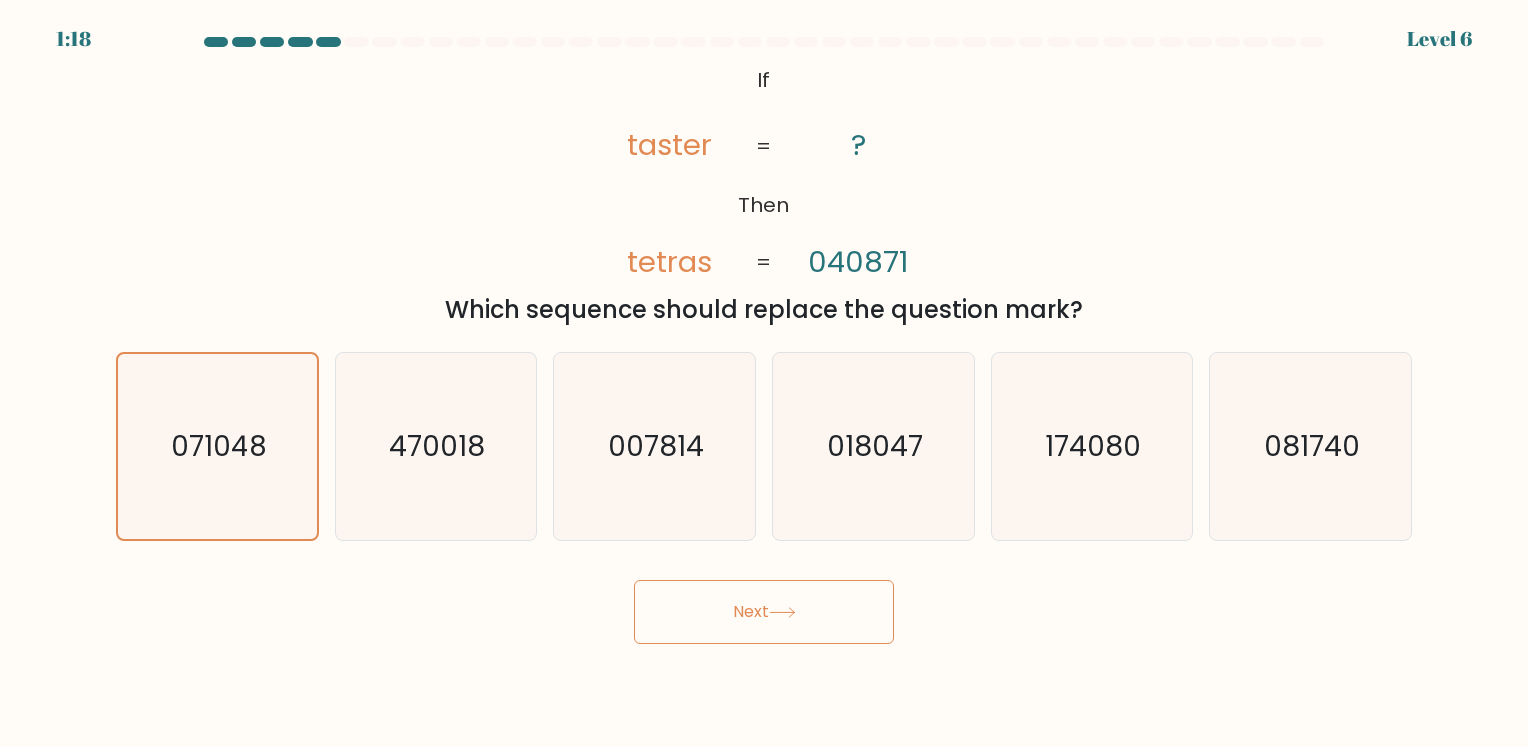 click on "Next" at bounding box center (764, 612) 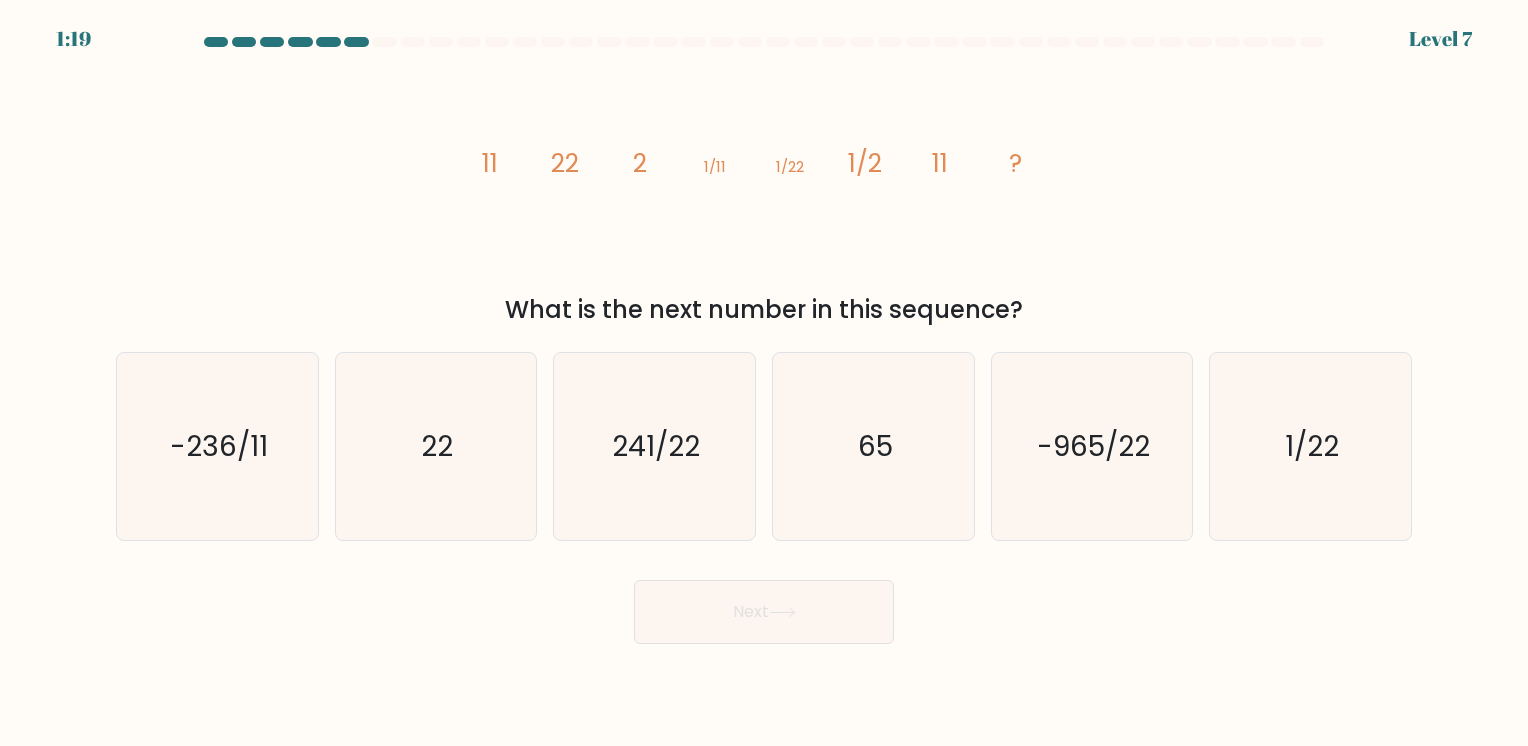 click on "image/svg+xml
11
22
2
1/11
1/22
1/2
11
?" 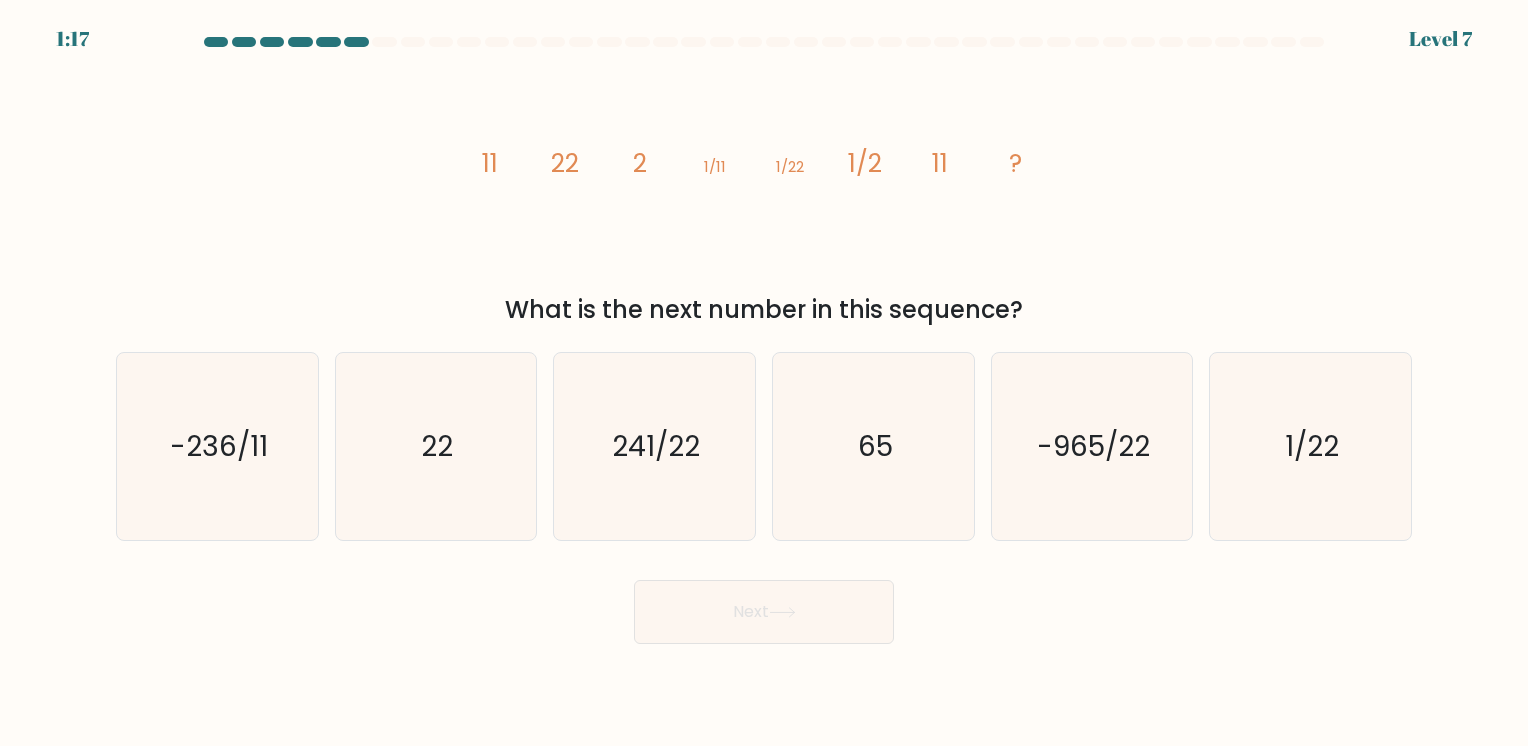 click on "image/svg+xml
11
22
2
1/11
1/22
1/2
11
?" 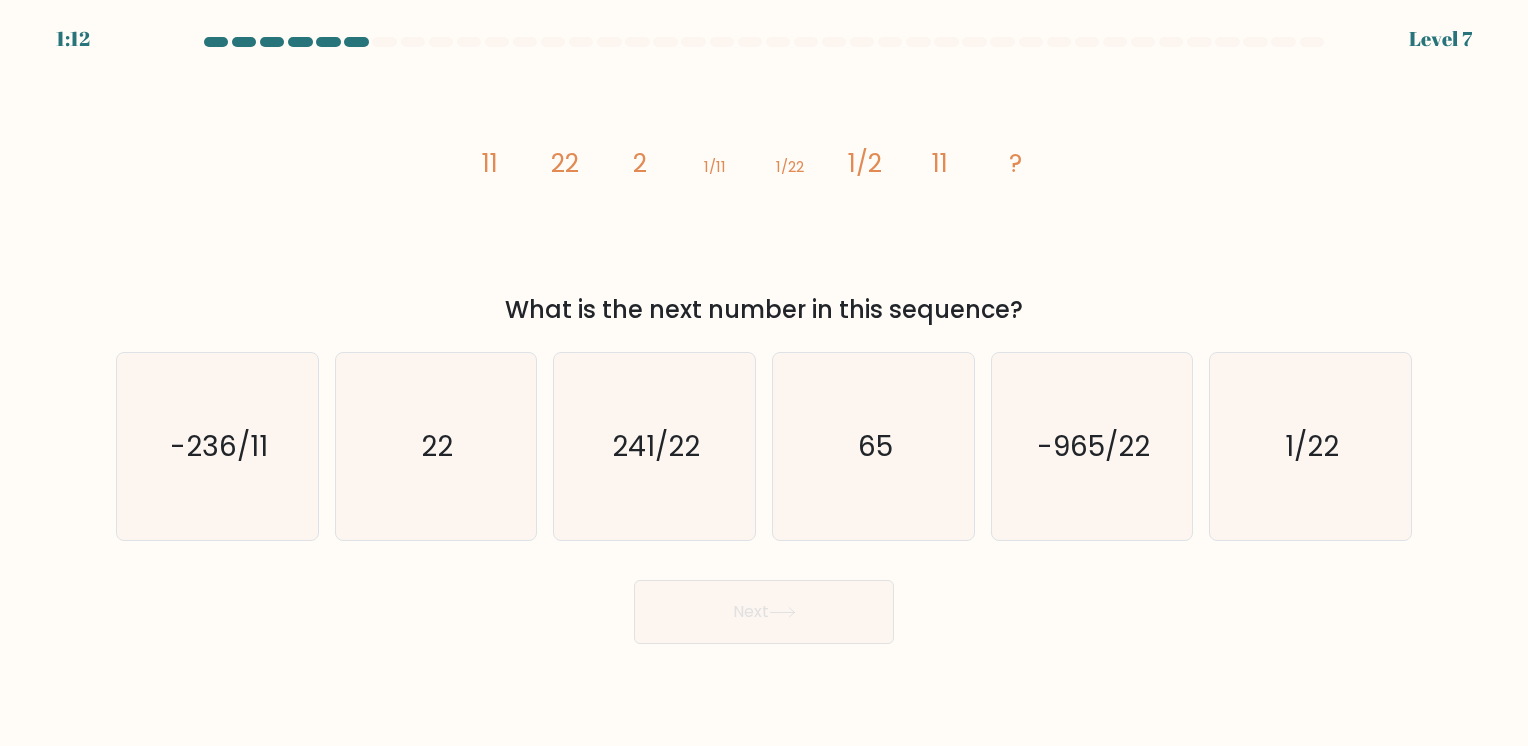 click on "1/11" 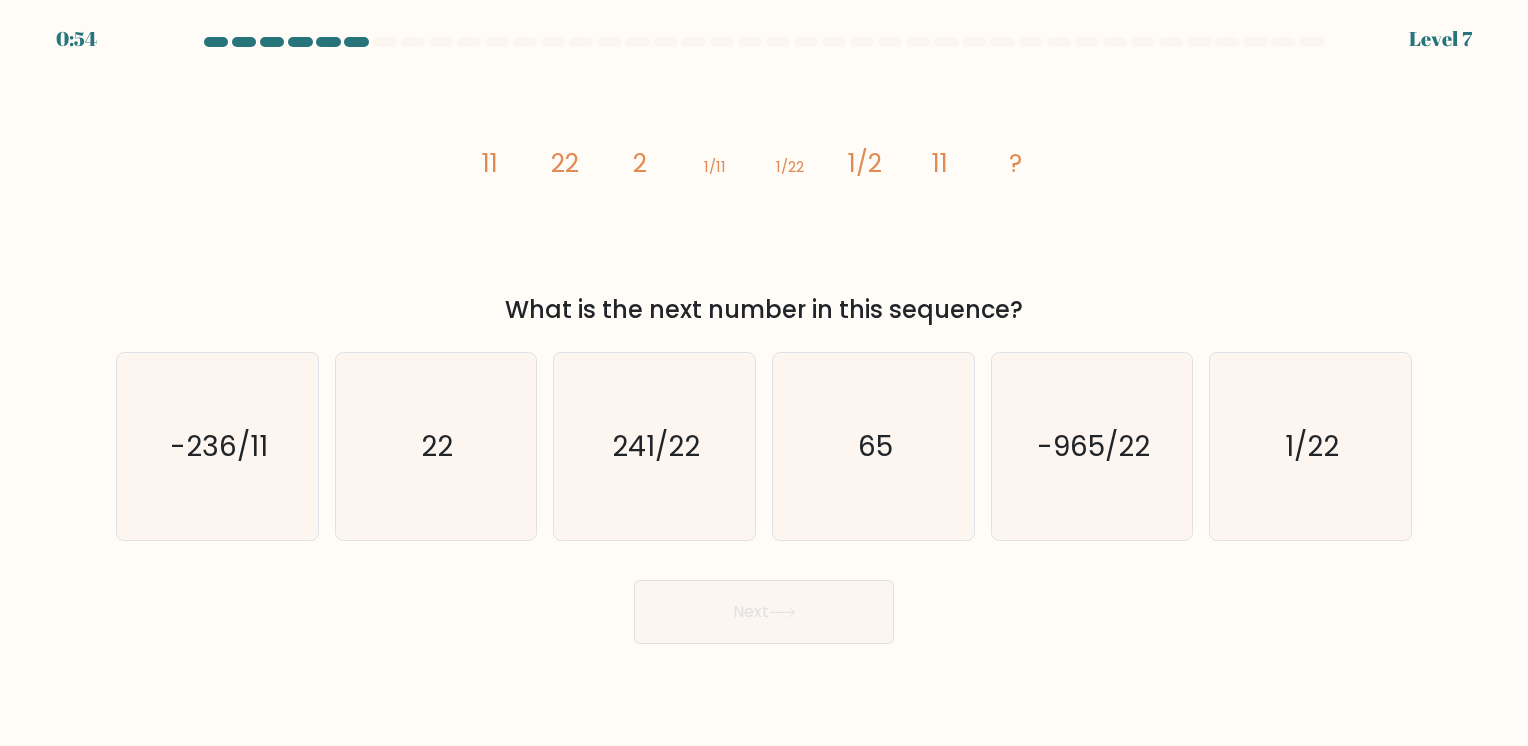 click on "image/svg+xml
11
22
2
1/11
1/22
1/2
11
?" 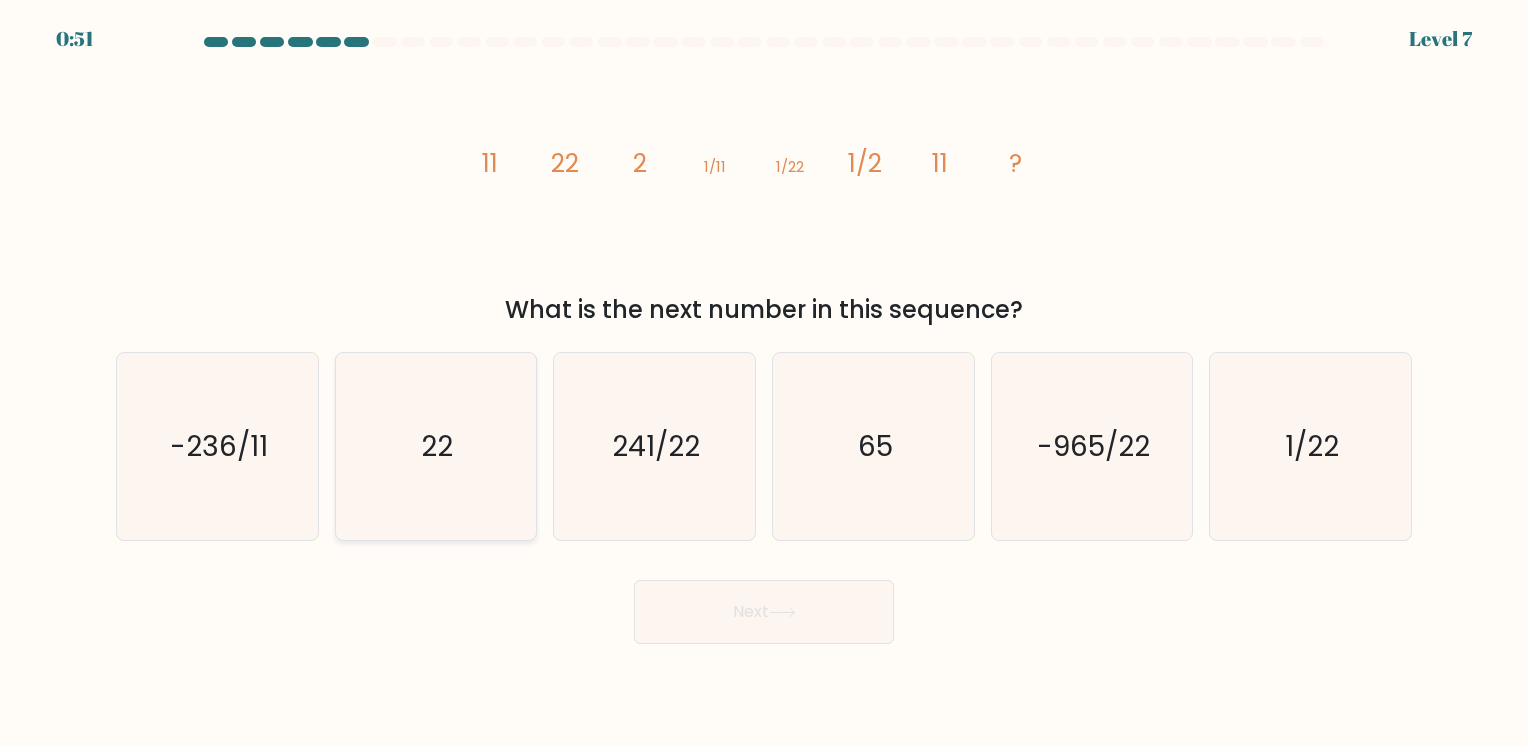 click on "22" 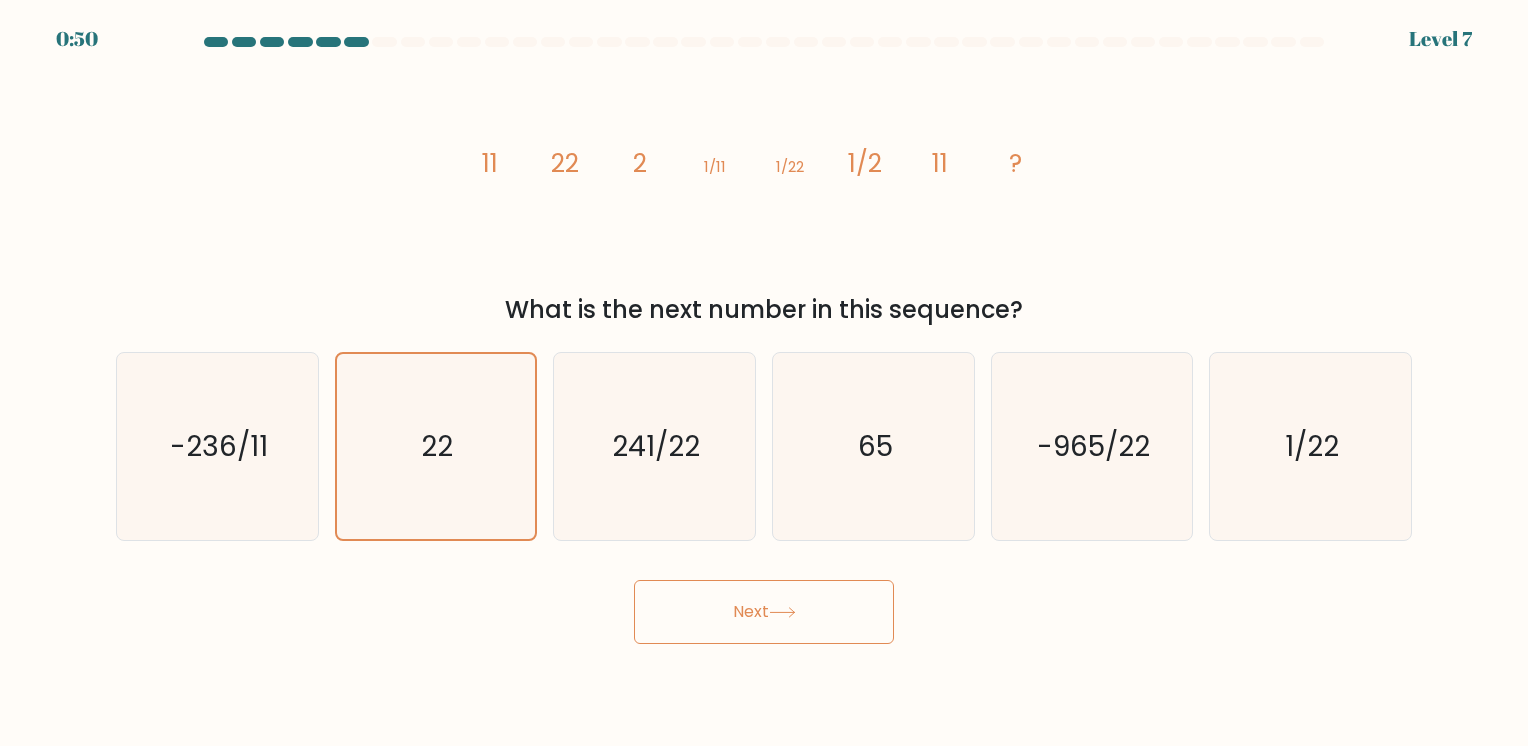 click on "Next" at bounding box center [764, 612] 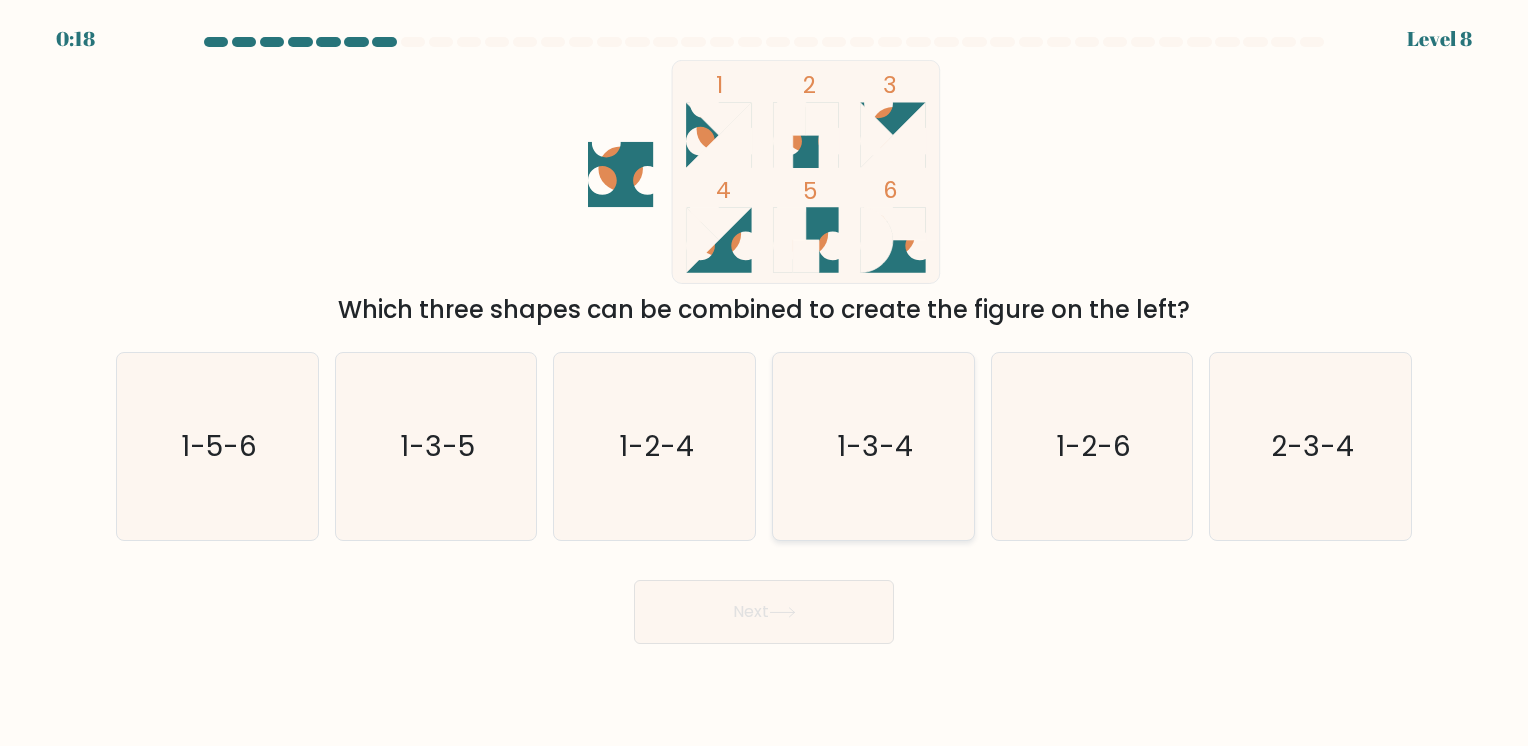 click on "1-3-4" 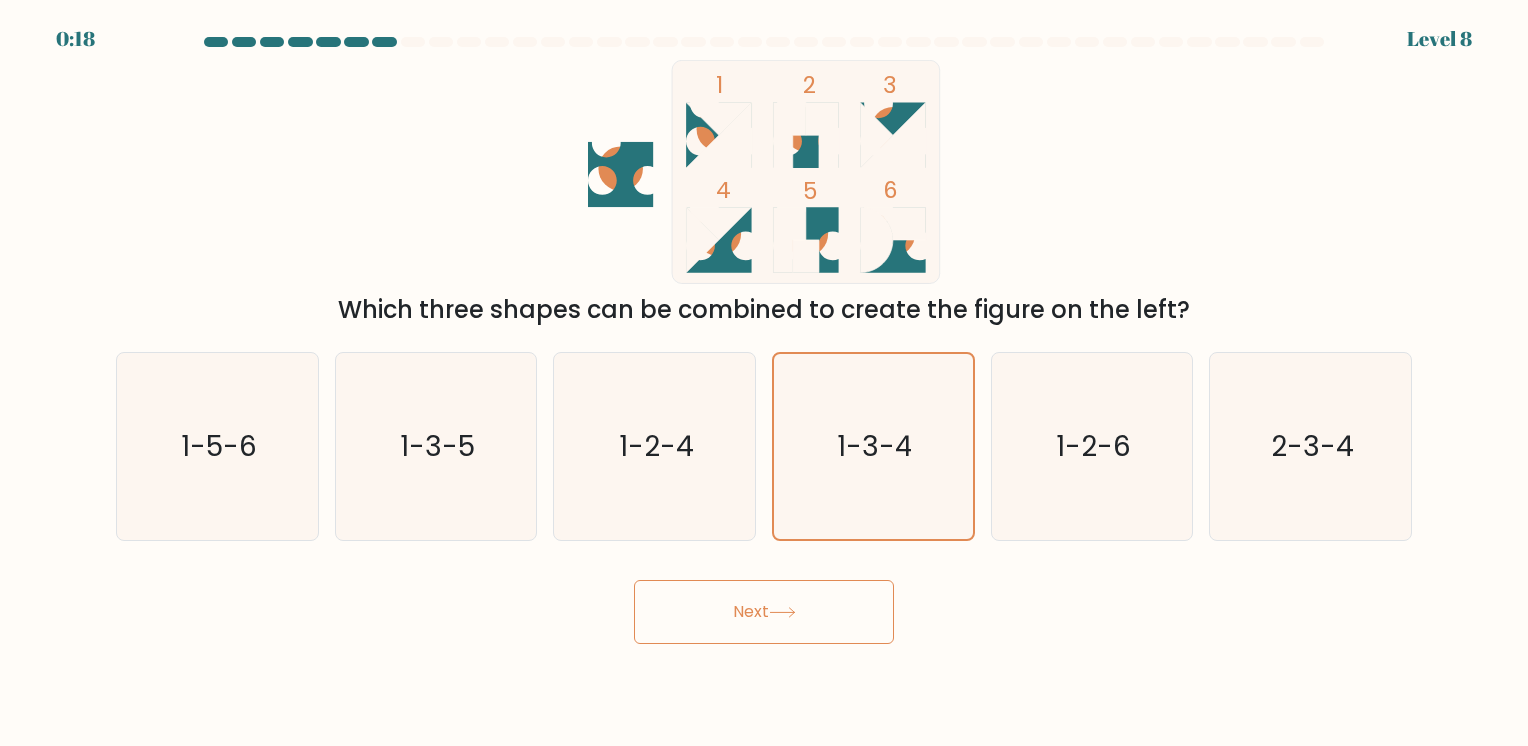 click on "Next" at bounding box center [764, 612] 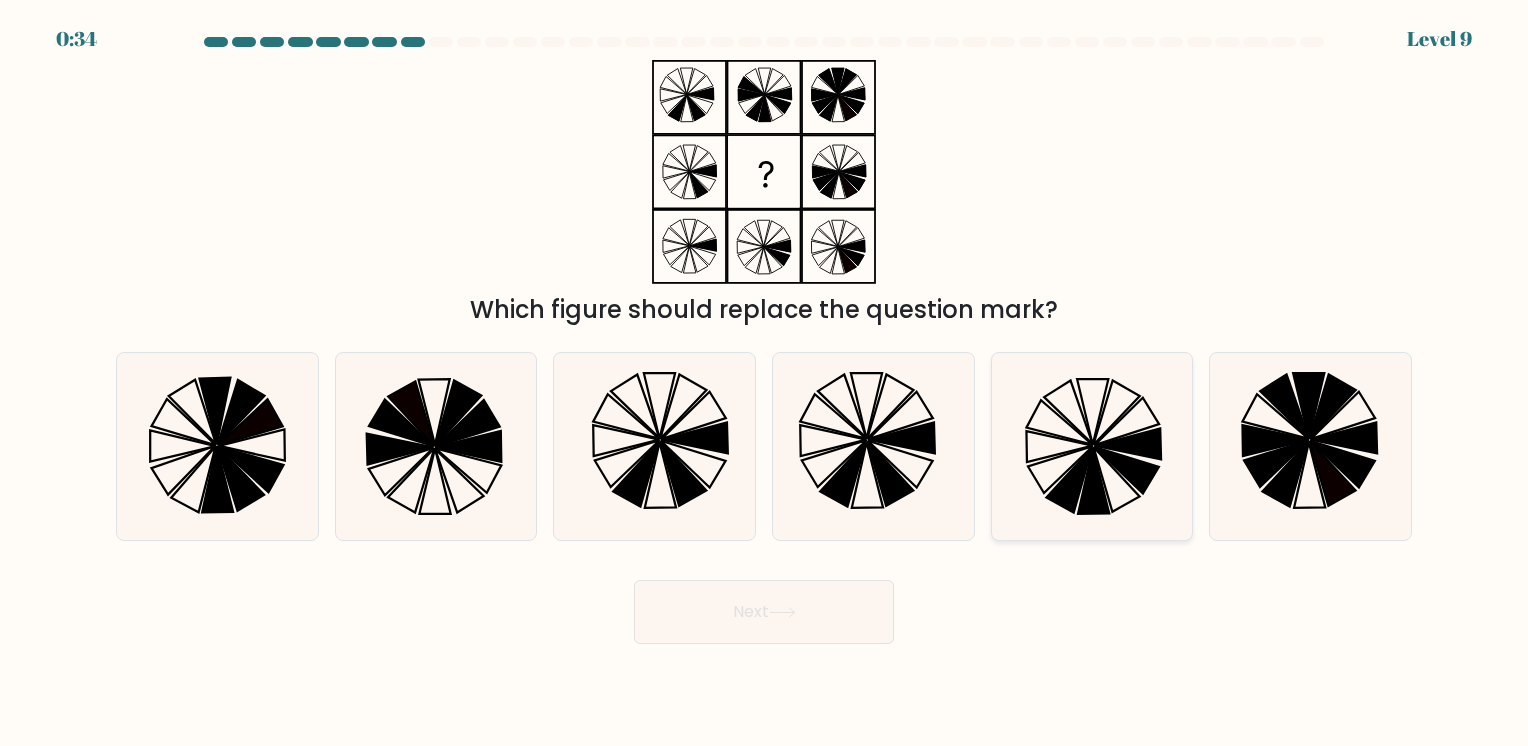 click 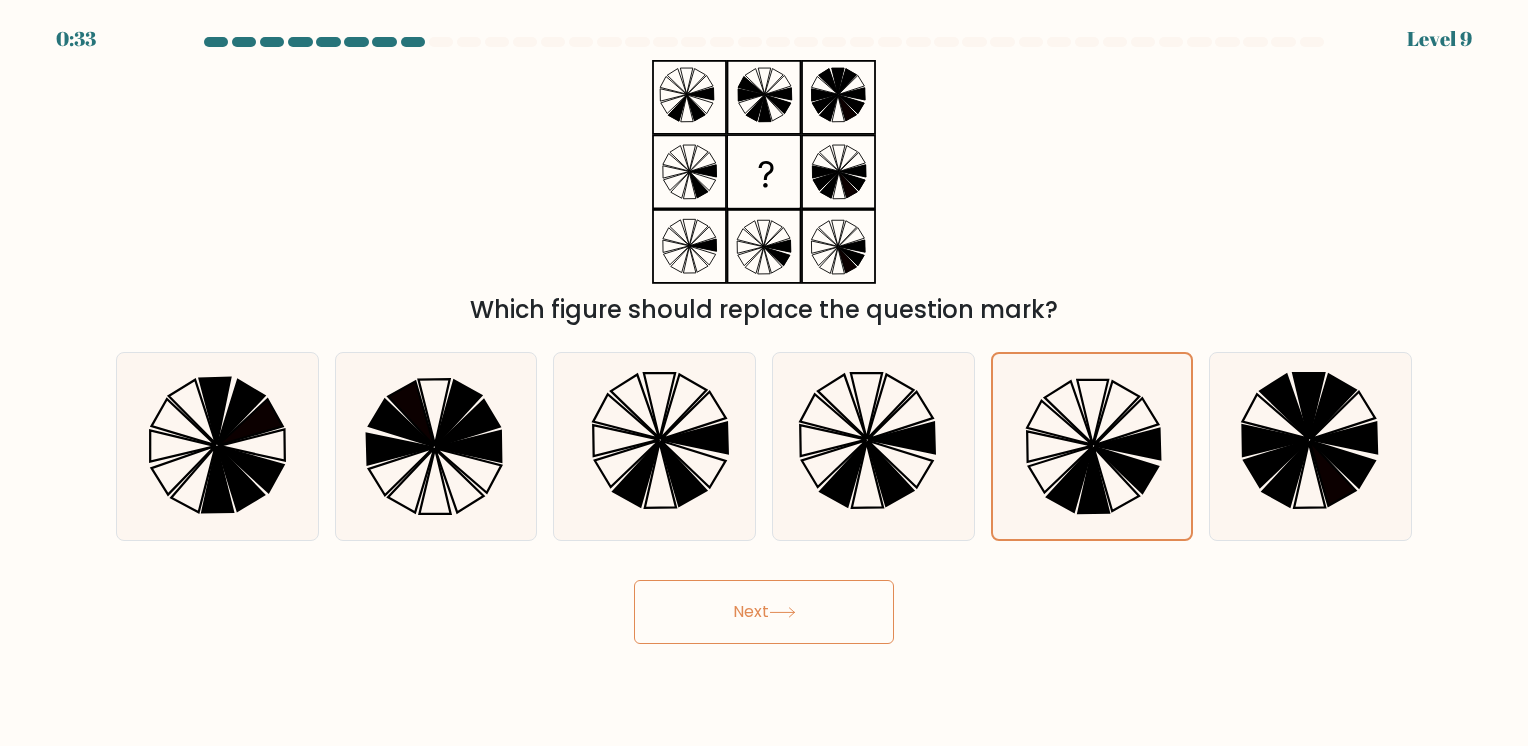 click on "Next" at bounding box center (764, 612) 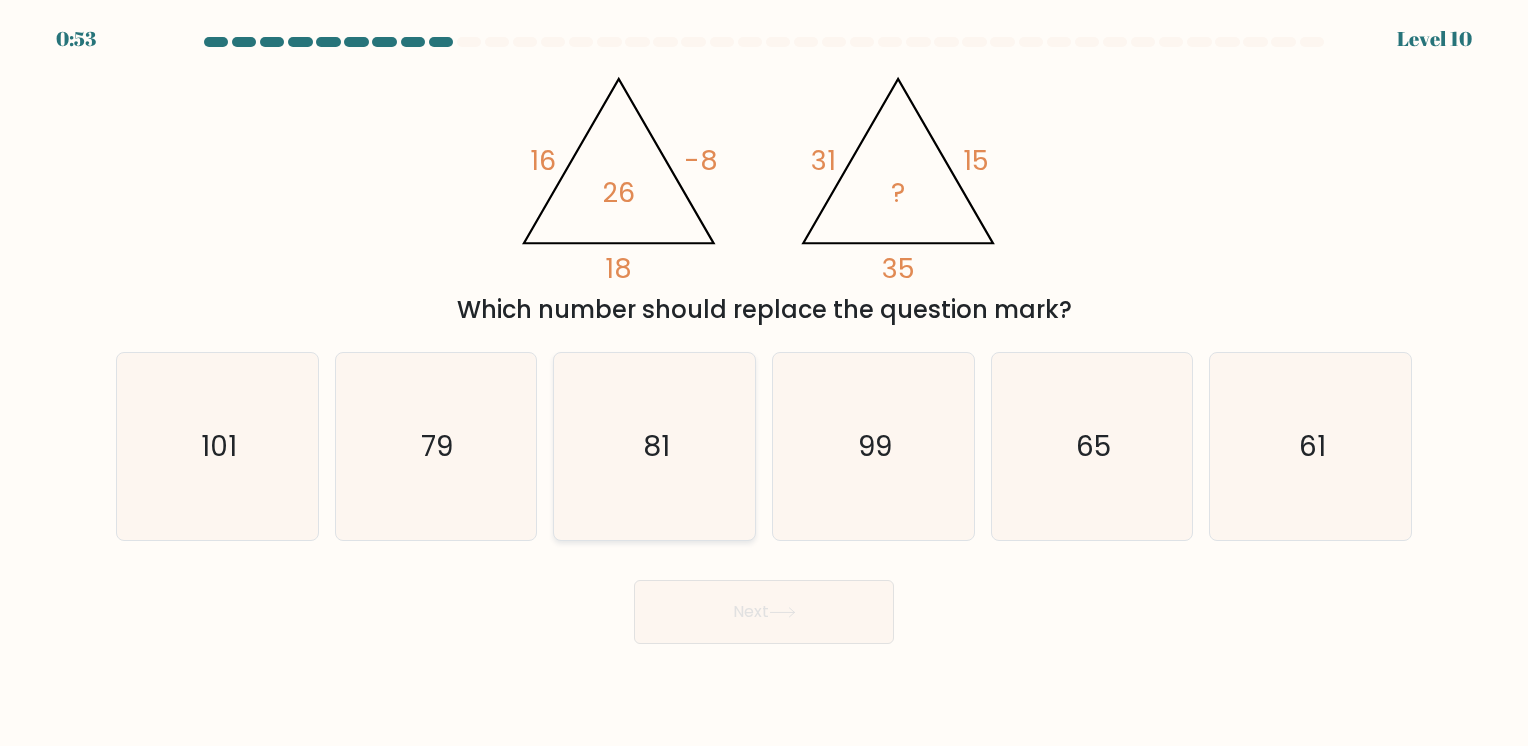 click on "81" 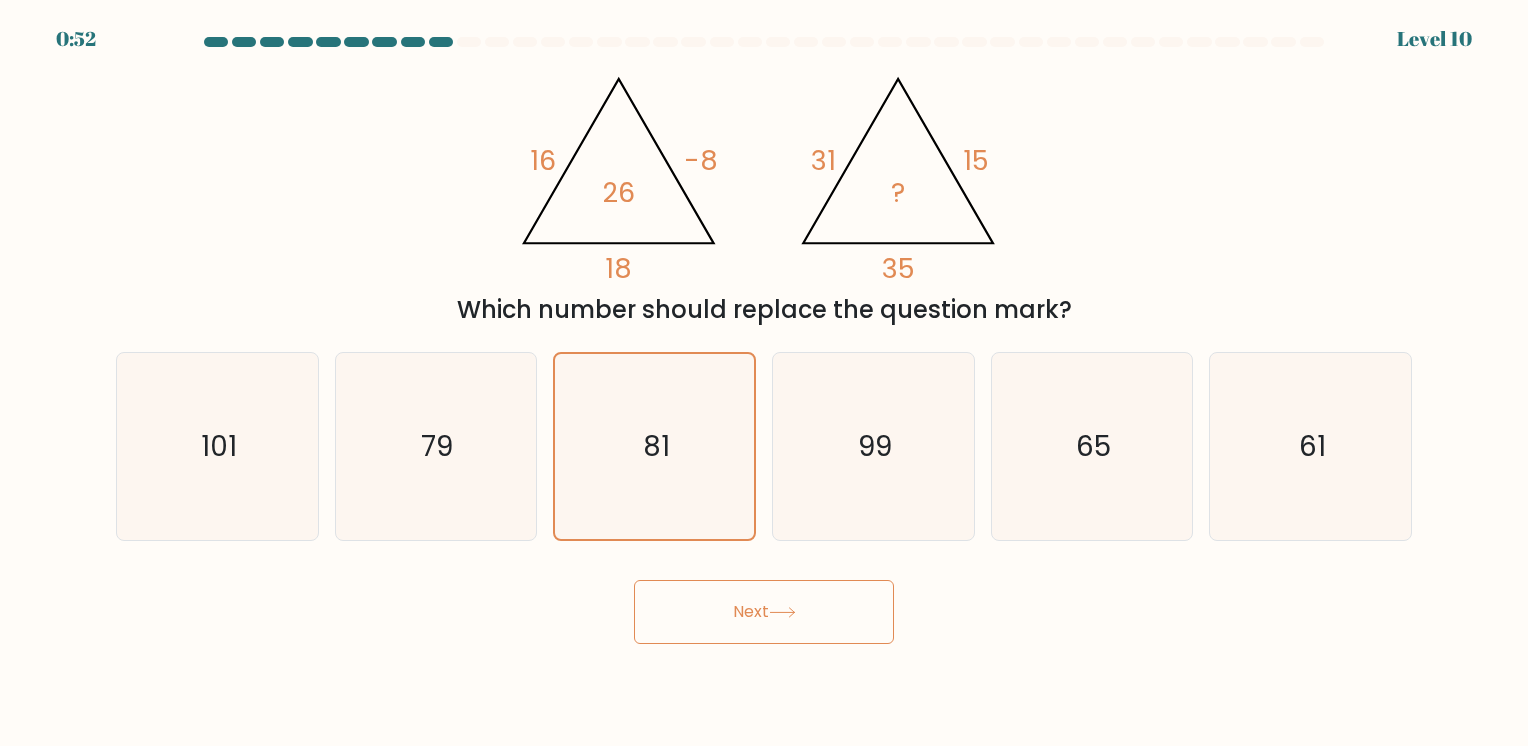 click on "Next" at bounding box center (764, 612) 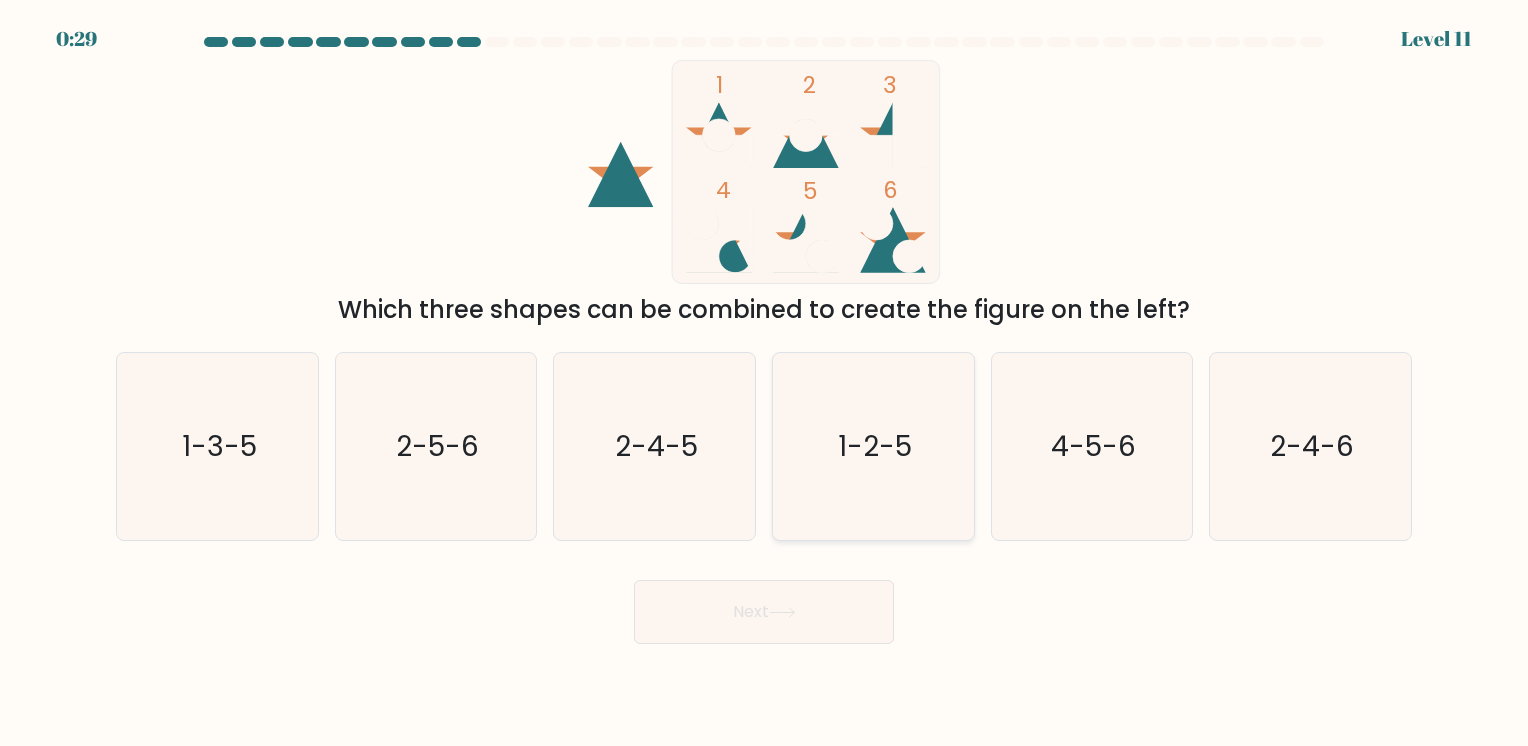 click on "1-2-5" 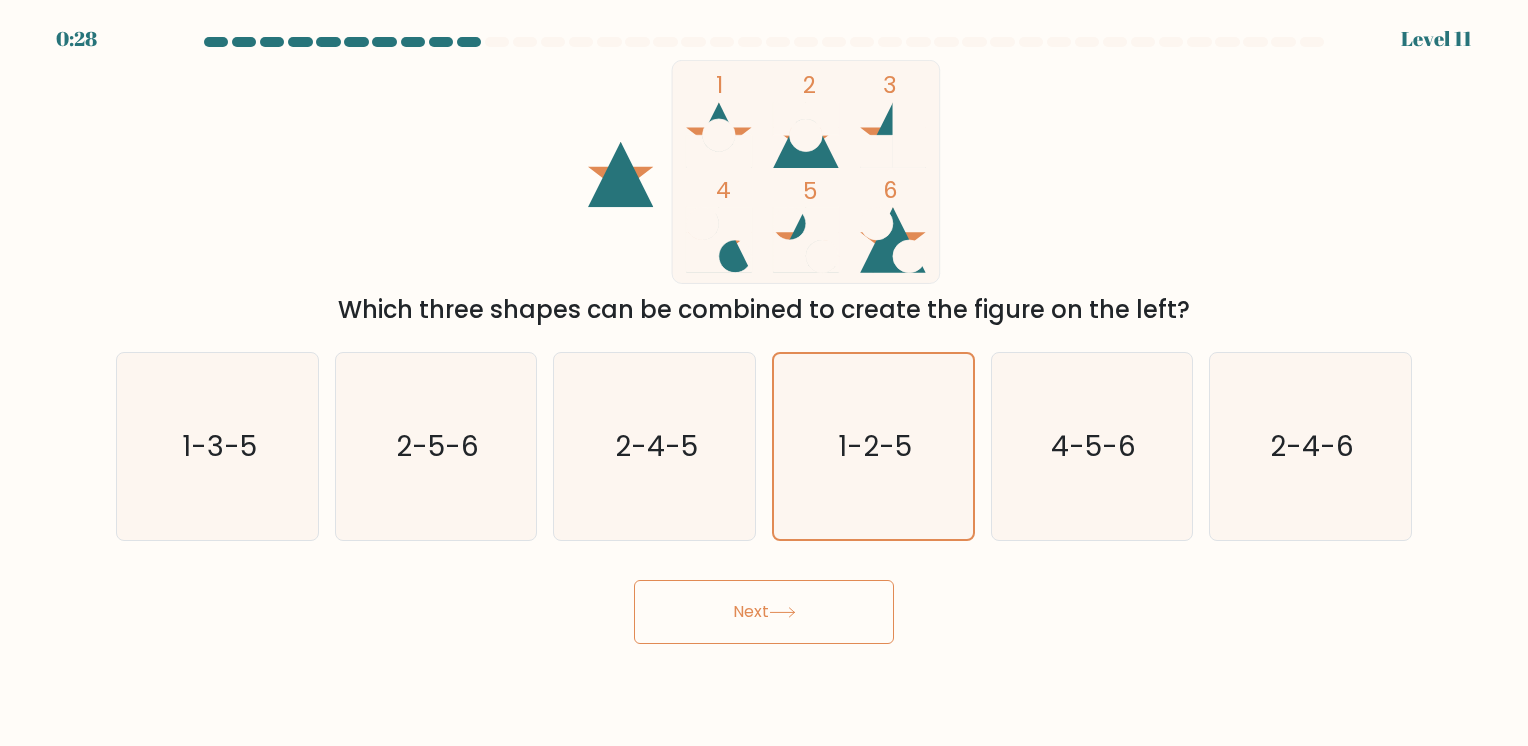 click on "Next" at bounding box center (764, 612) 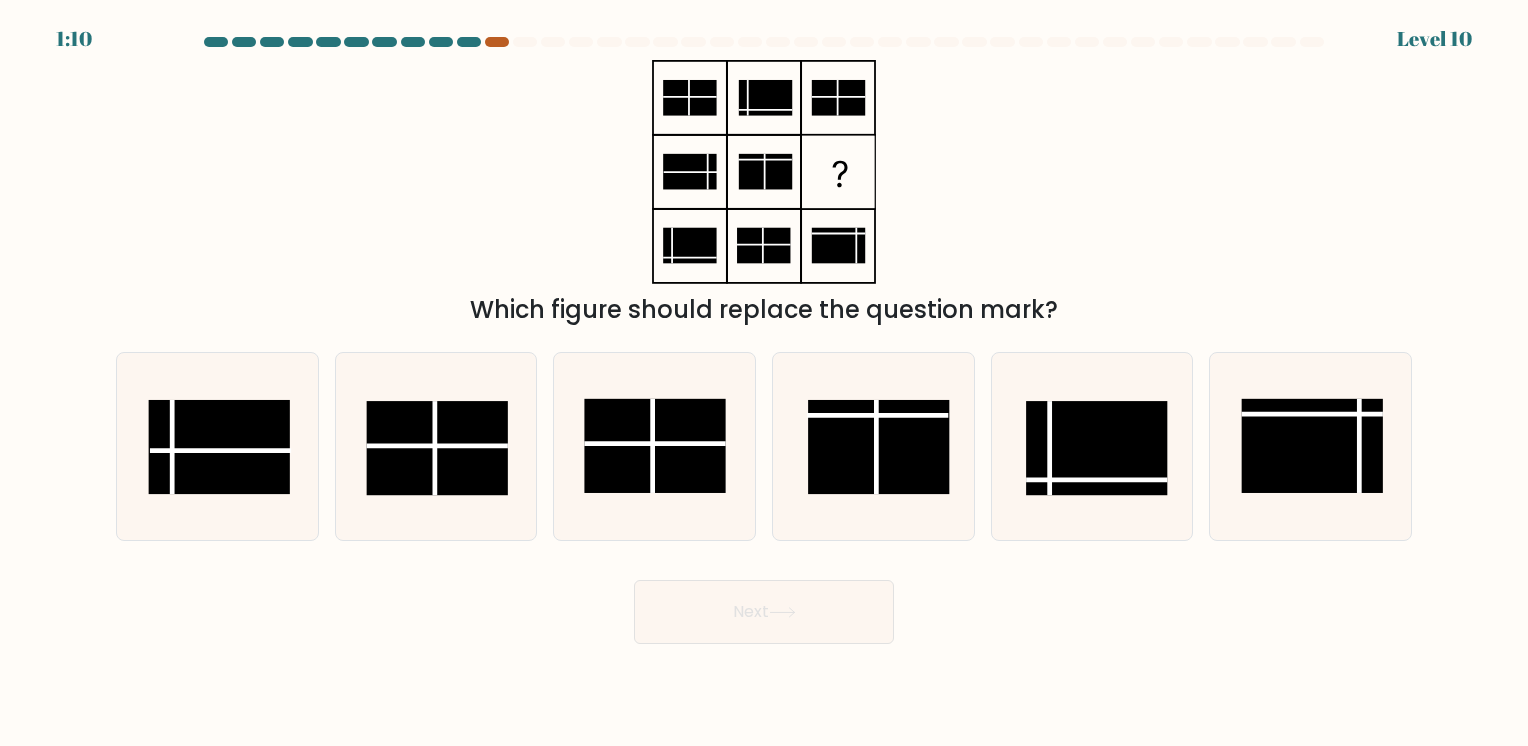 click at bounding box center (497, 42) 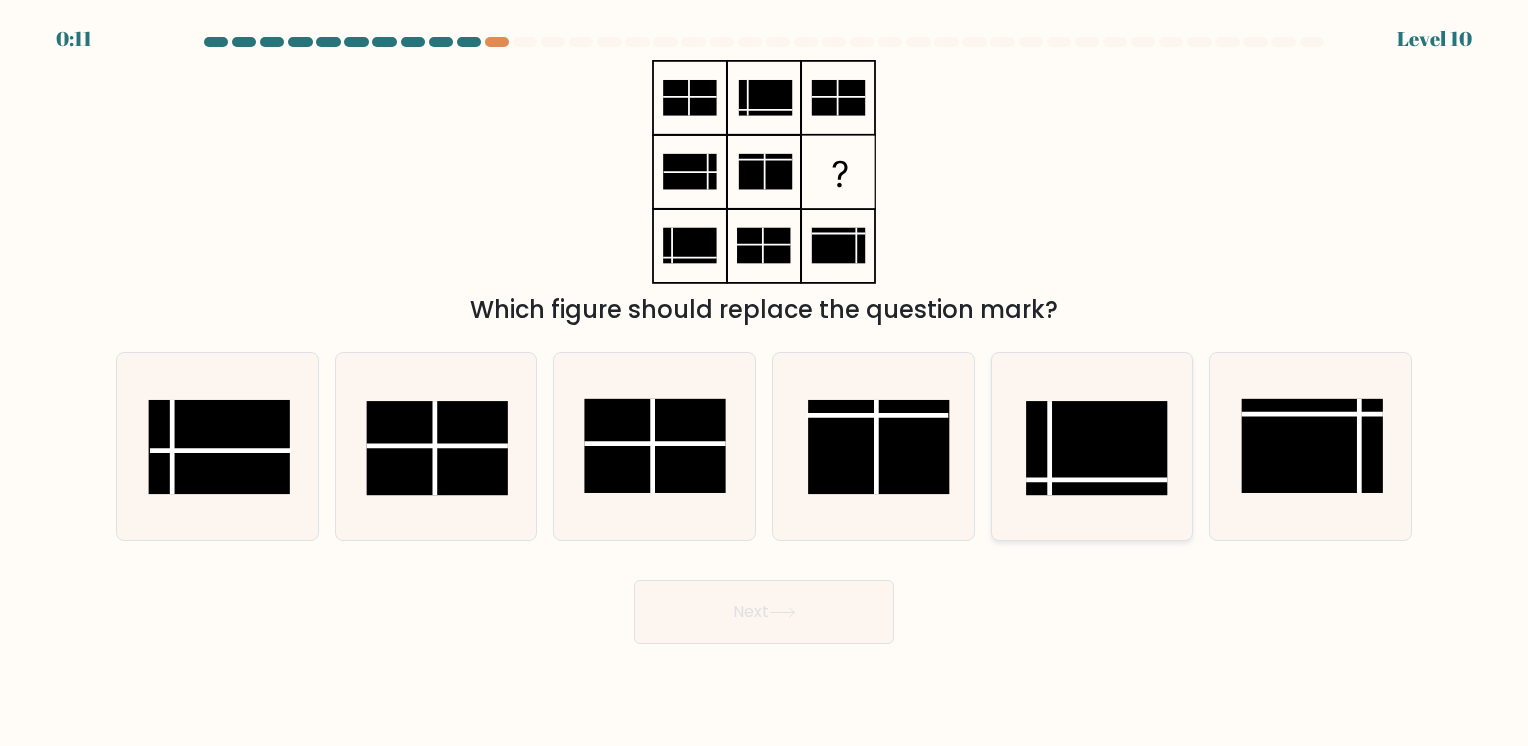 click 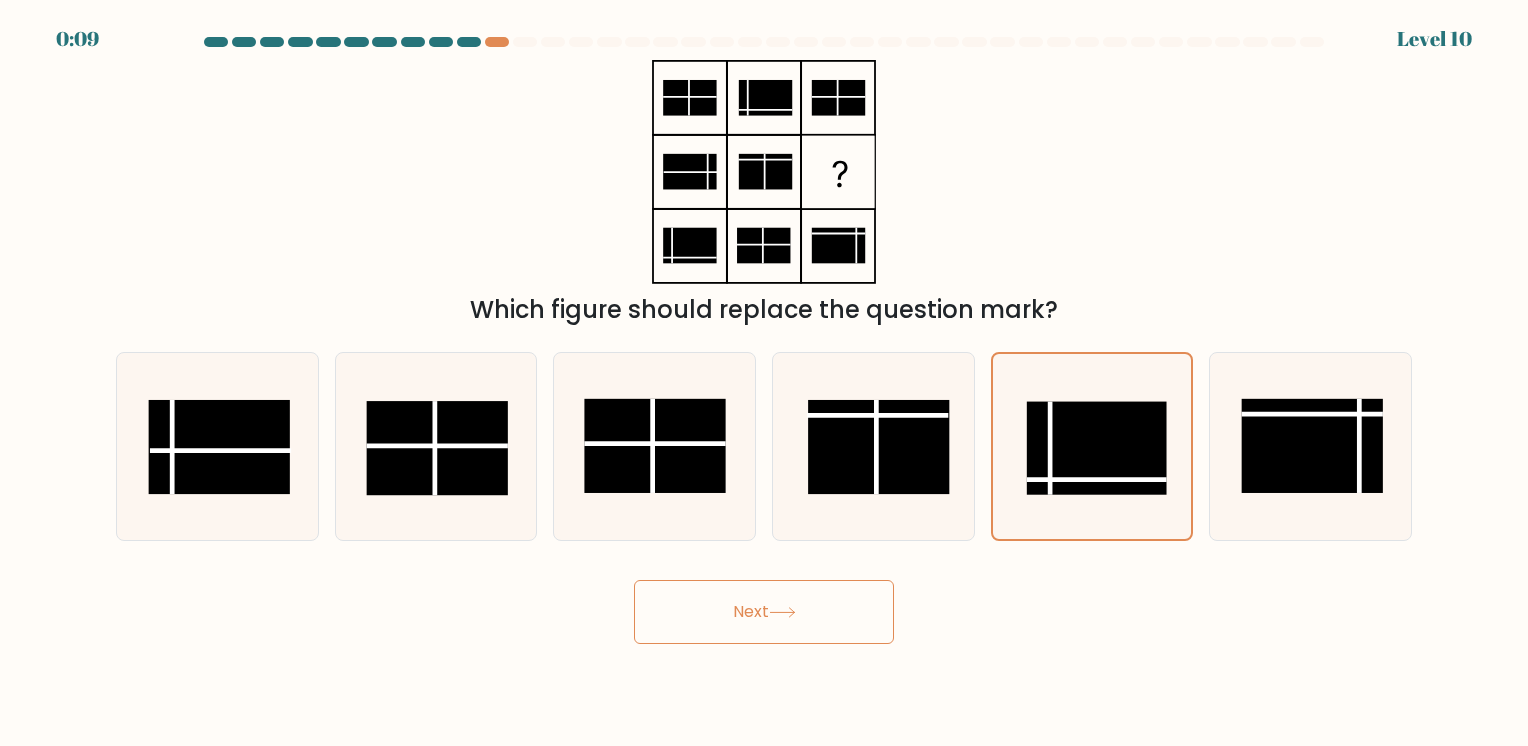 click 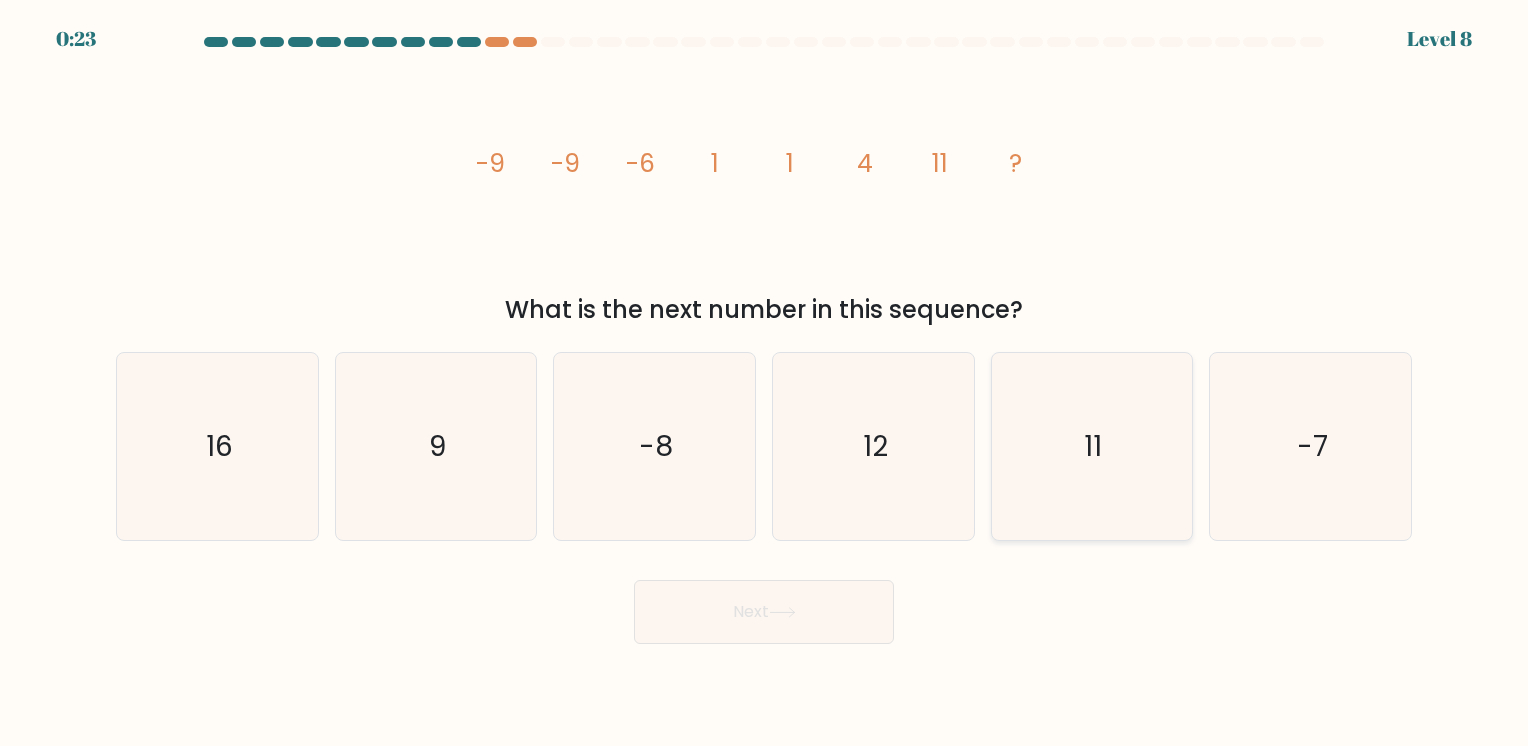 click on "11" 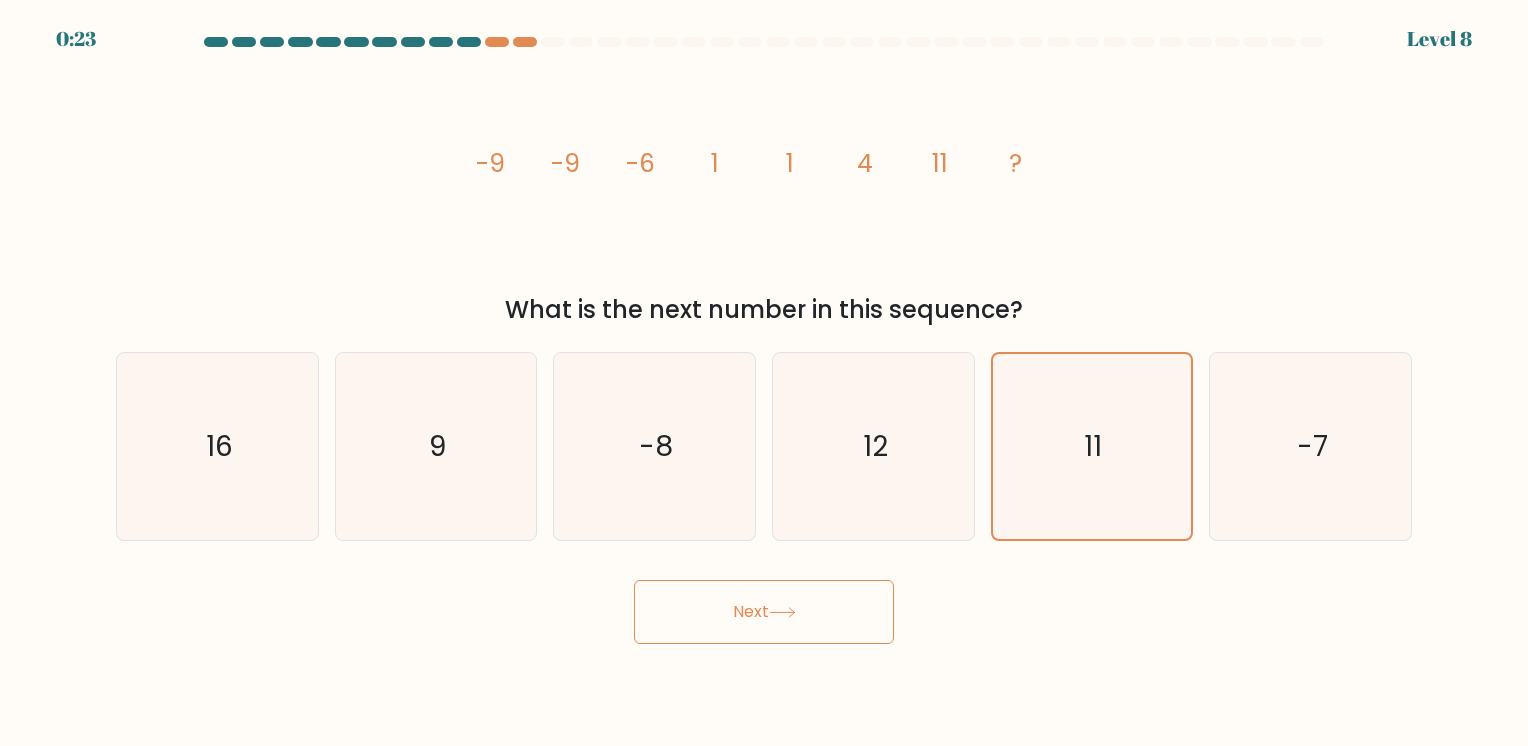 click on "Next" at bounding box center [764, 612] 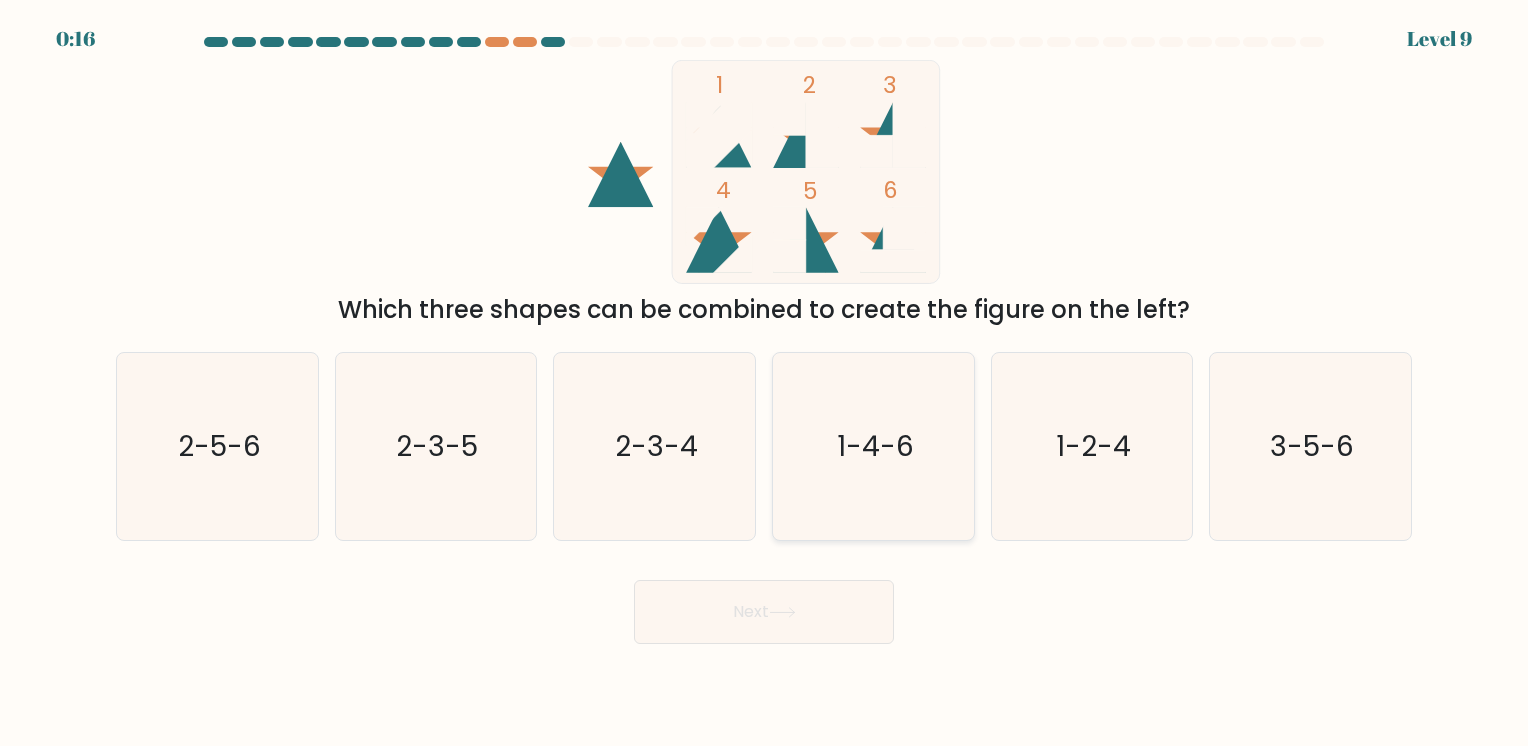 click on "1-4-6" 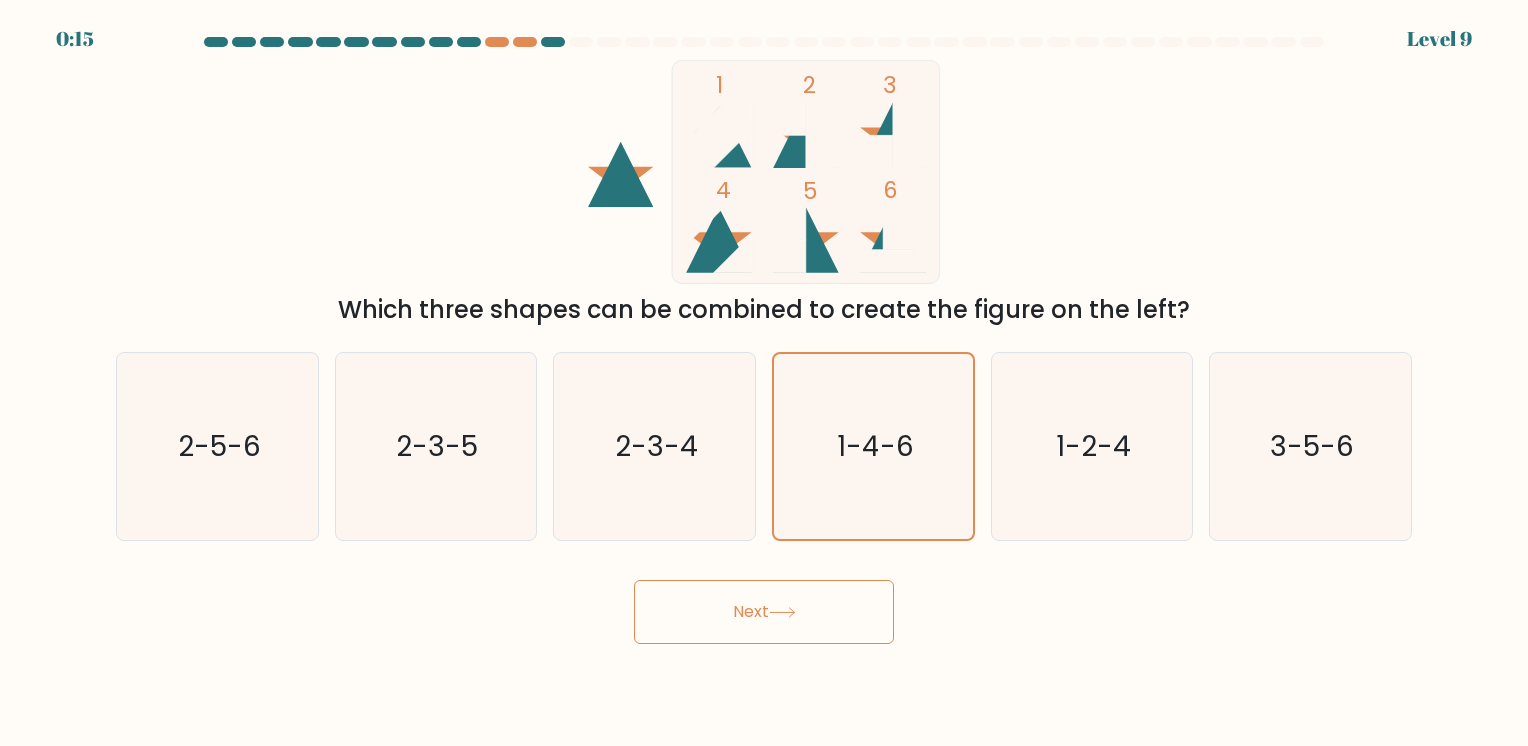 click on "Next" at bounding box center [764, 612] 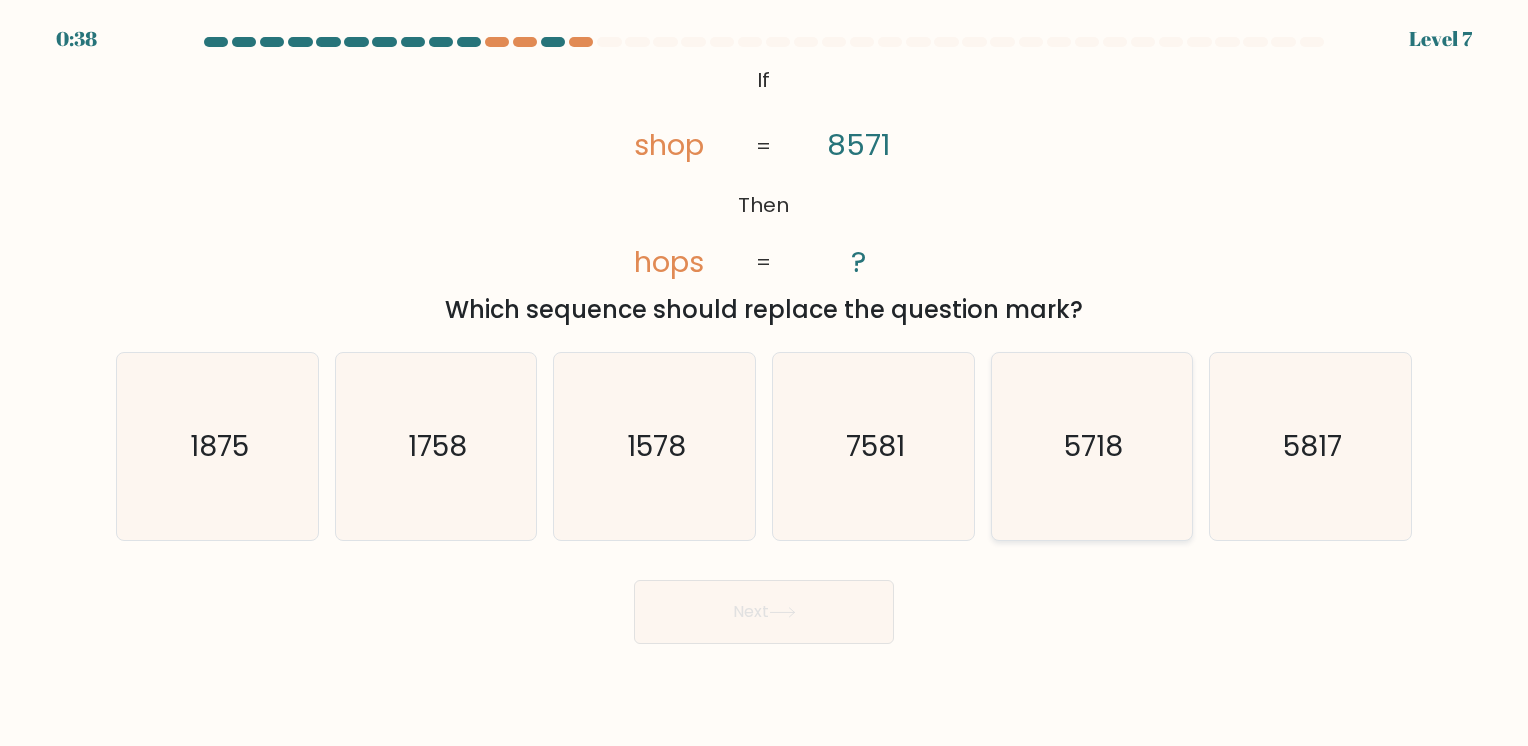 click on "5718" 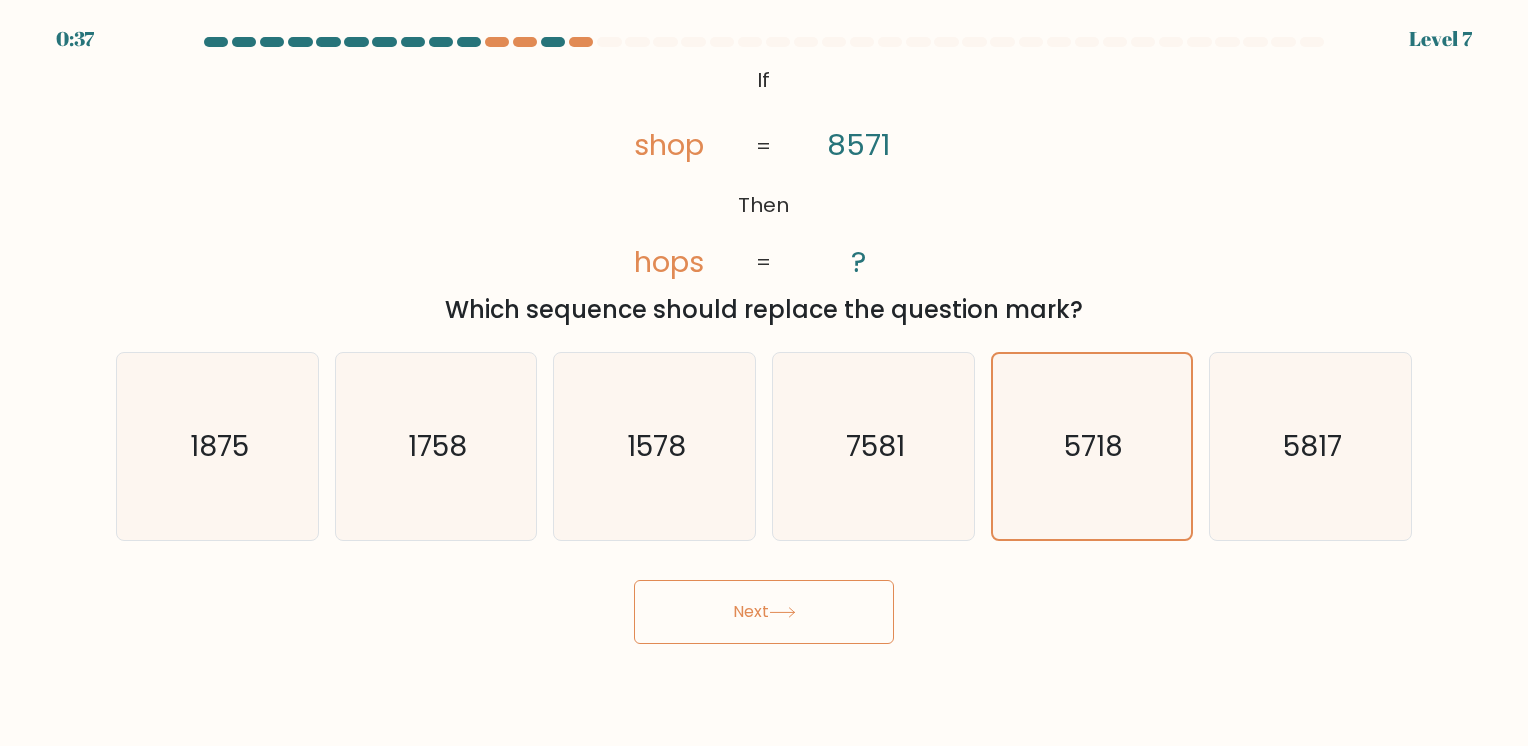 click on "Next" at bounding box center (764, 612) 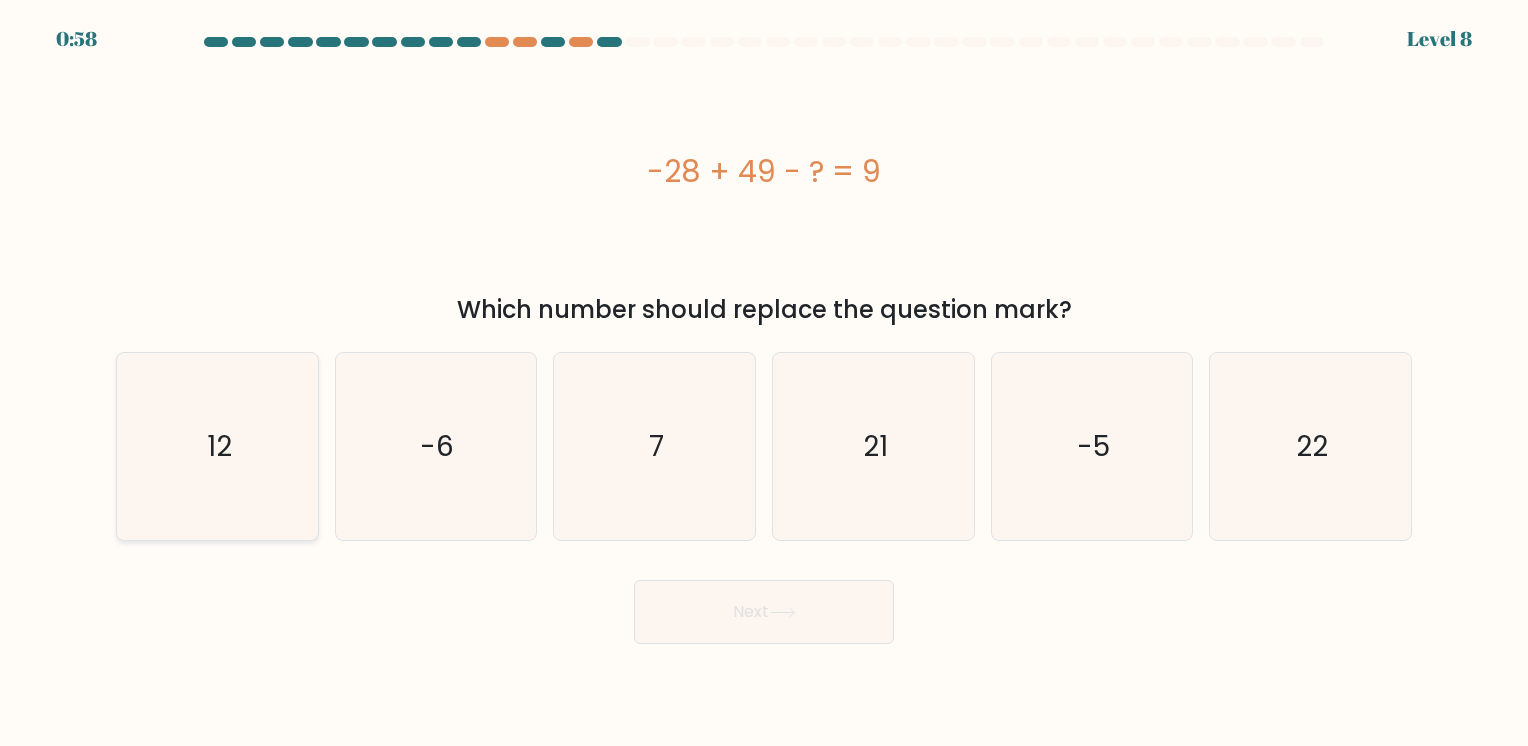 click on "12" 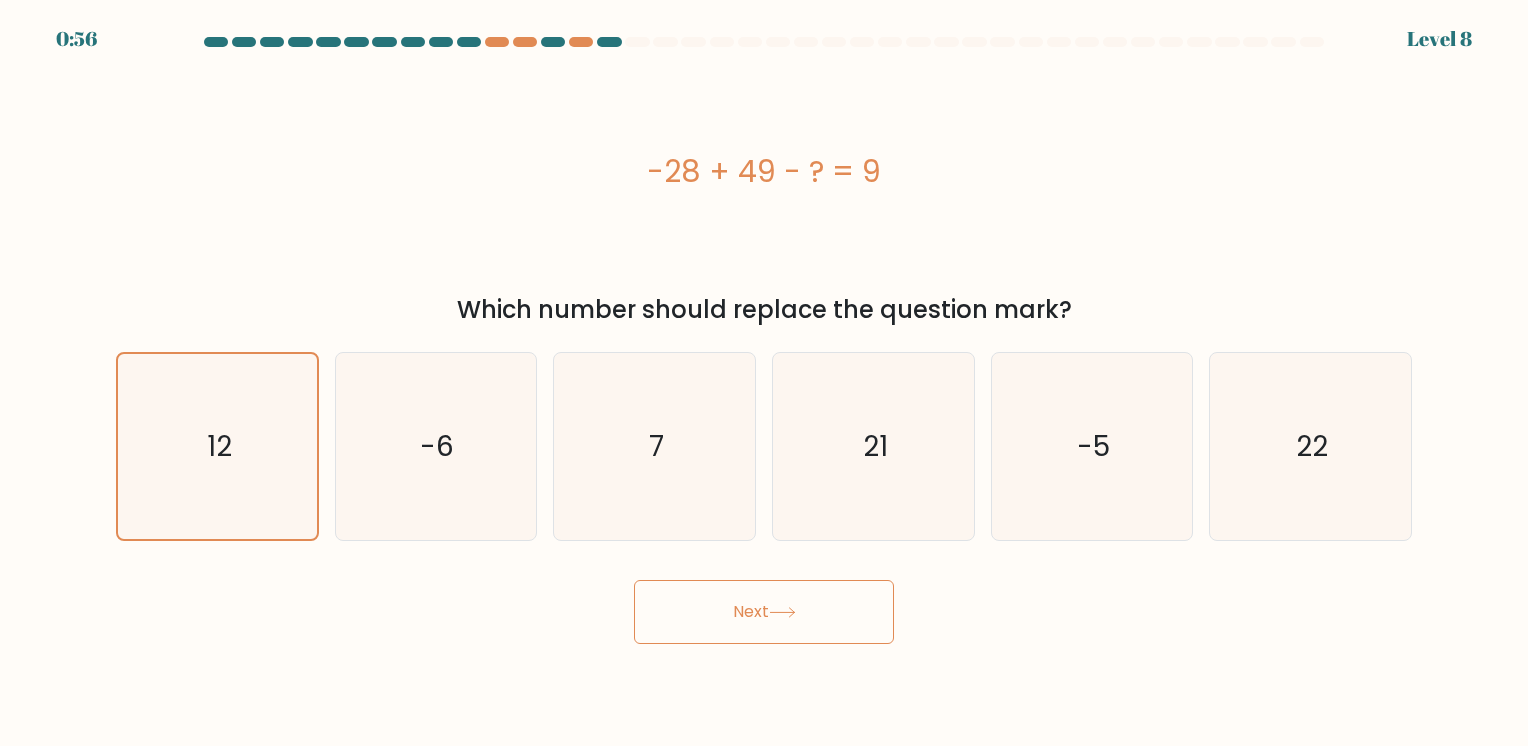 click on "Next" at bounding box center (764, 604) 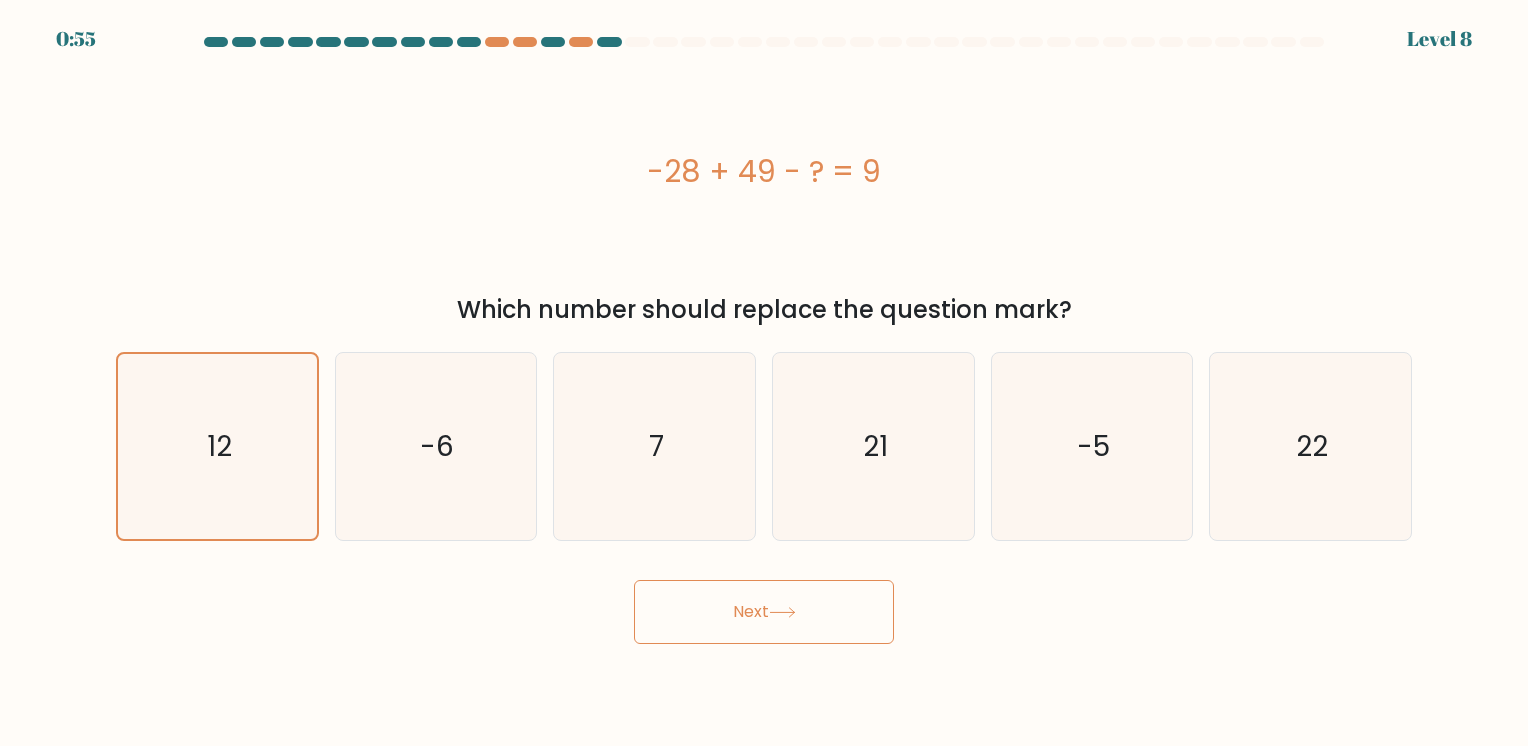 click on "Next" at bounding box center [764, 612] 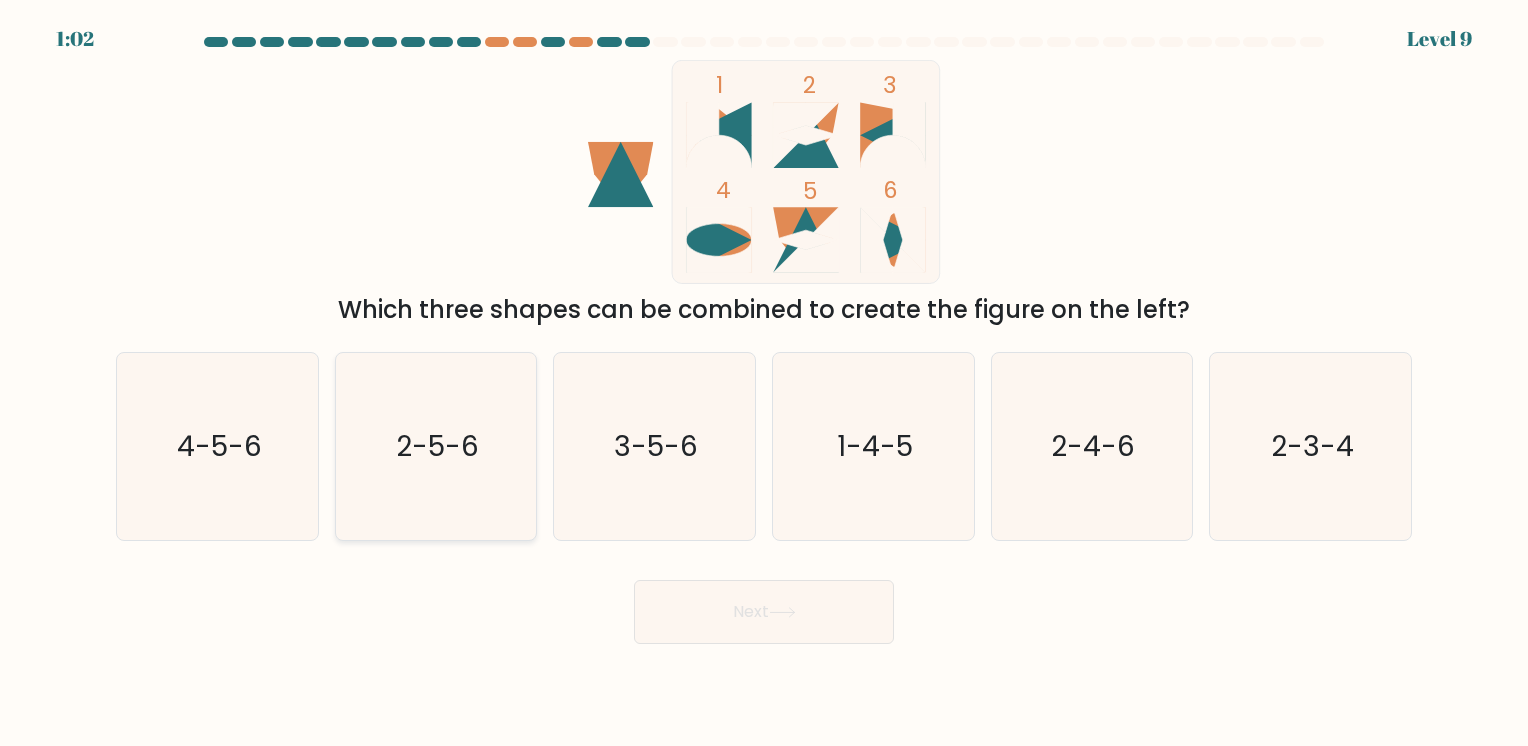 click on "2-5-6" 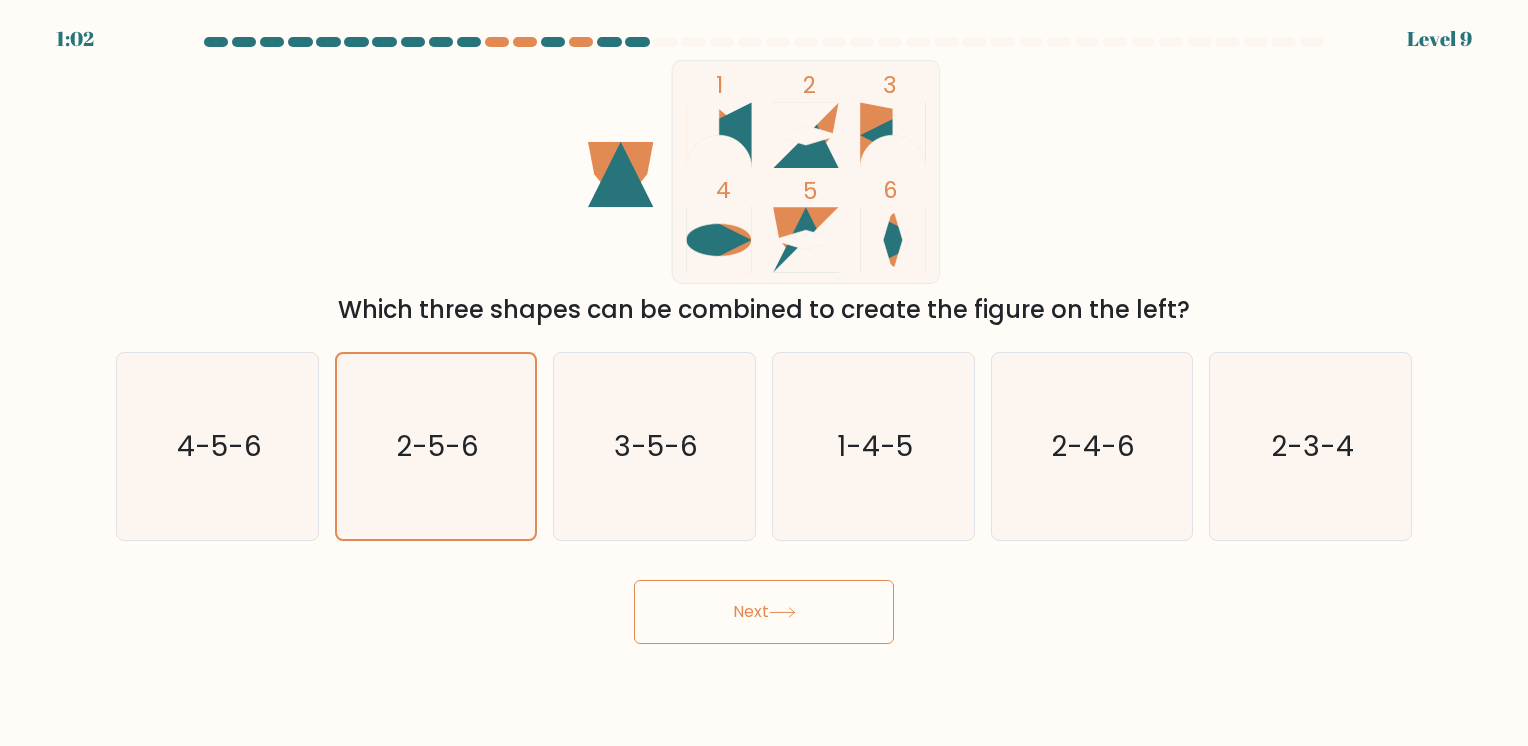 click on "Next" at bounding box center [764, 612] 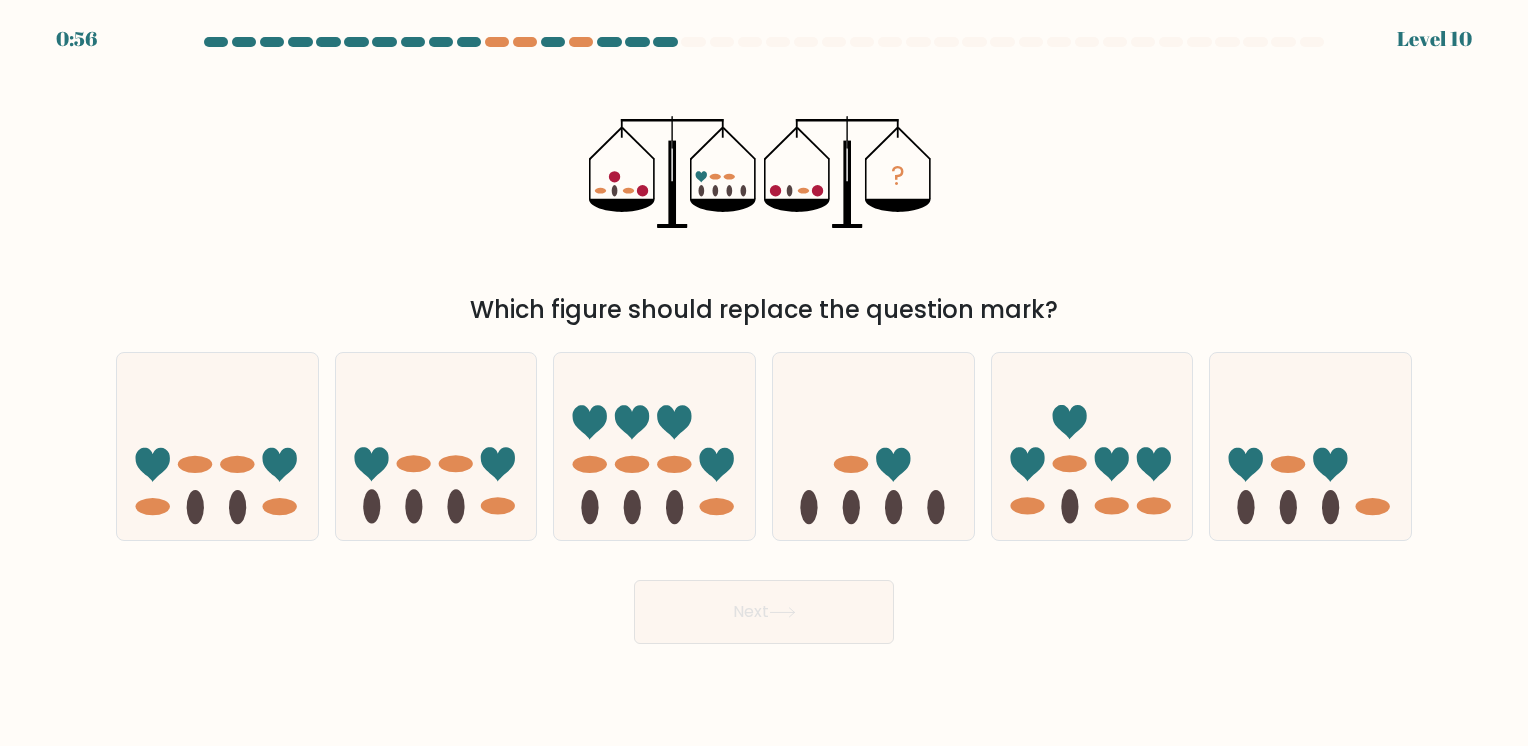 click on "?" 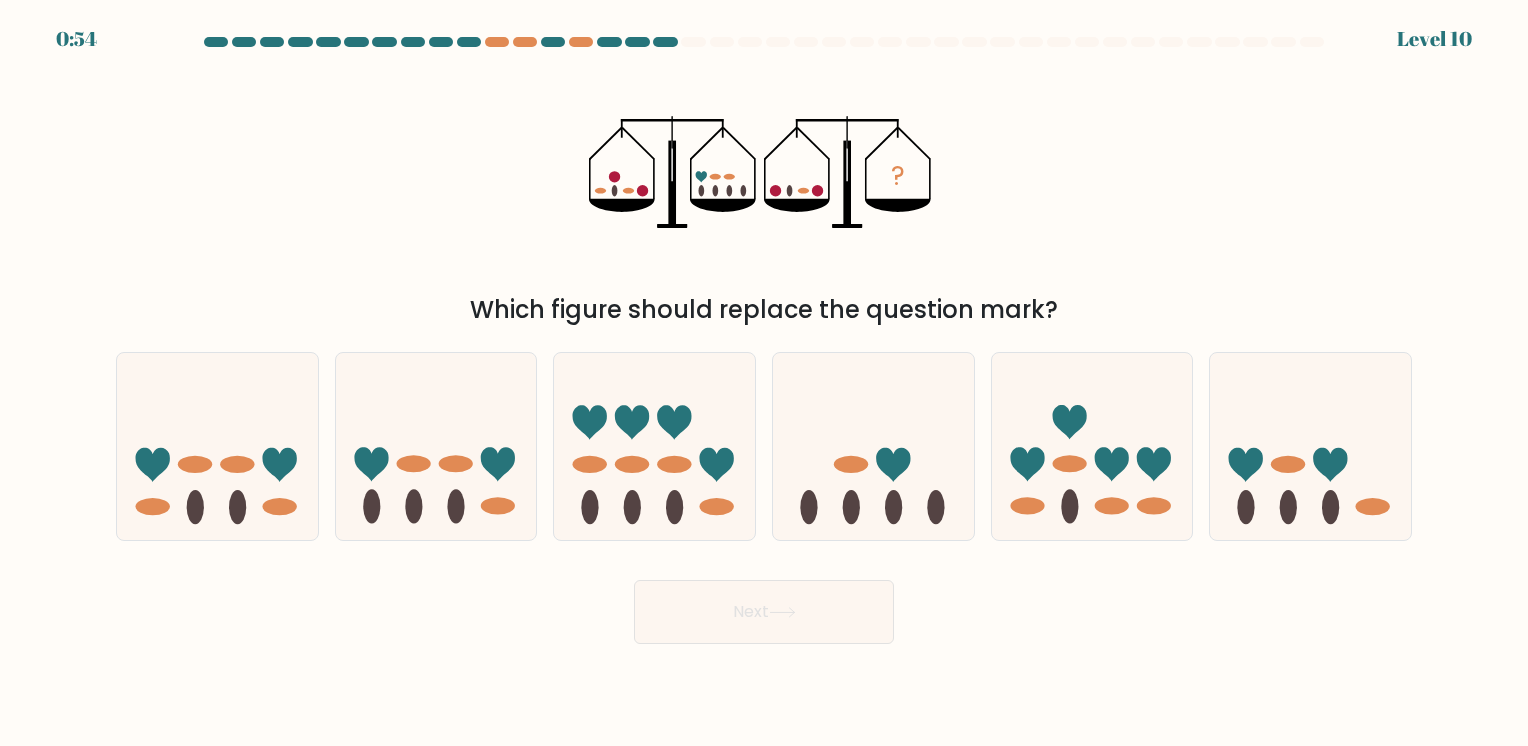 click 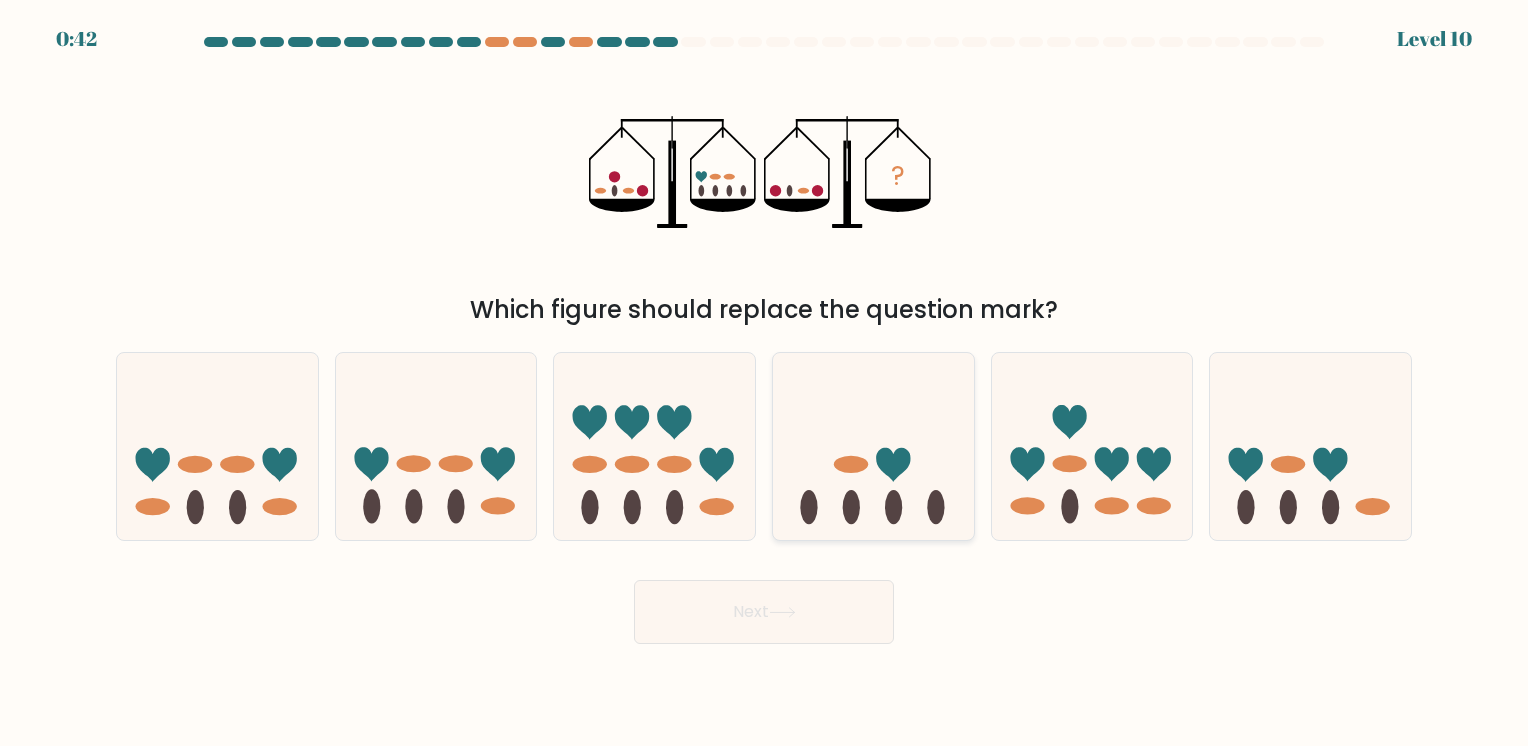 click 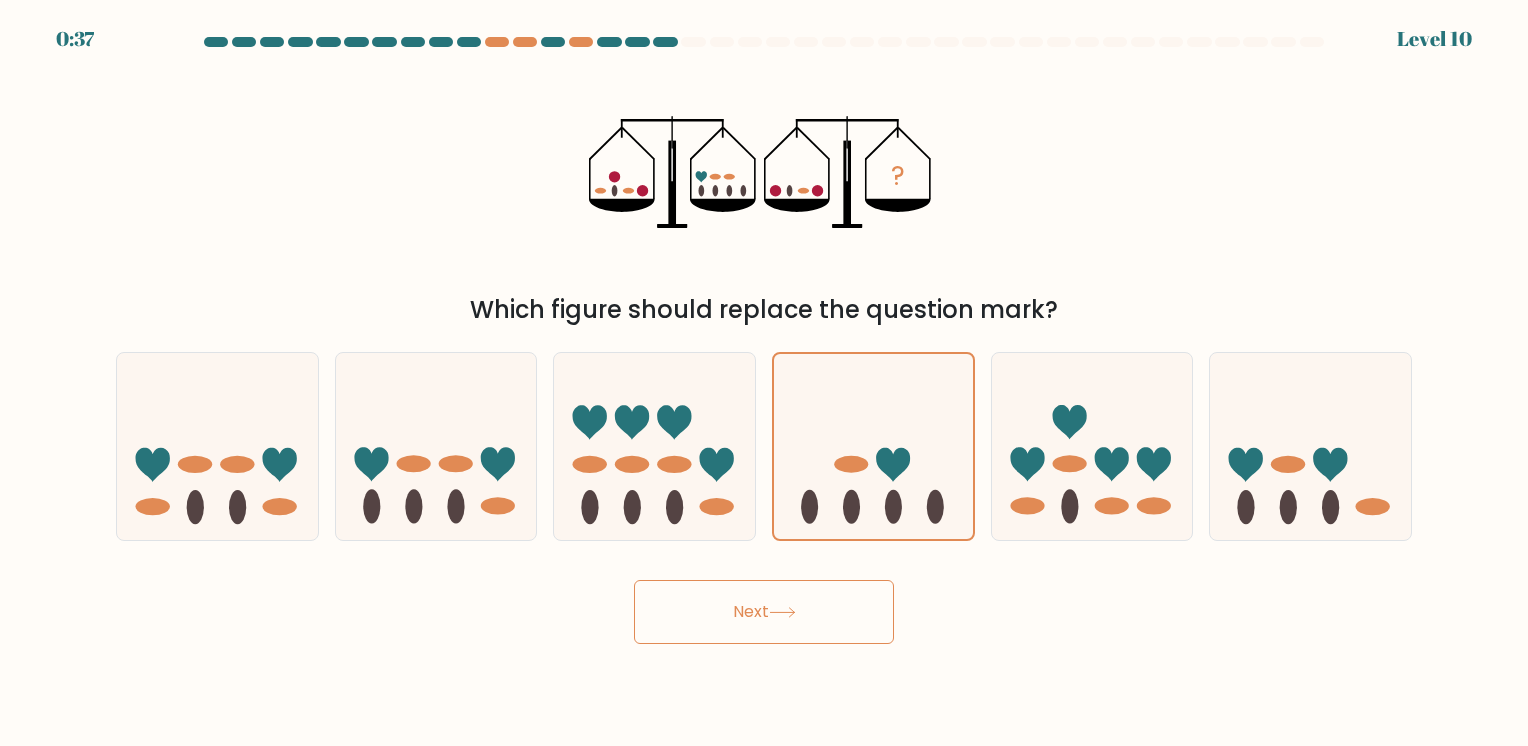 click on "Next" at bounding box center [764, 612] 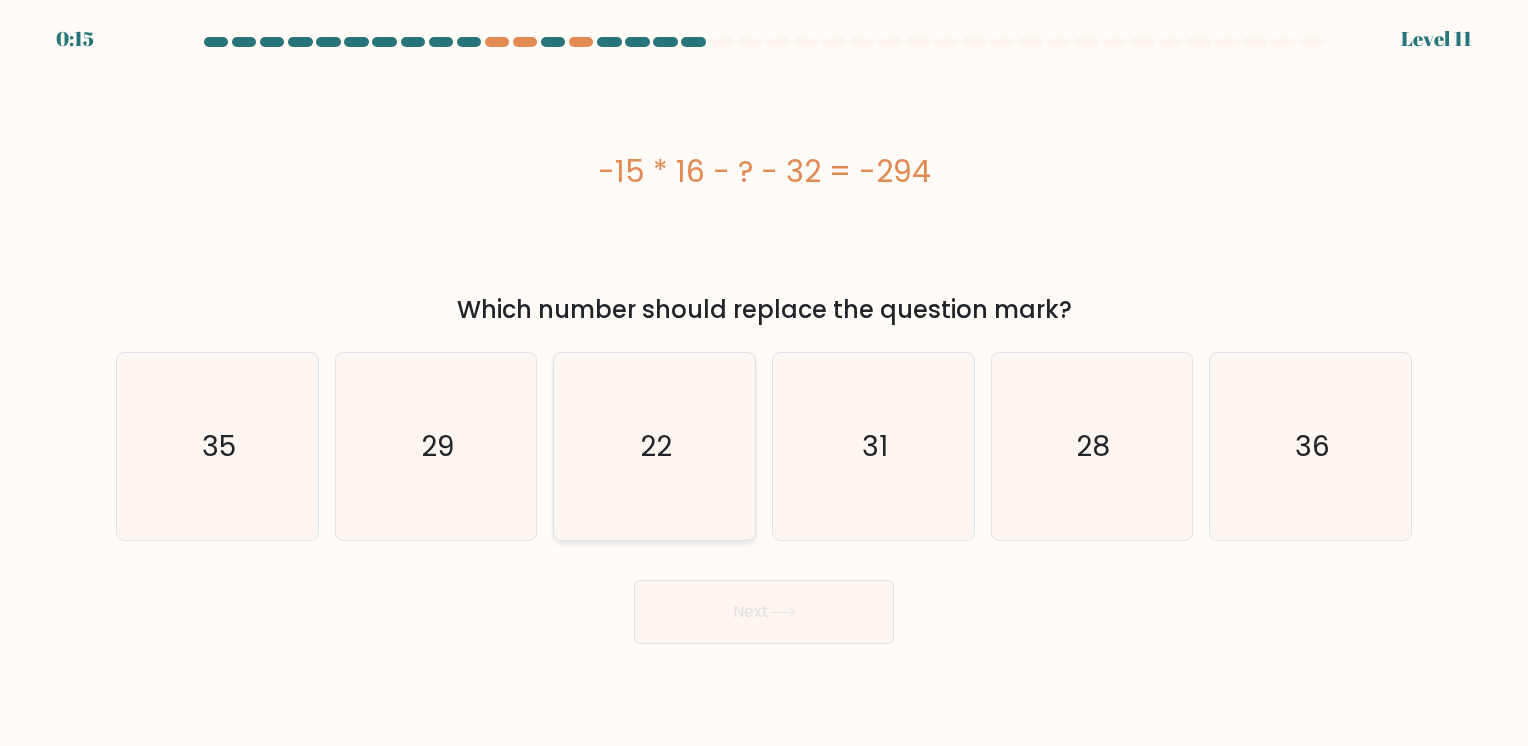 click on "22" 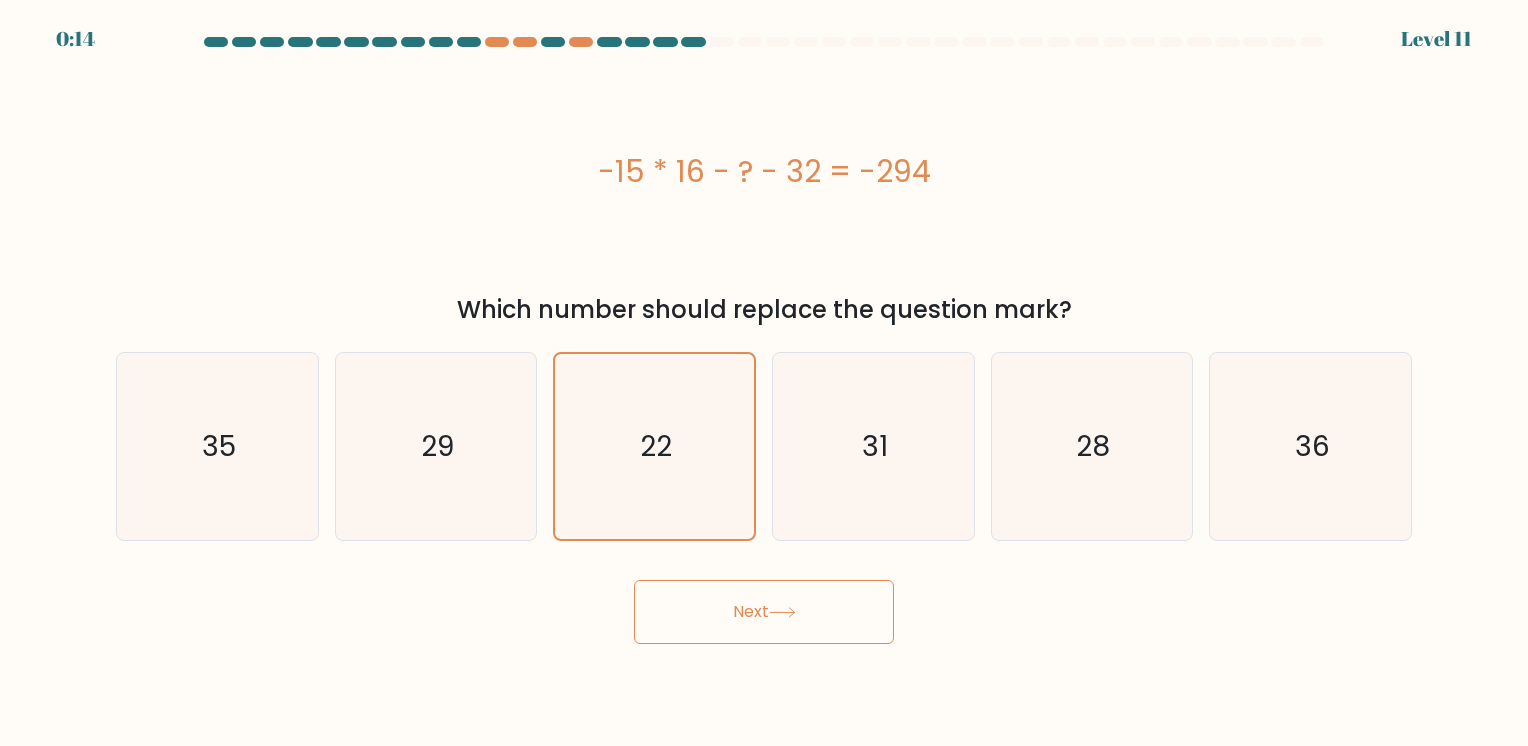 click on "Next" at bounding box center [764, 612] 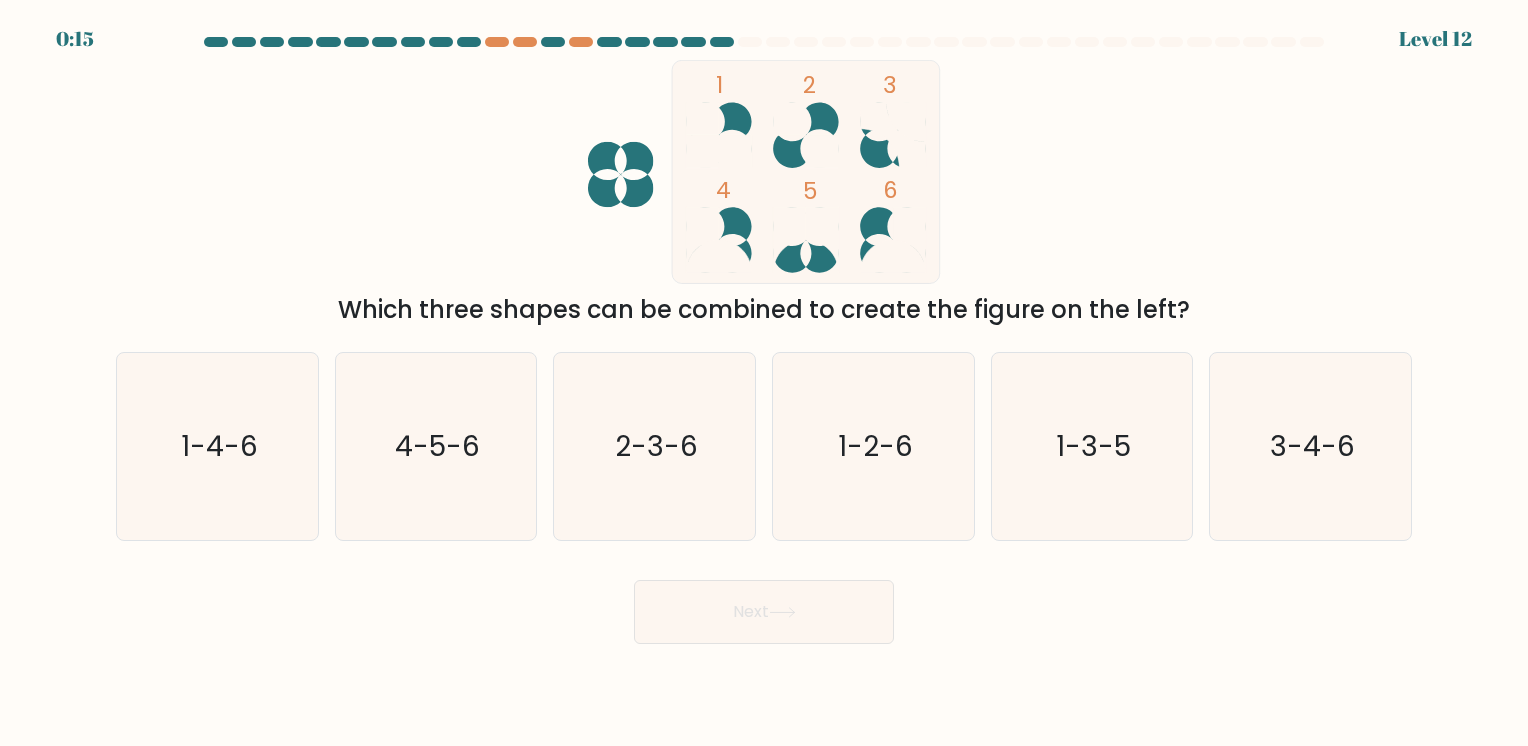 click 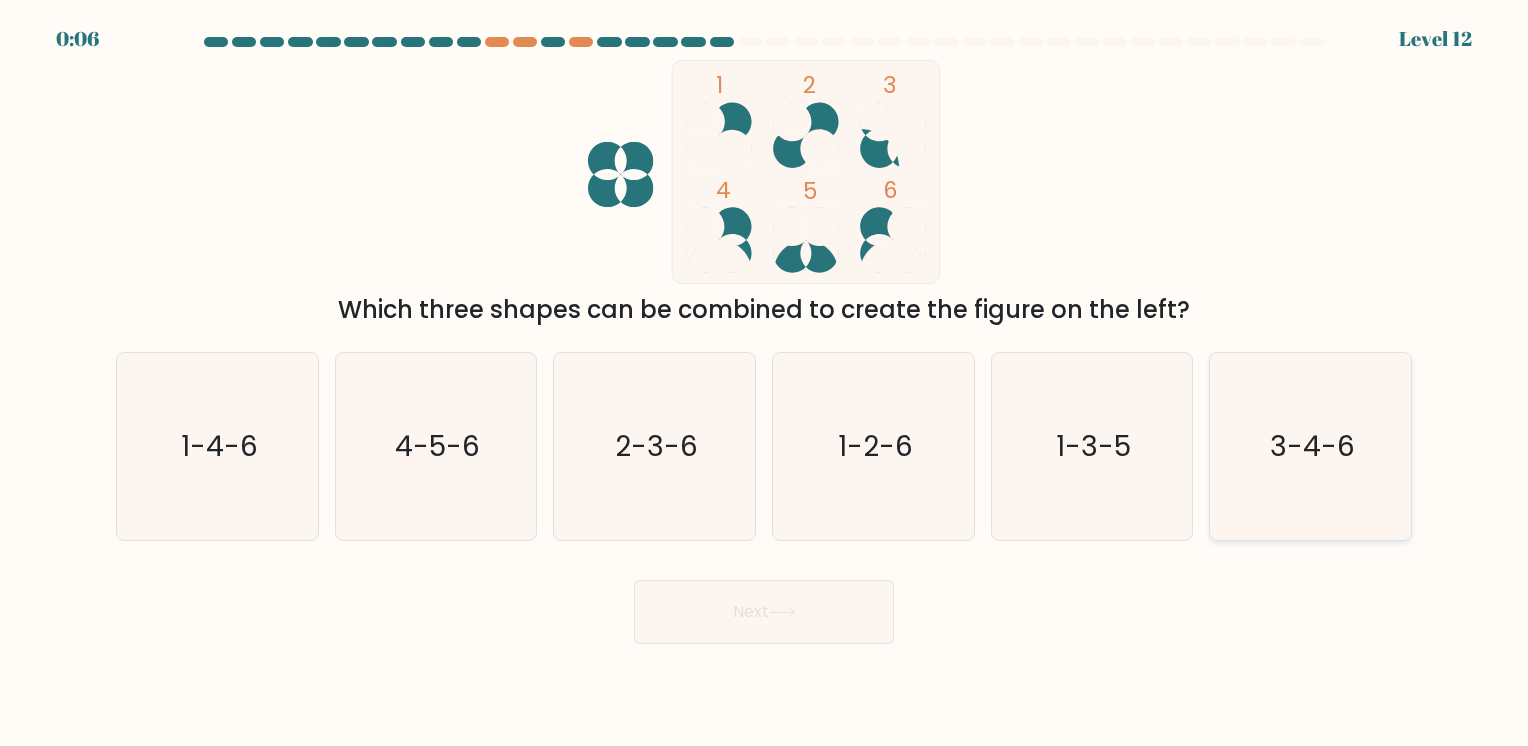 click on "3-4-6" 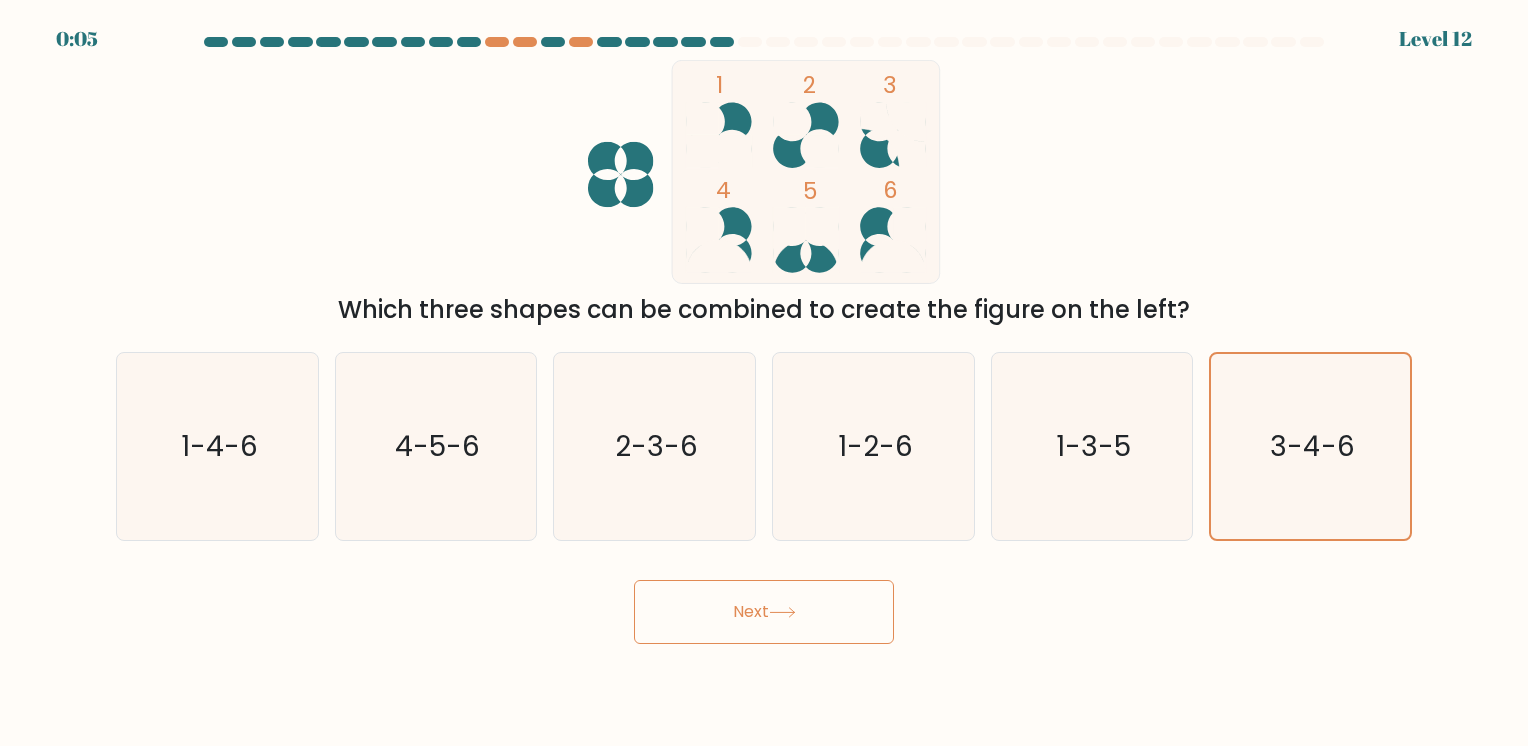 click on "Next" at bounding box center (764, 612) 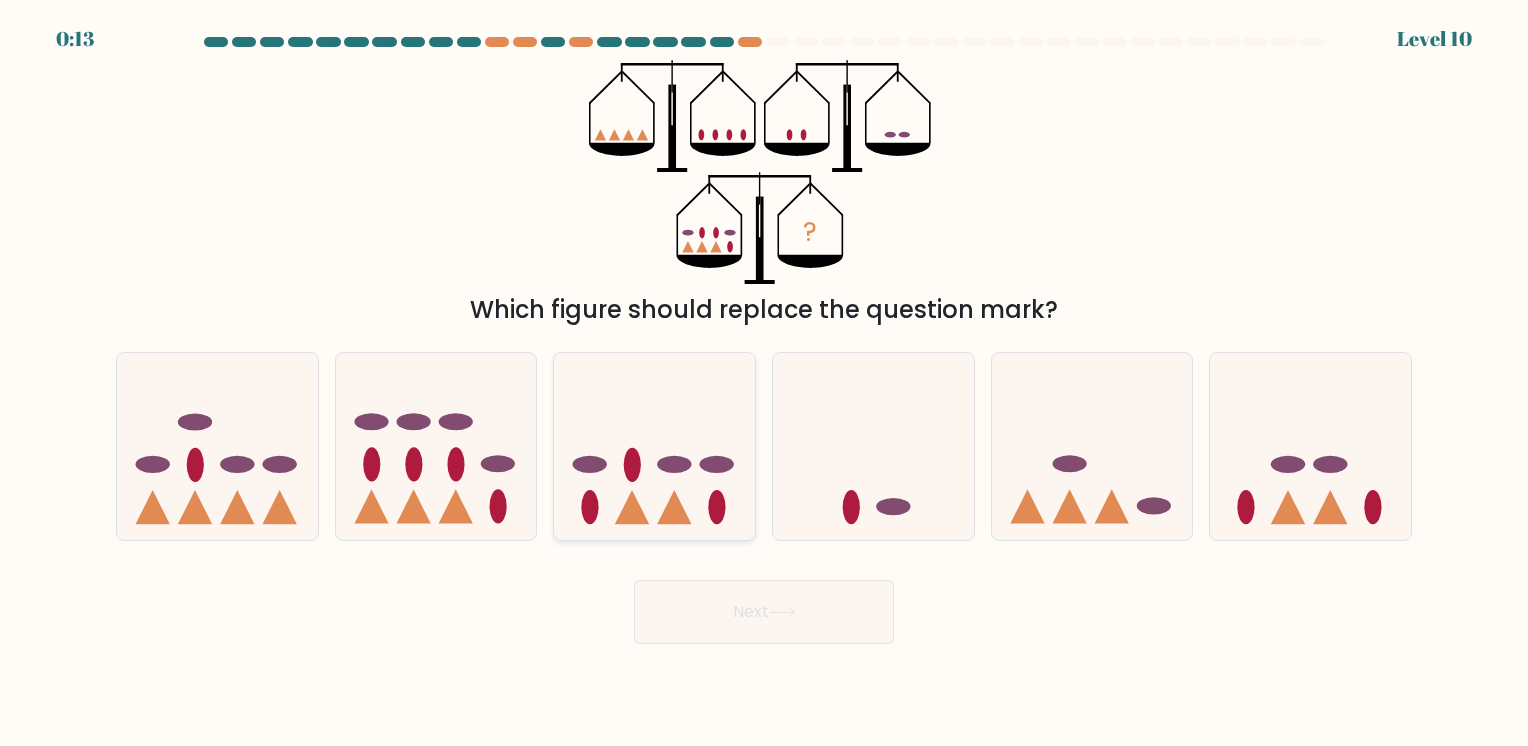 click 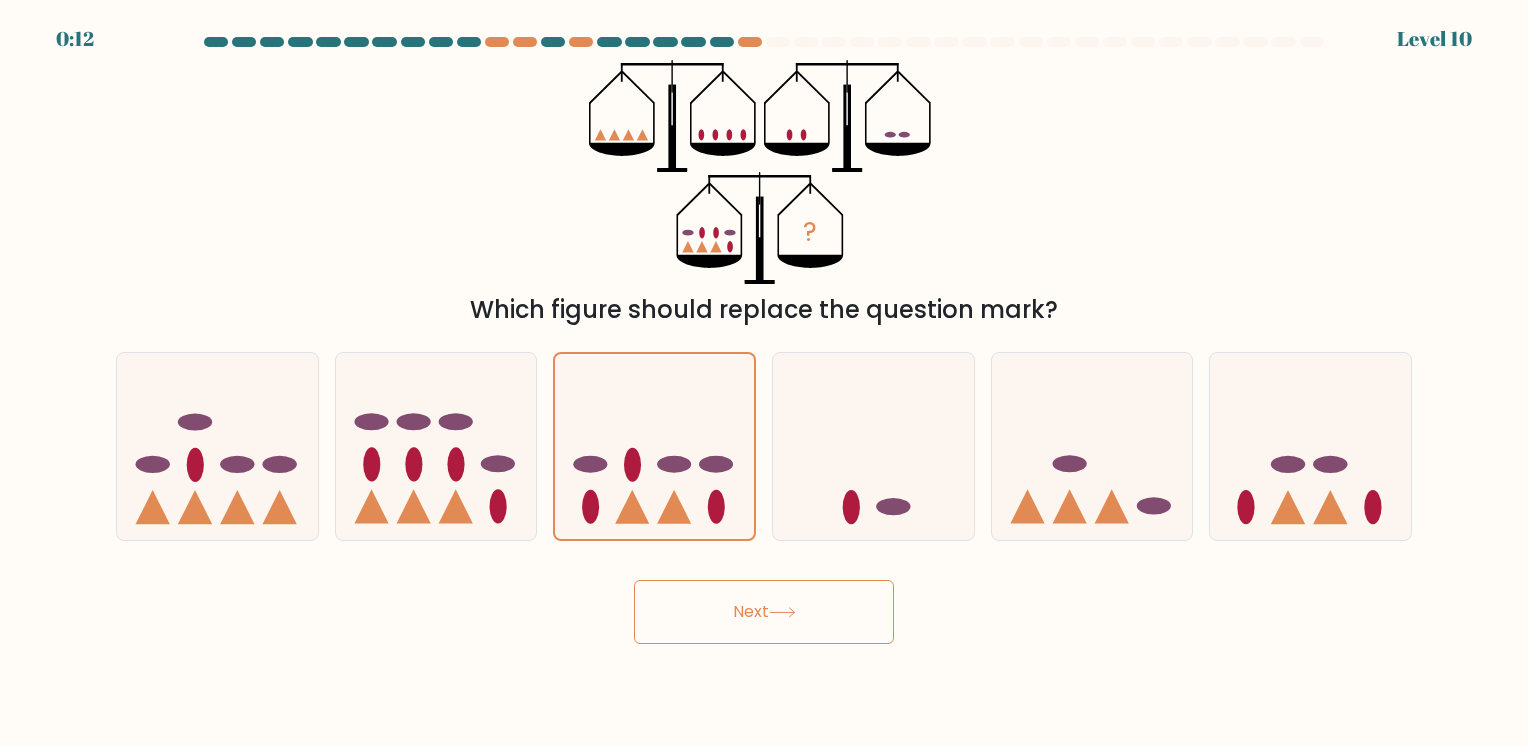 click on "Next" at bounding box center (764, 612) 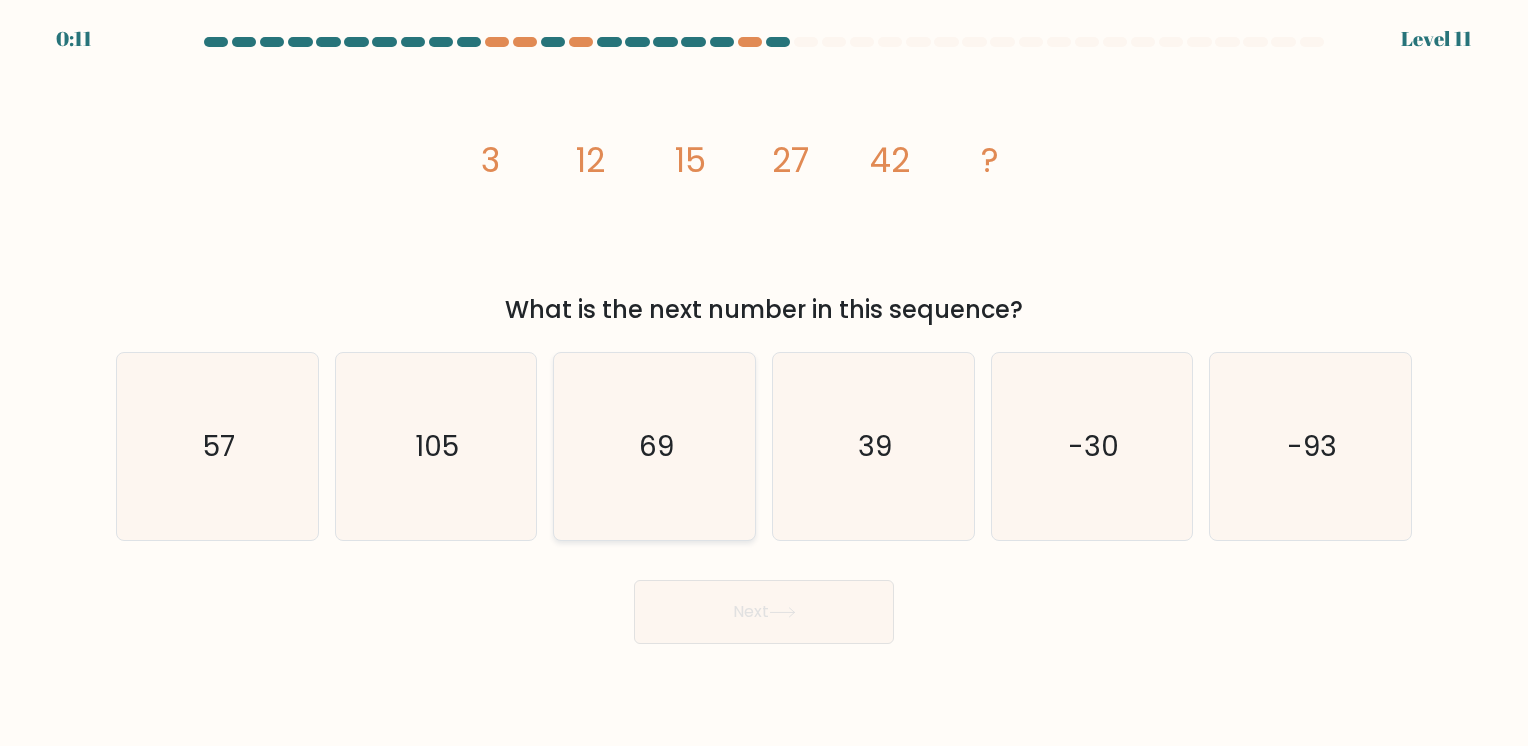 click on "69" 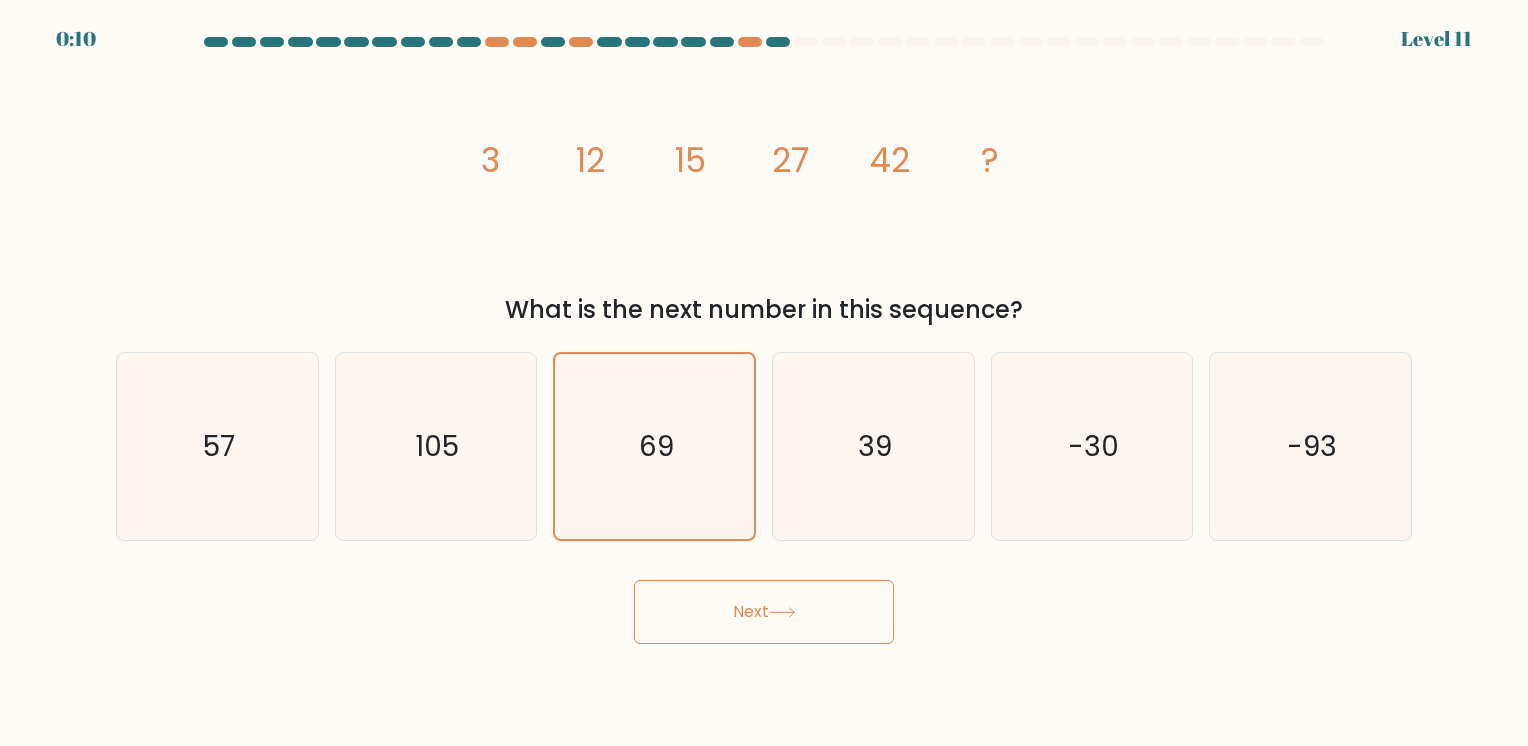 click on "Next" at bounding box center [764, 612] 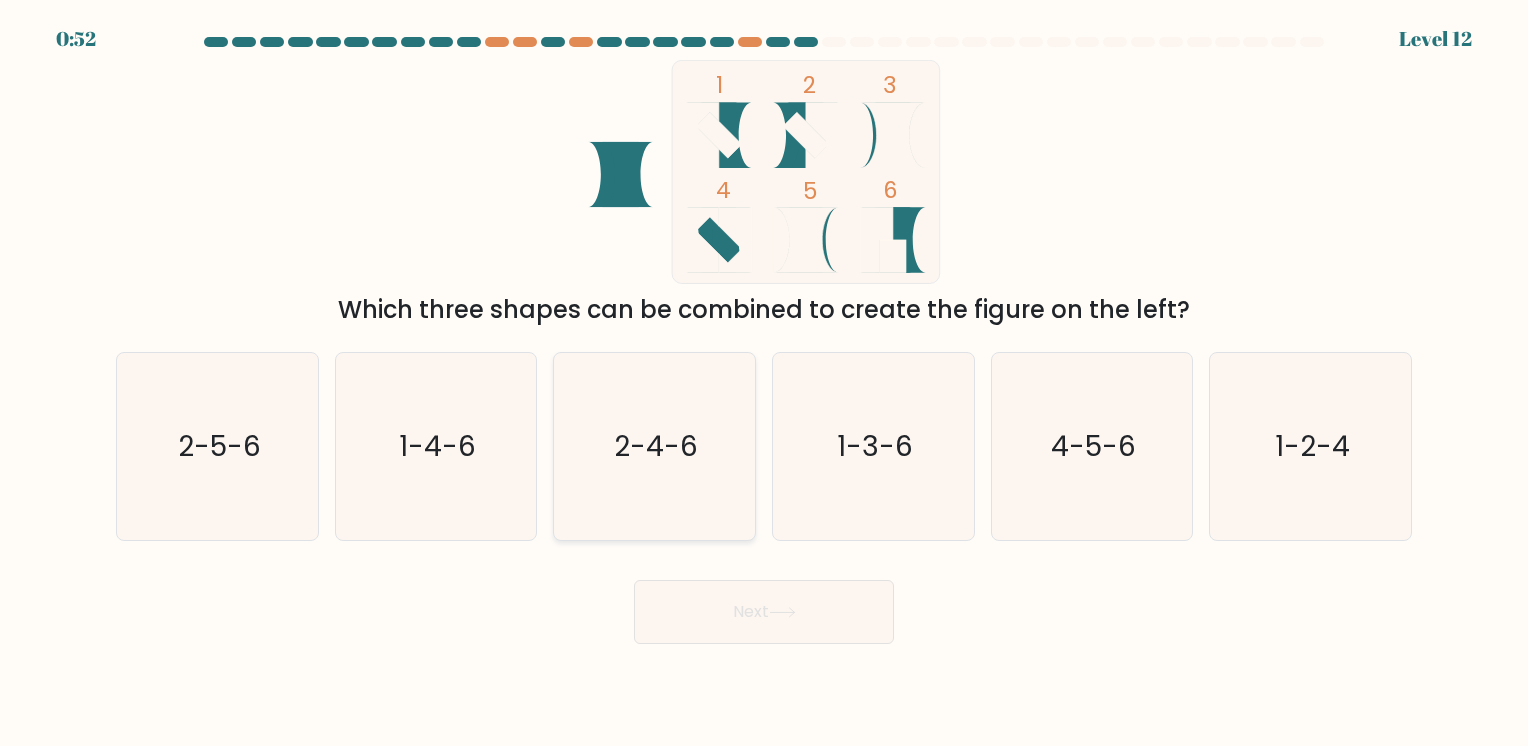 click on "2-4-6" 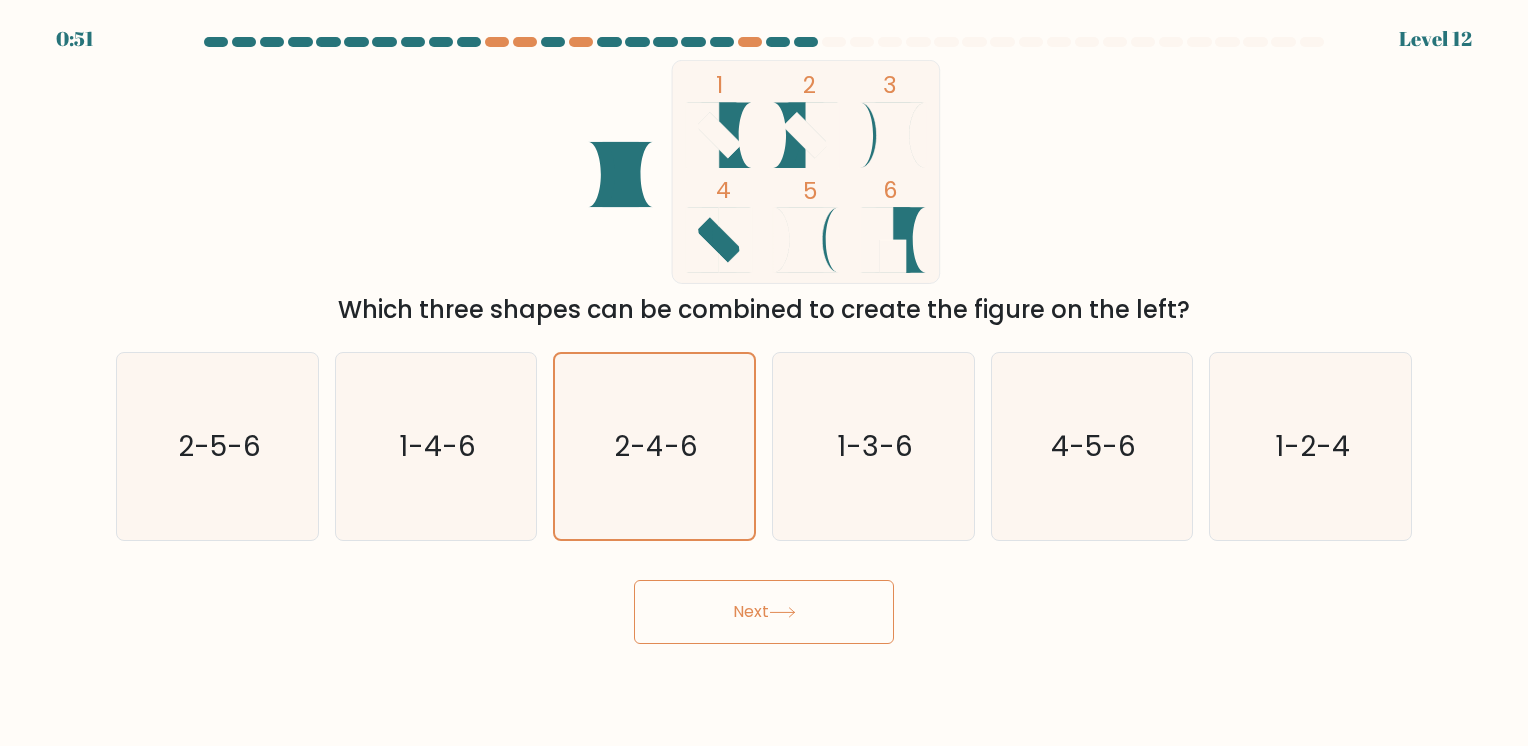 click on "Next" at bounding box center (764, 612) 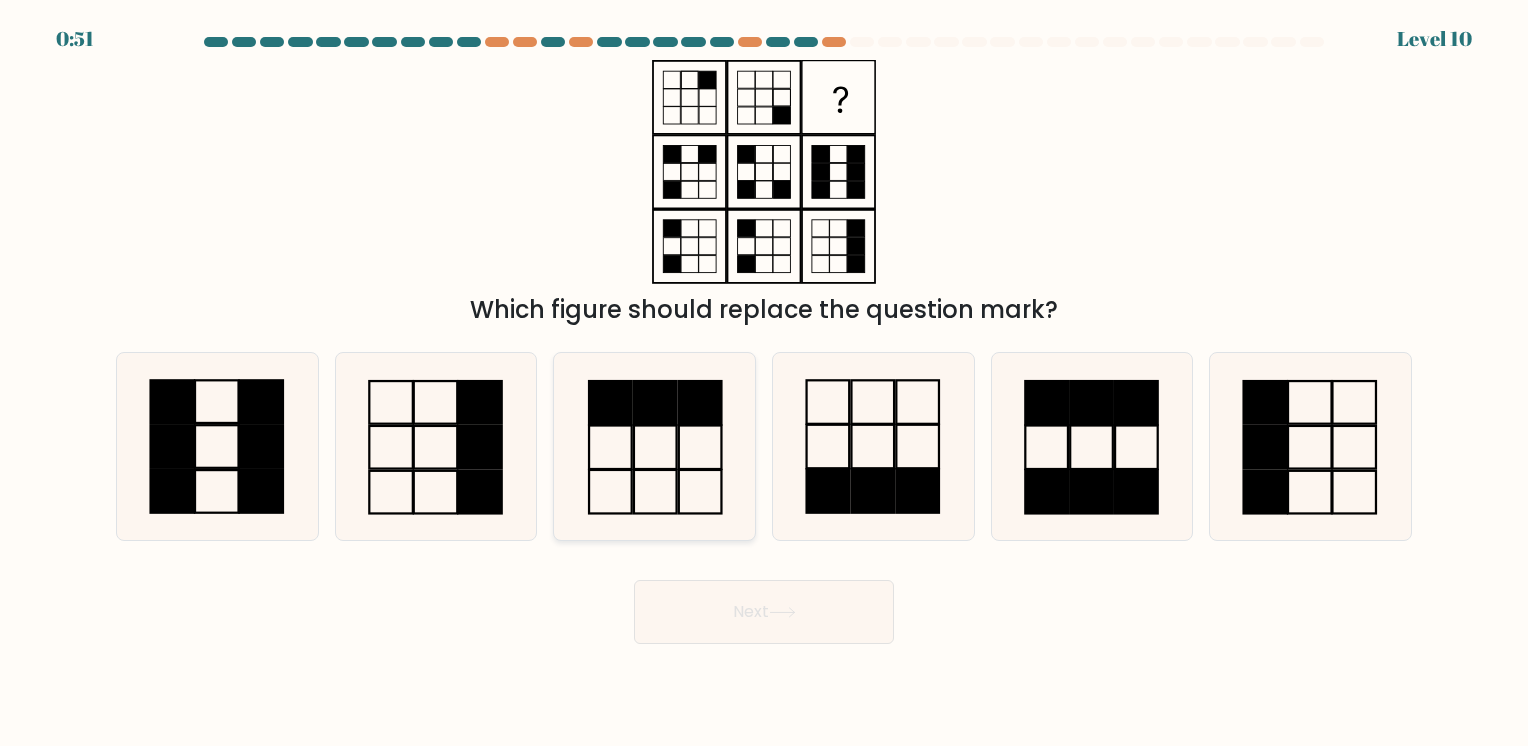 click 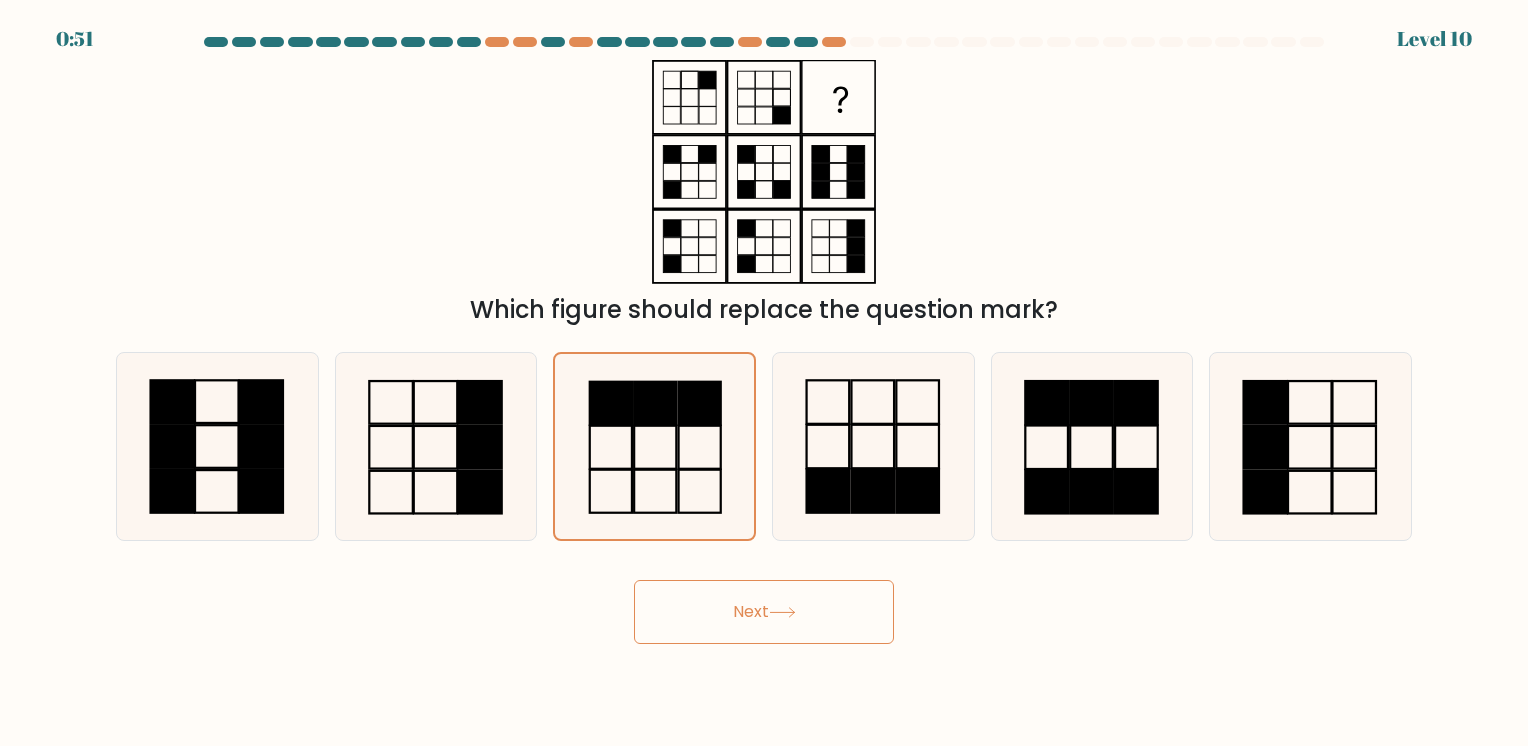 click on "Next" at bounding box center [764, 612] 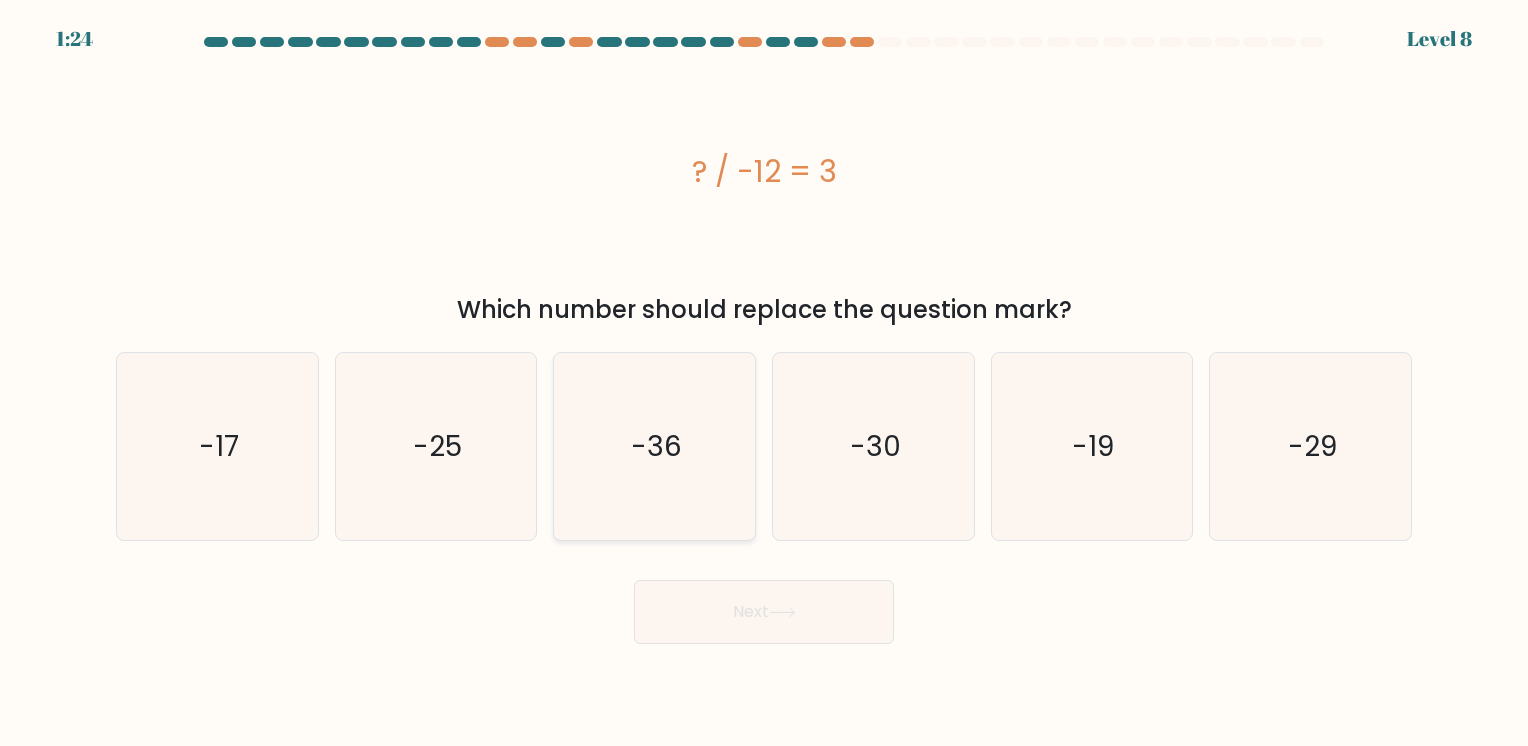 click on "-36" 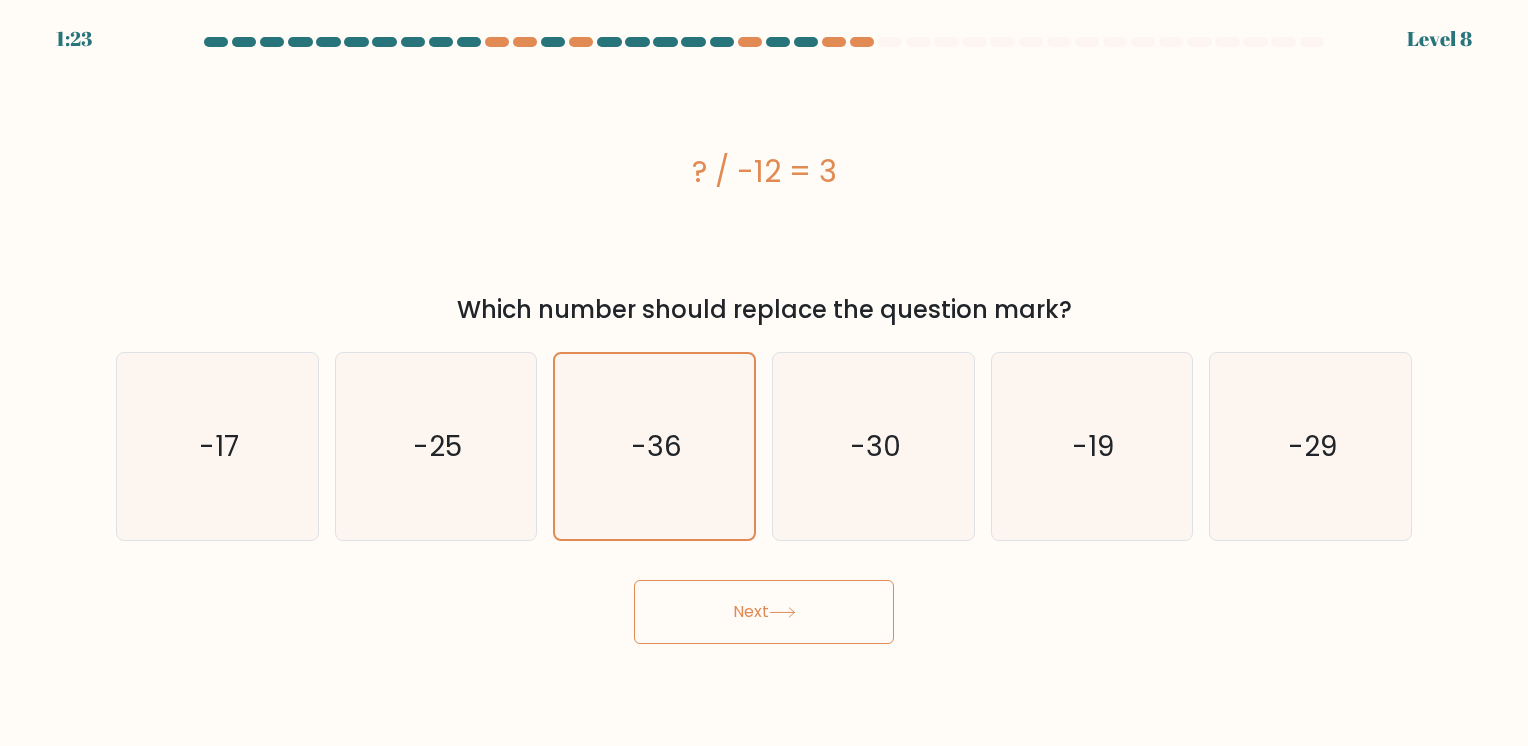 click on "Next" at bounding box center [764, 612] 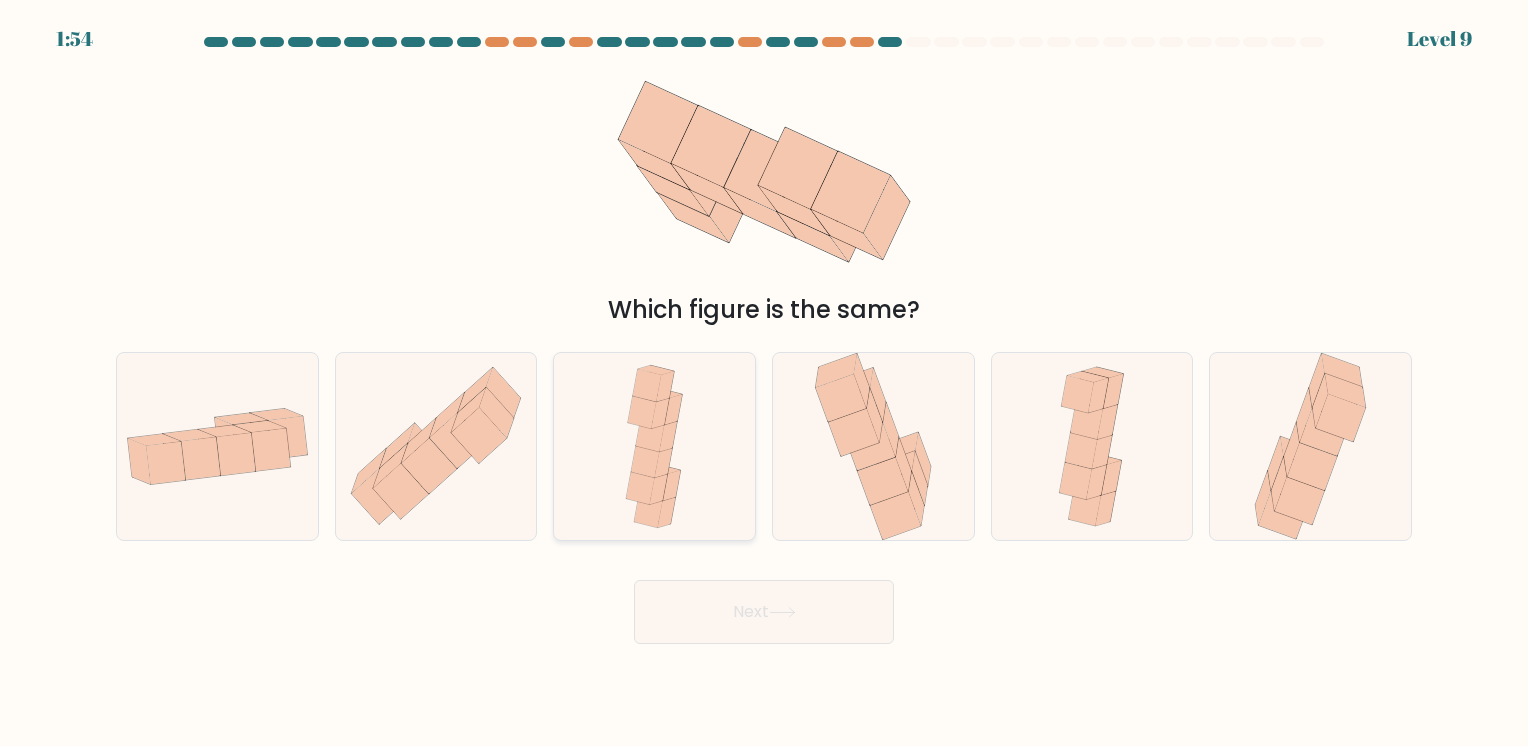 click 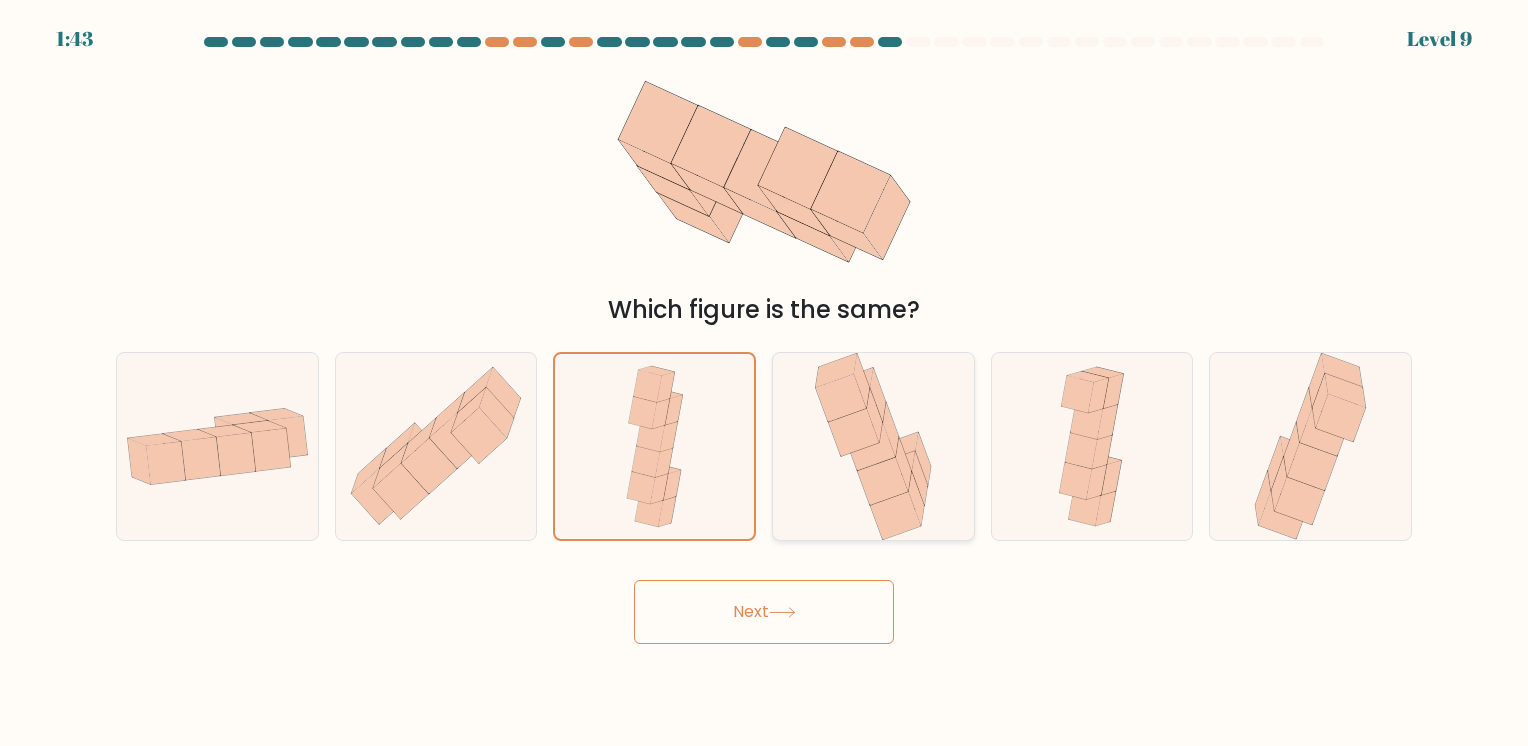 click 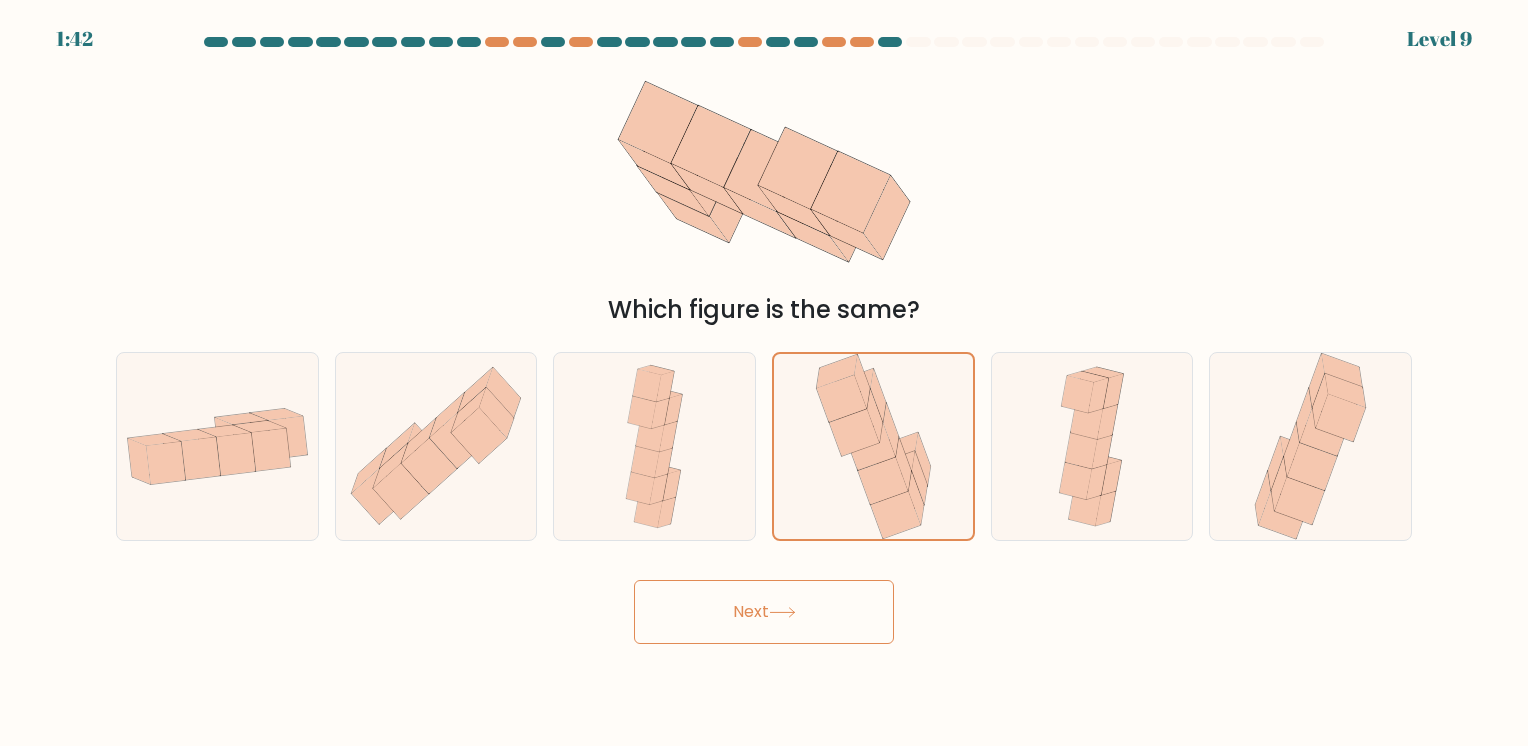 click on "Next" at bounding box center [764, 612] 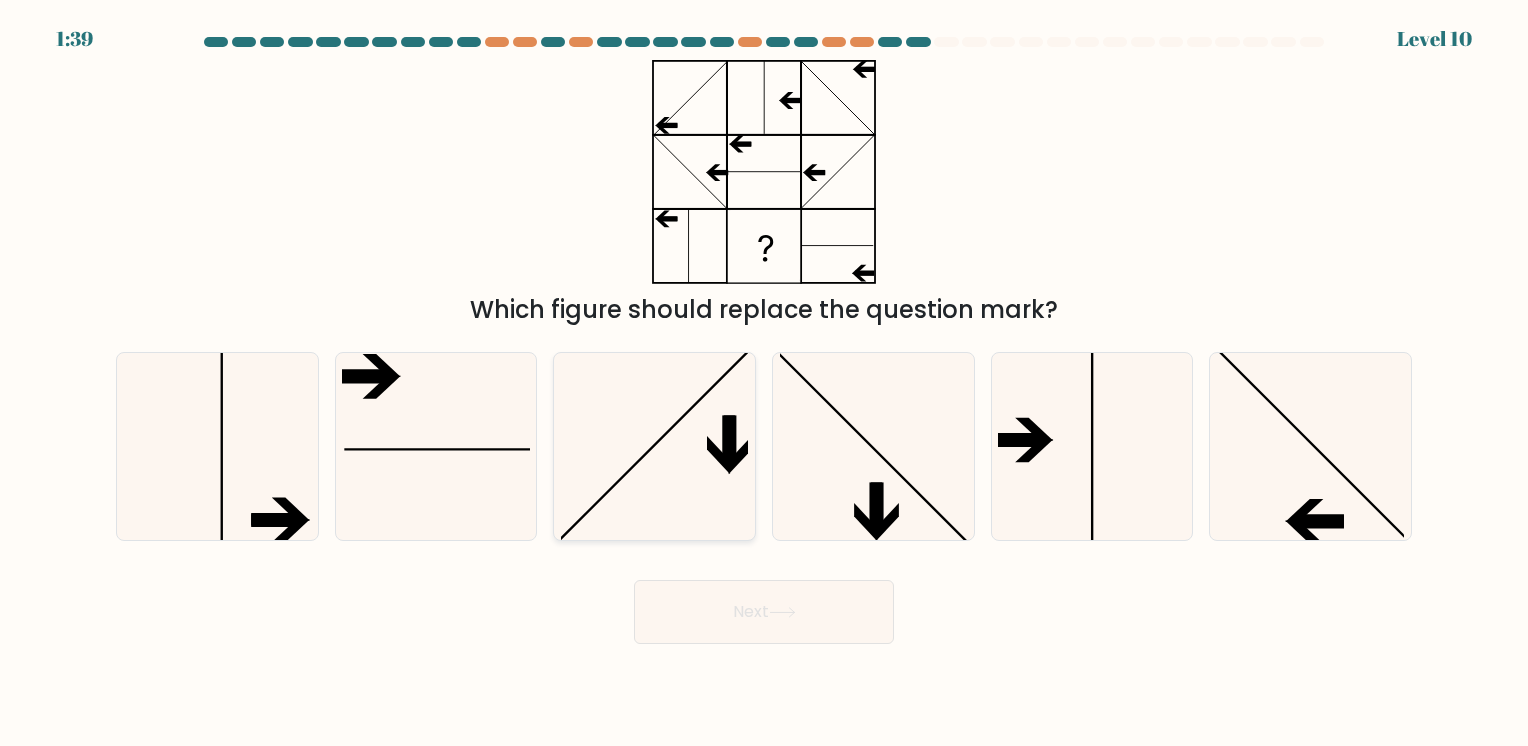 click 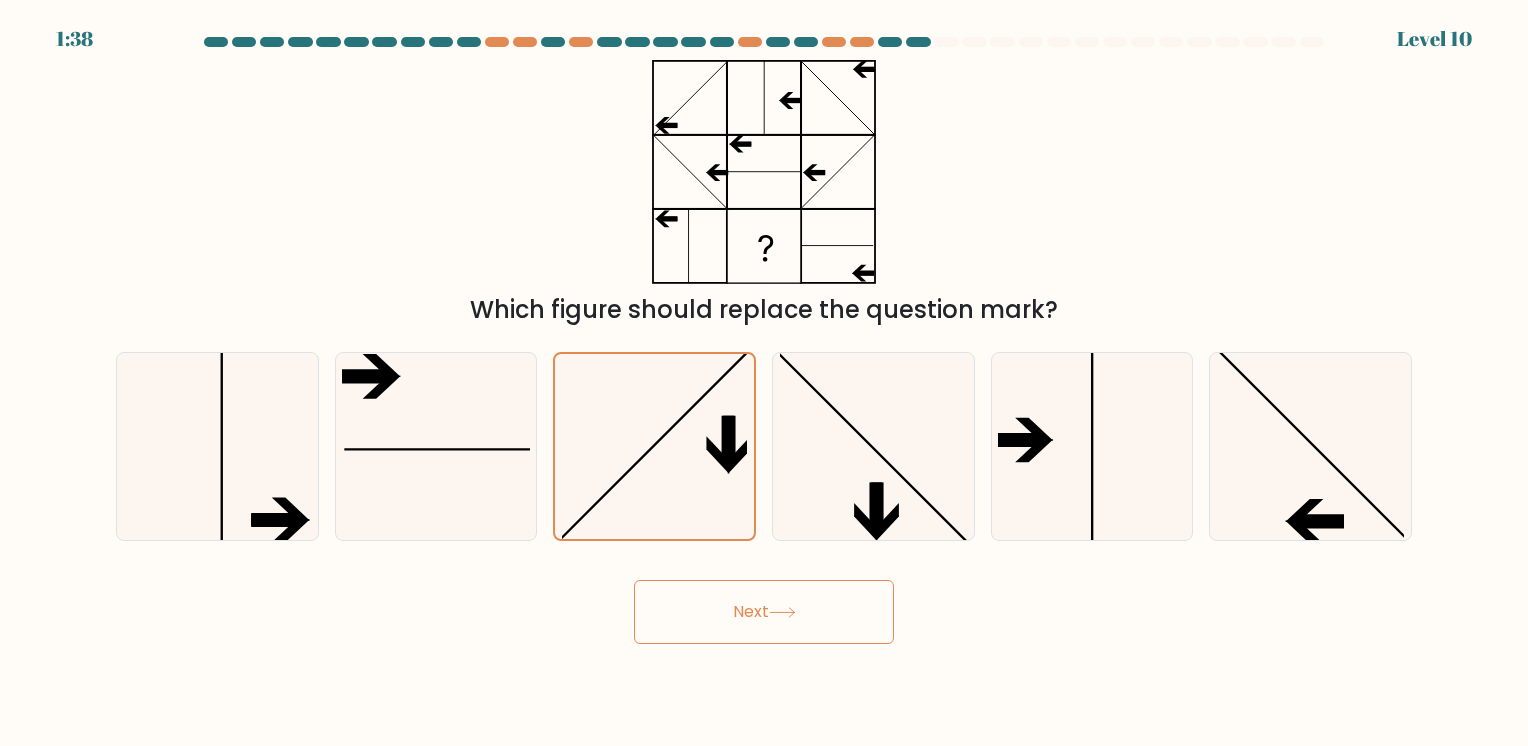 click on "Next" at bounding box center [764, 612] 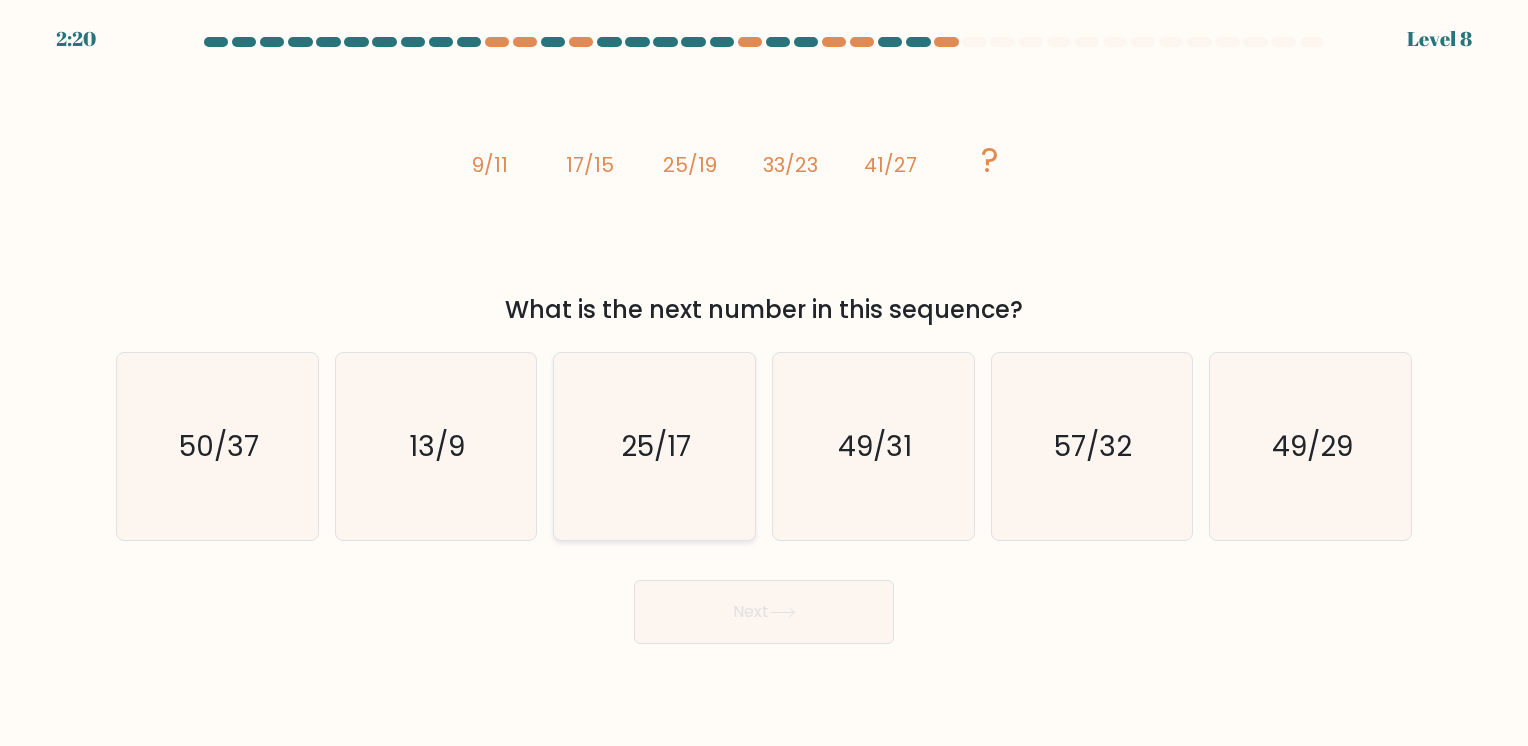click on "25/17" 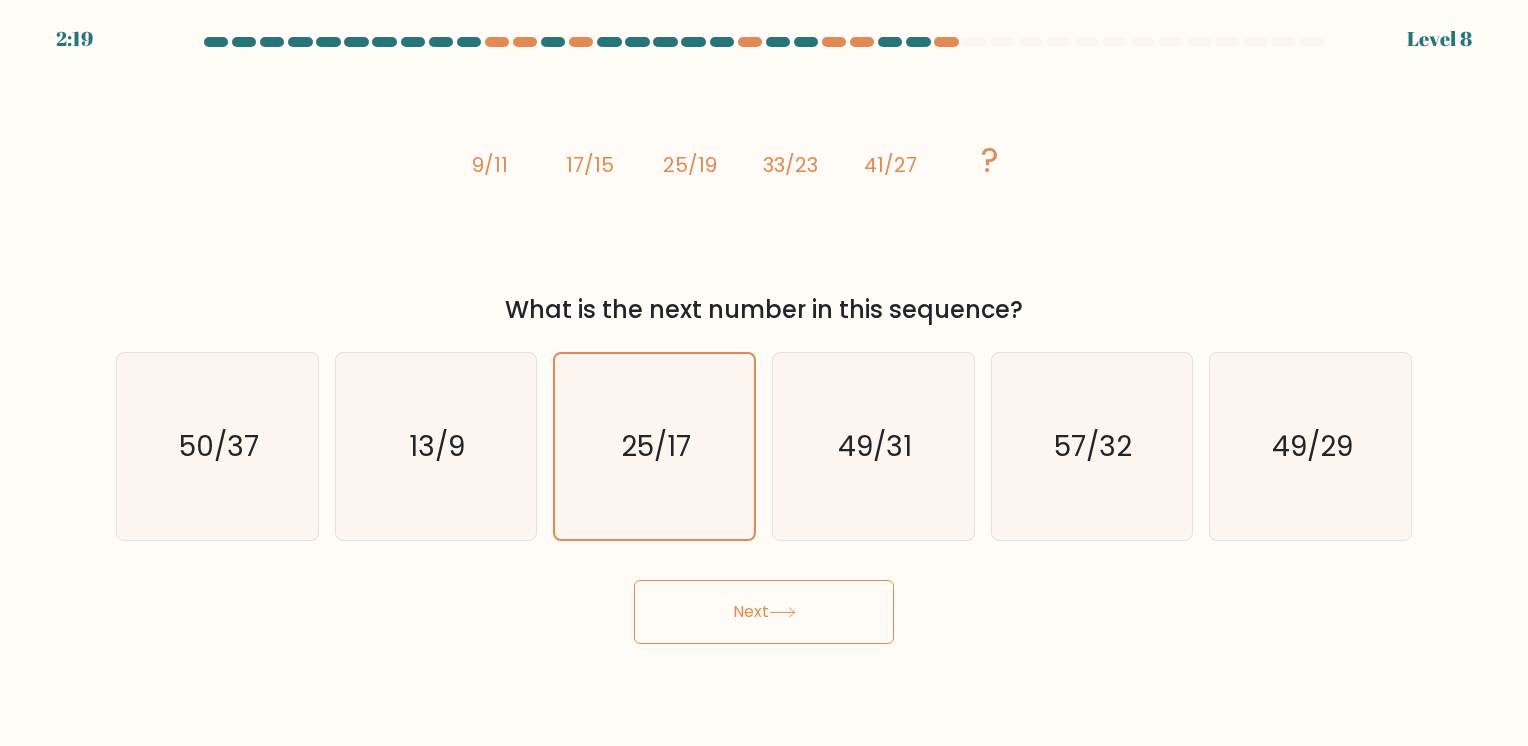 click on "Next" at bounding box center [764, 612] 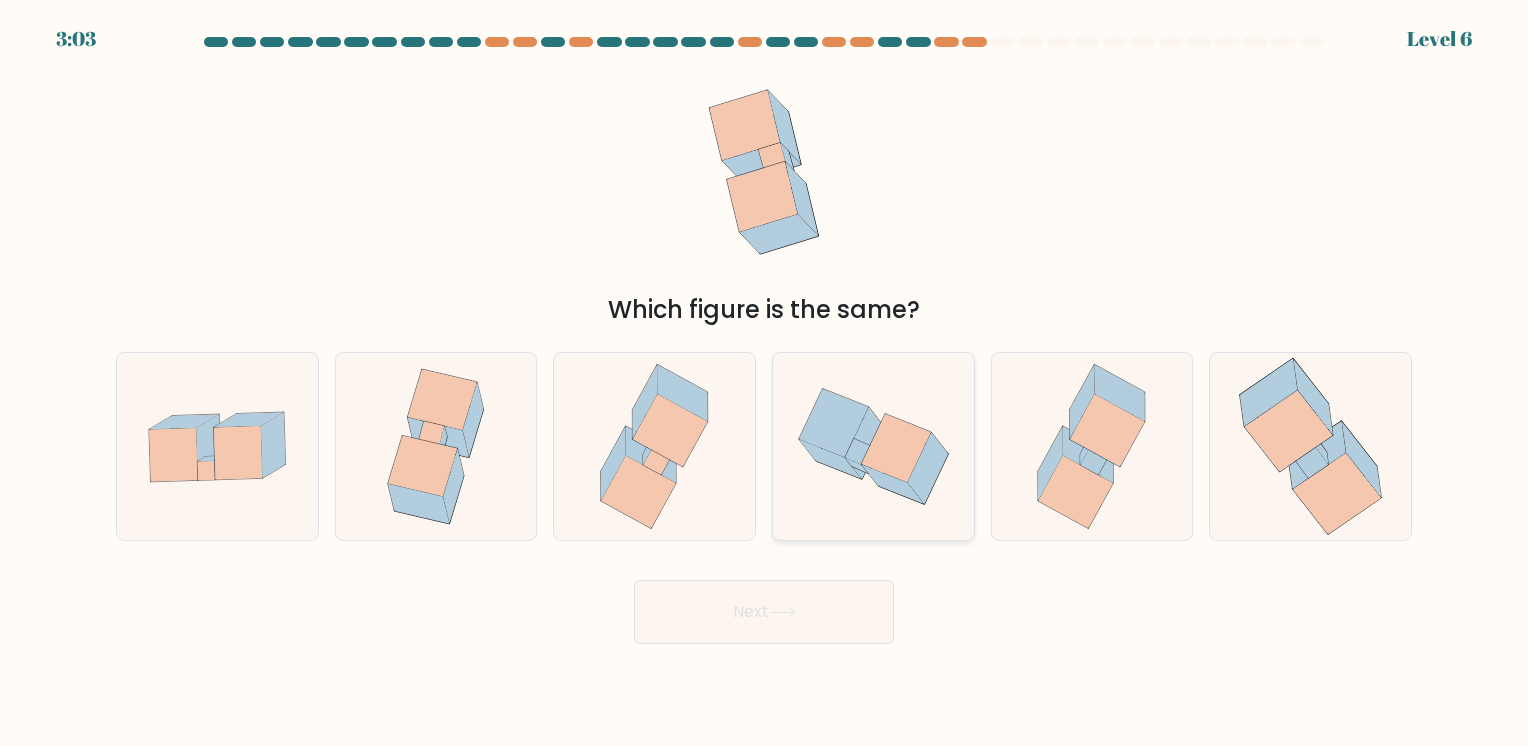 click 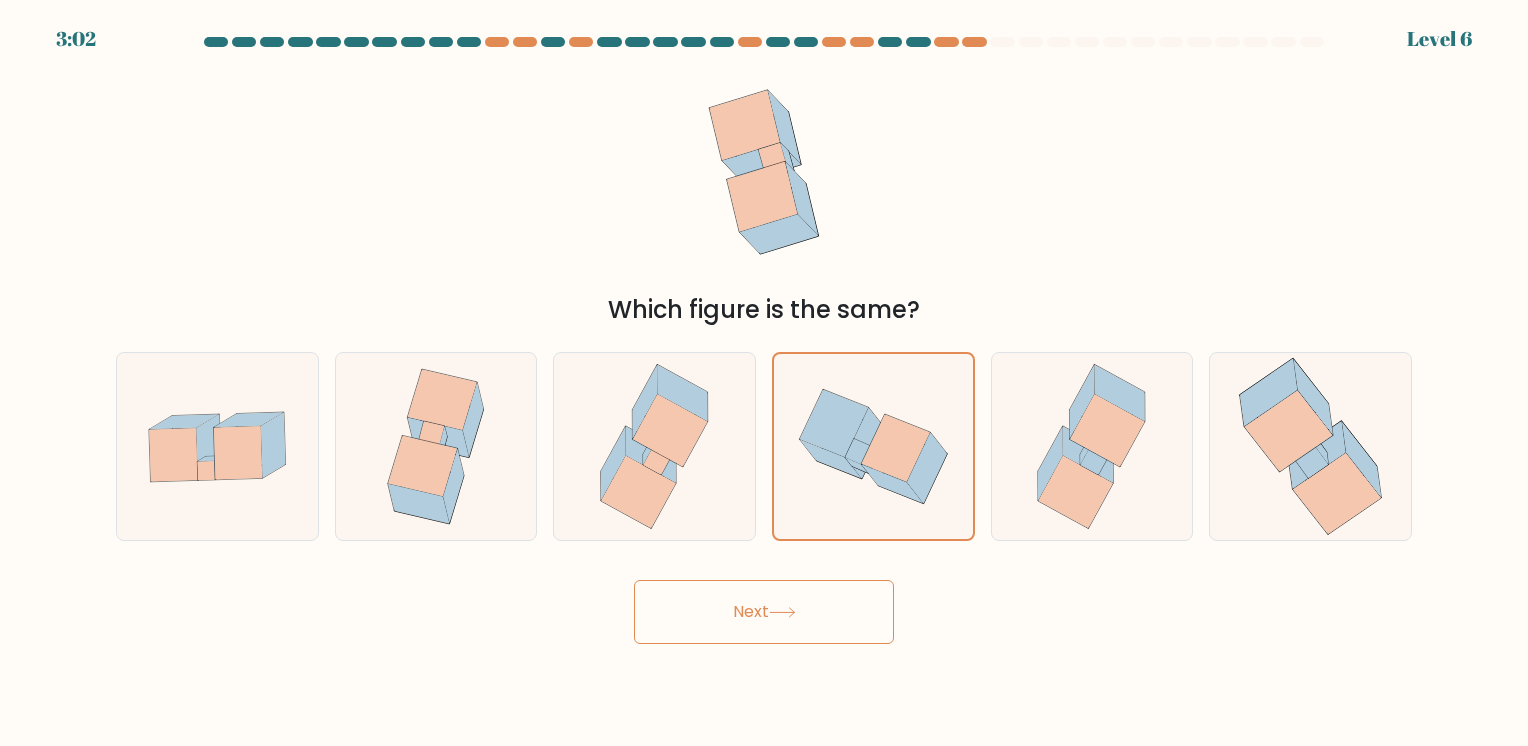 click on "Next" at bounding box center (764, 612) 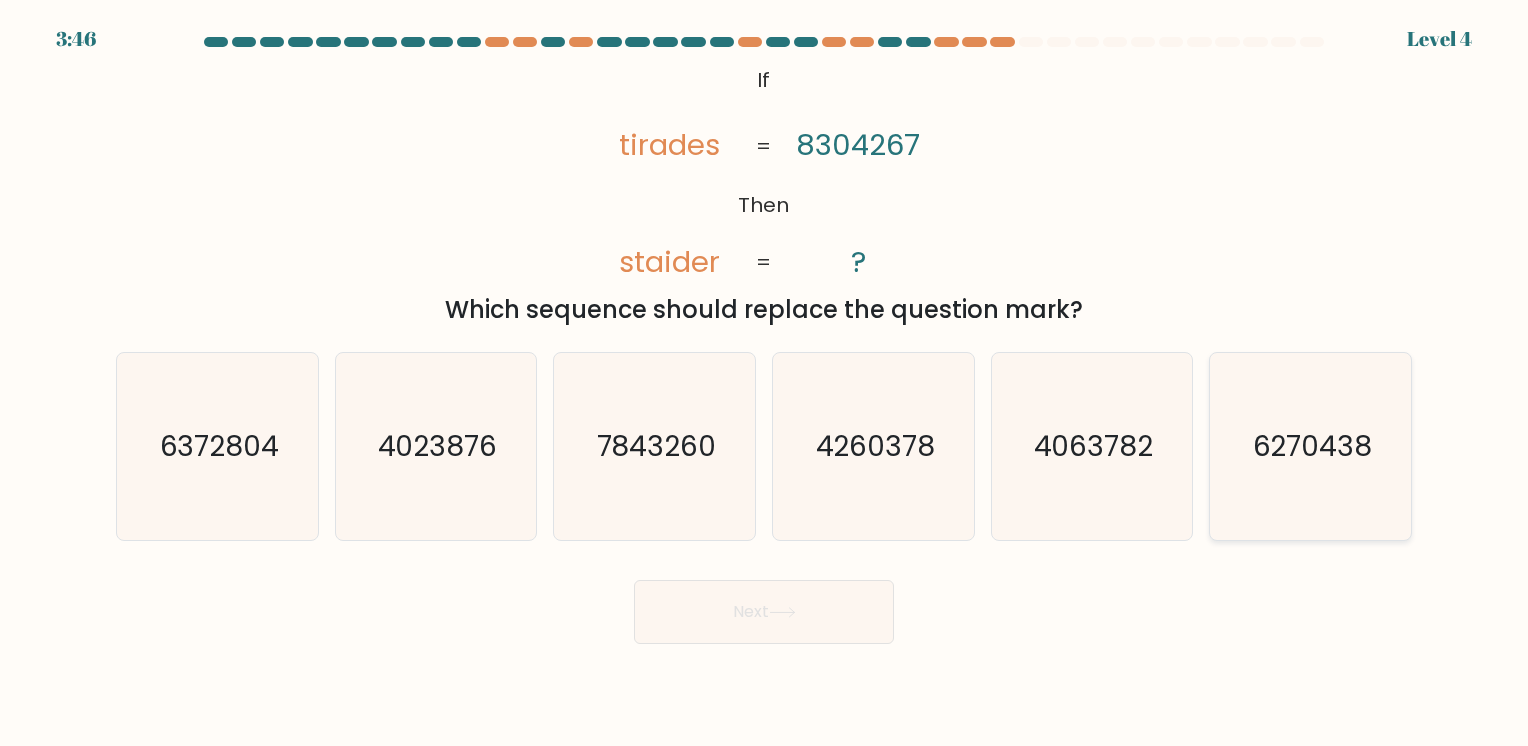 click on "6270438" 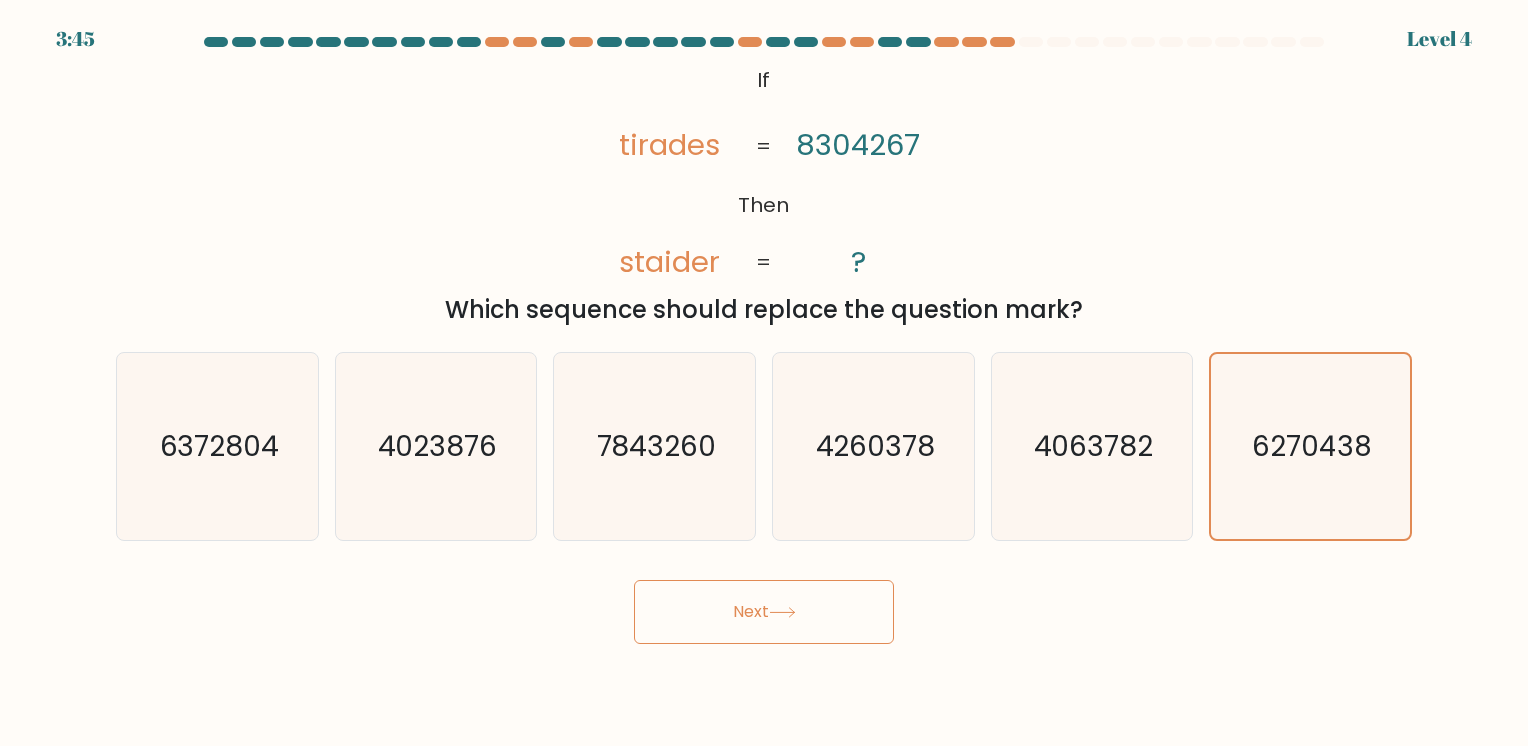 click on "Next" at bounding box center [764, 612] 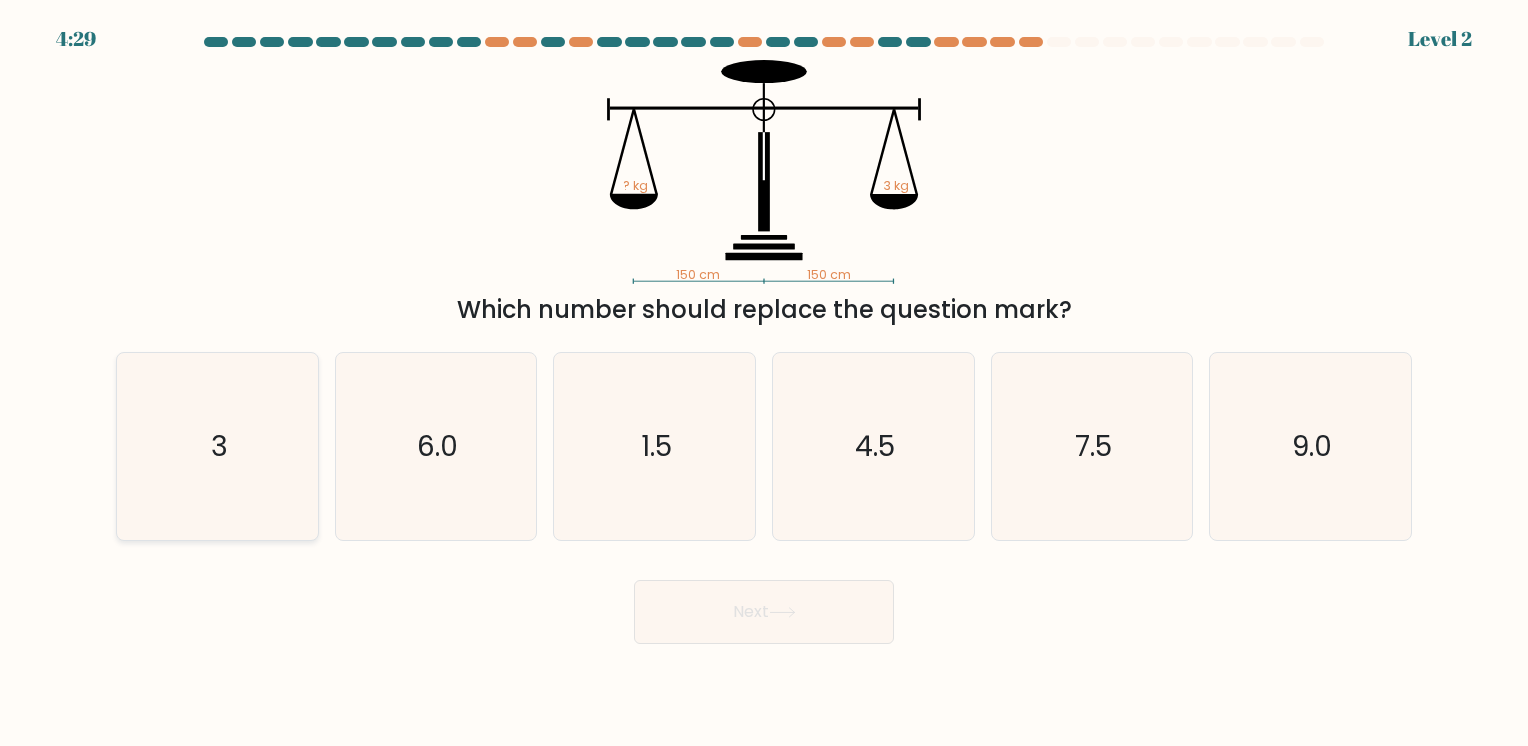 click on "3" 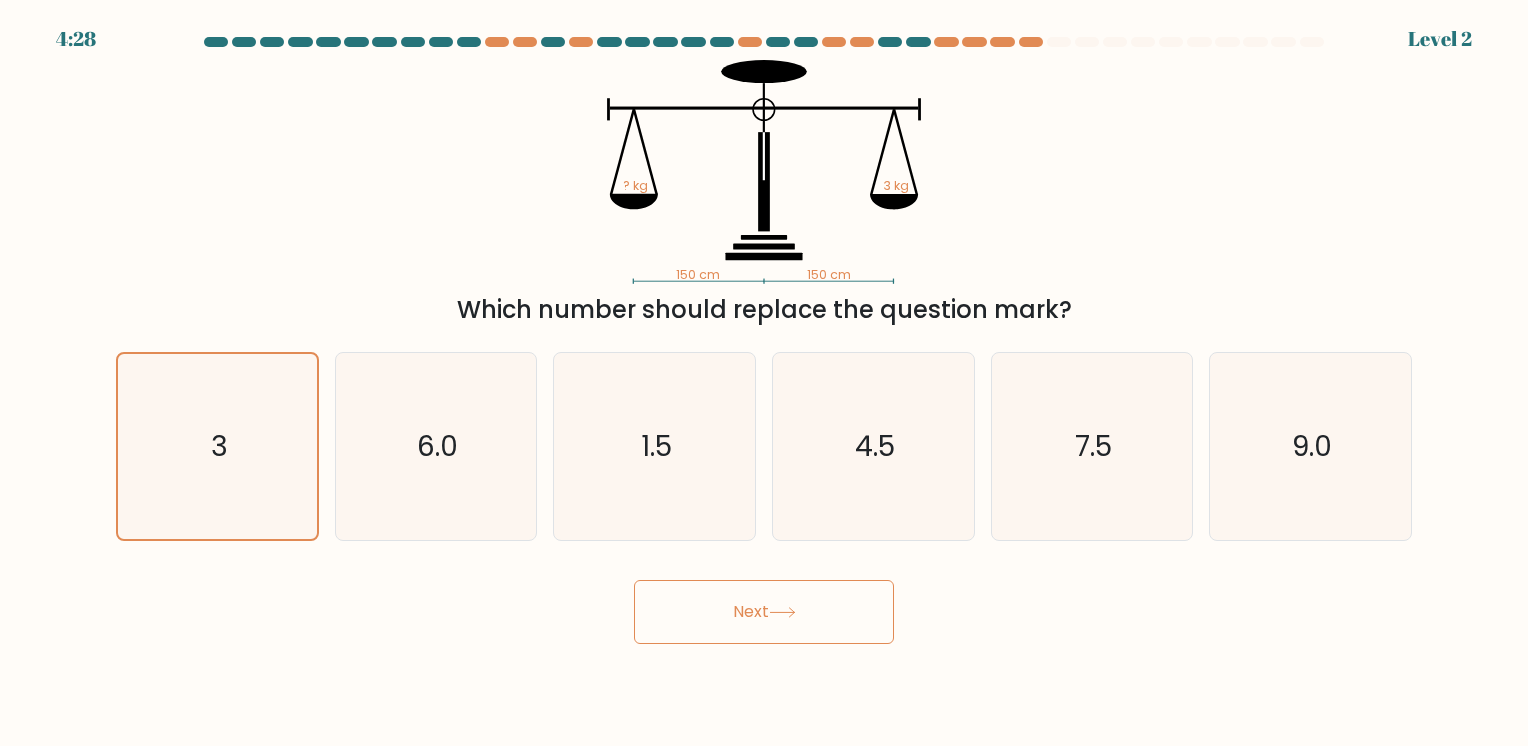 click on "Next" at bounding box center (764, 612) 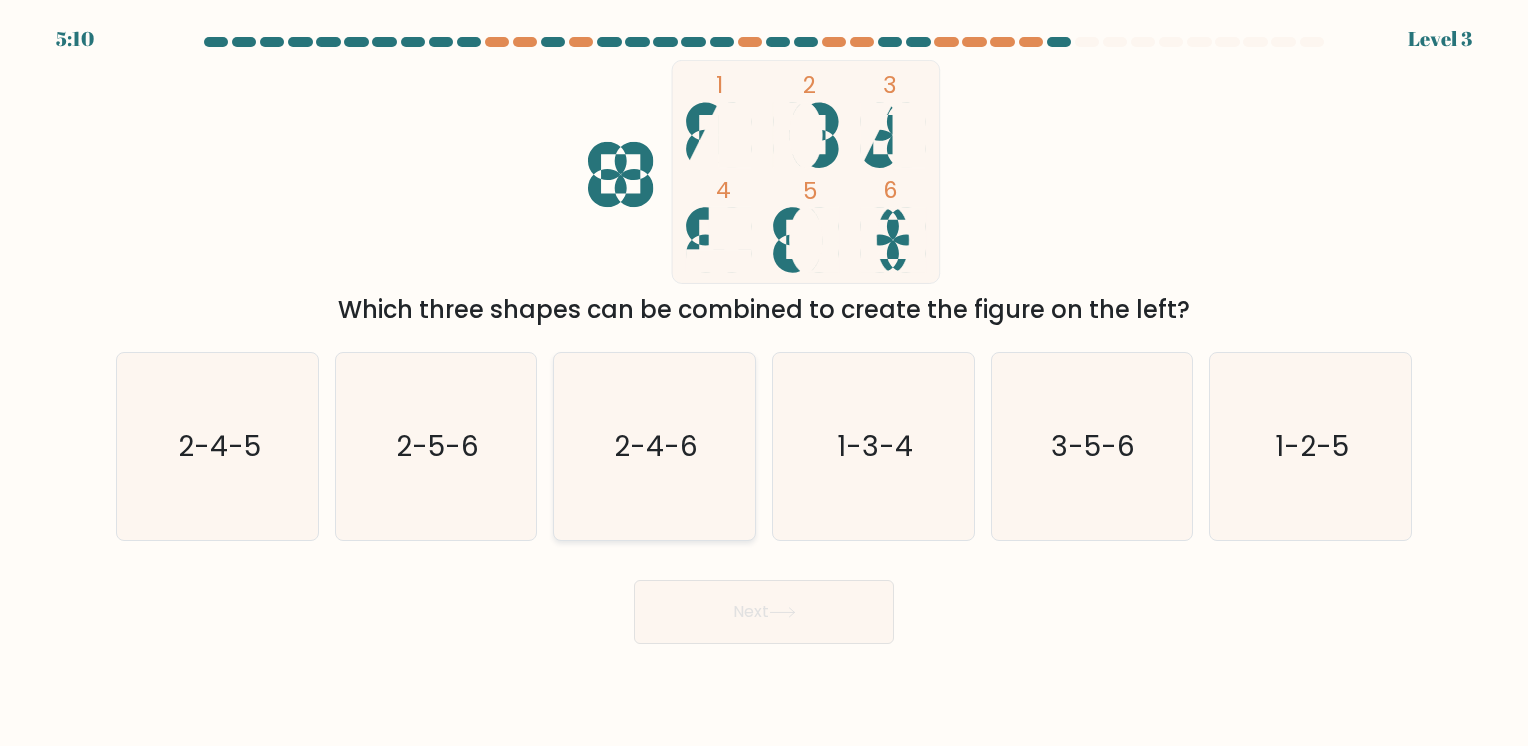 click on "2-4-6" 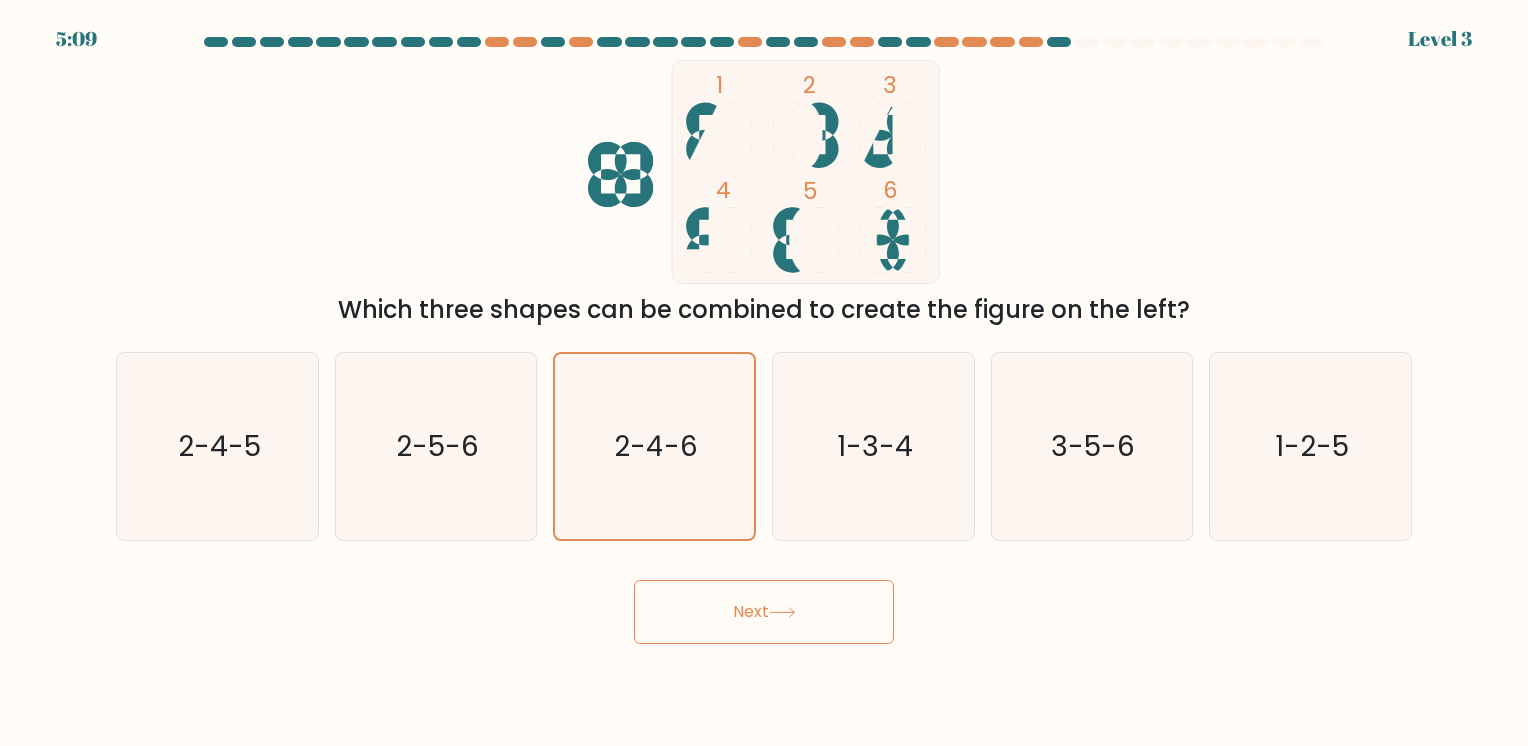 click on "Next" at bounding box center [764, 612] 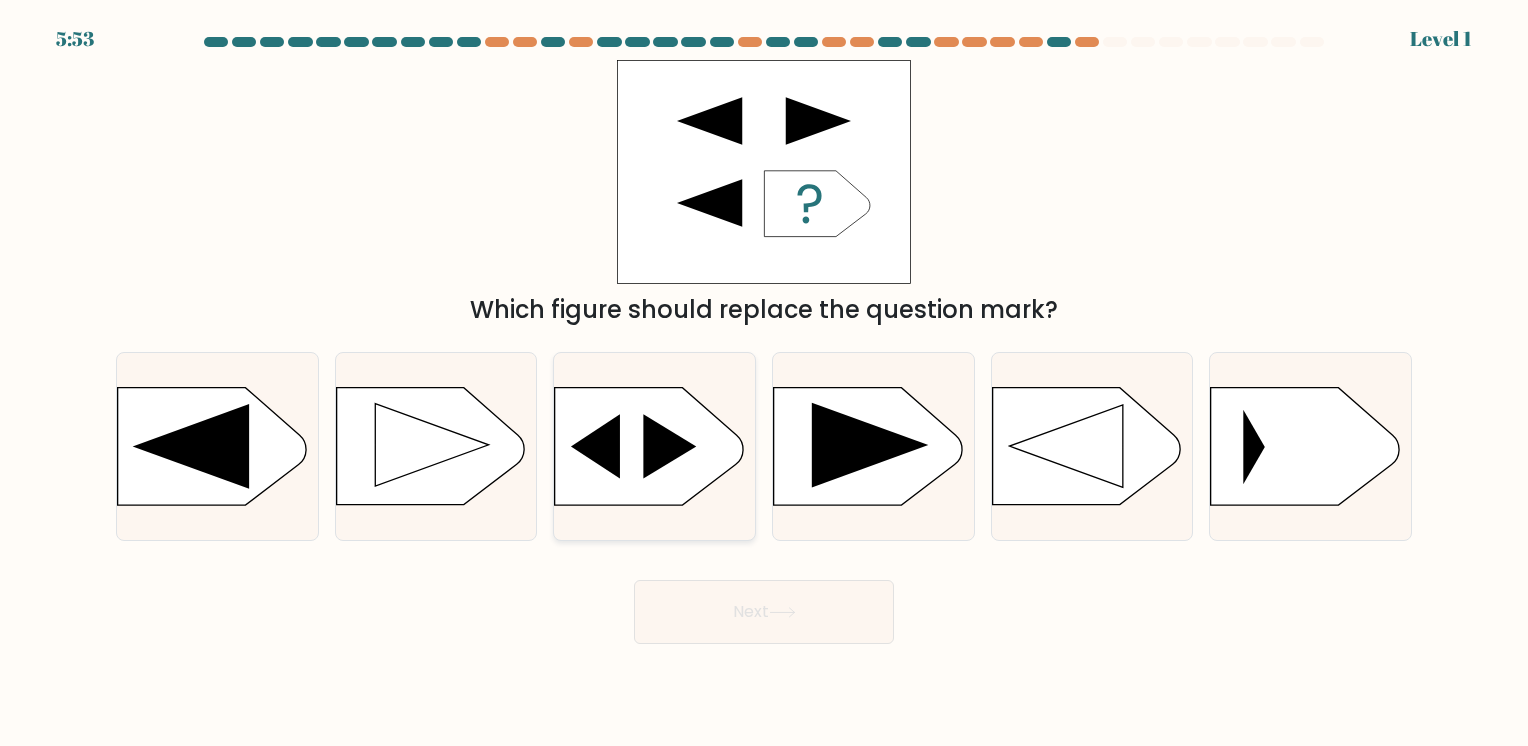 drag, startPoint x: 695, startPoint y: 434, endPoint x: 724, endPoint y: 531, distance: 101.24229 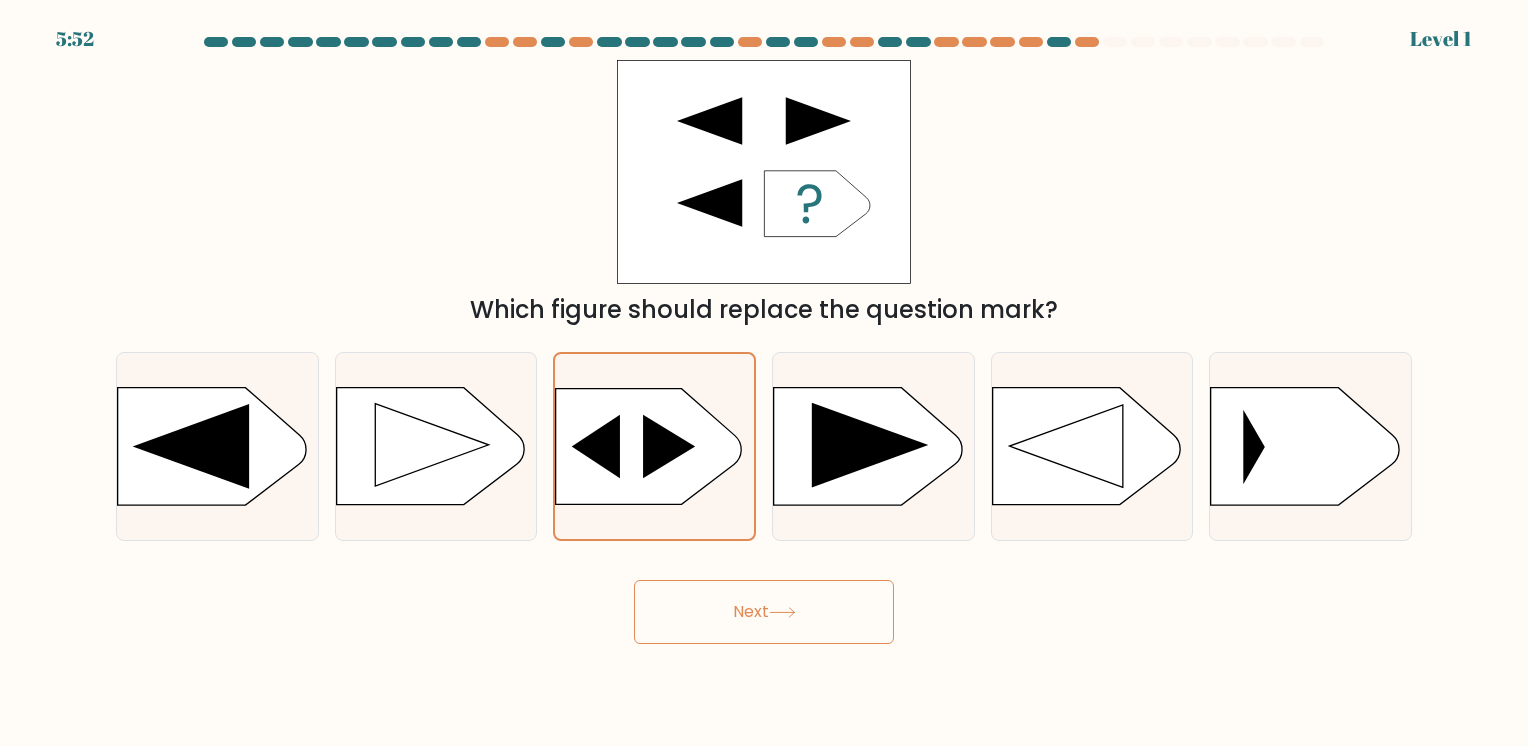 click on "Next" at bounding box center [764, 612] 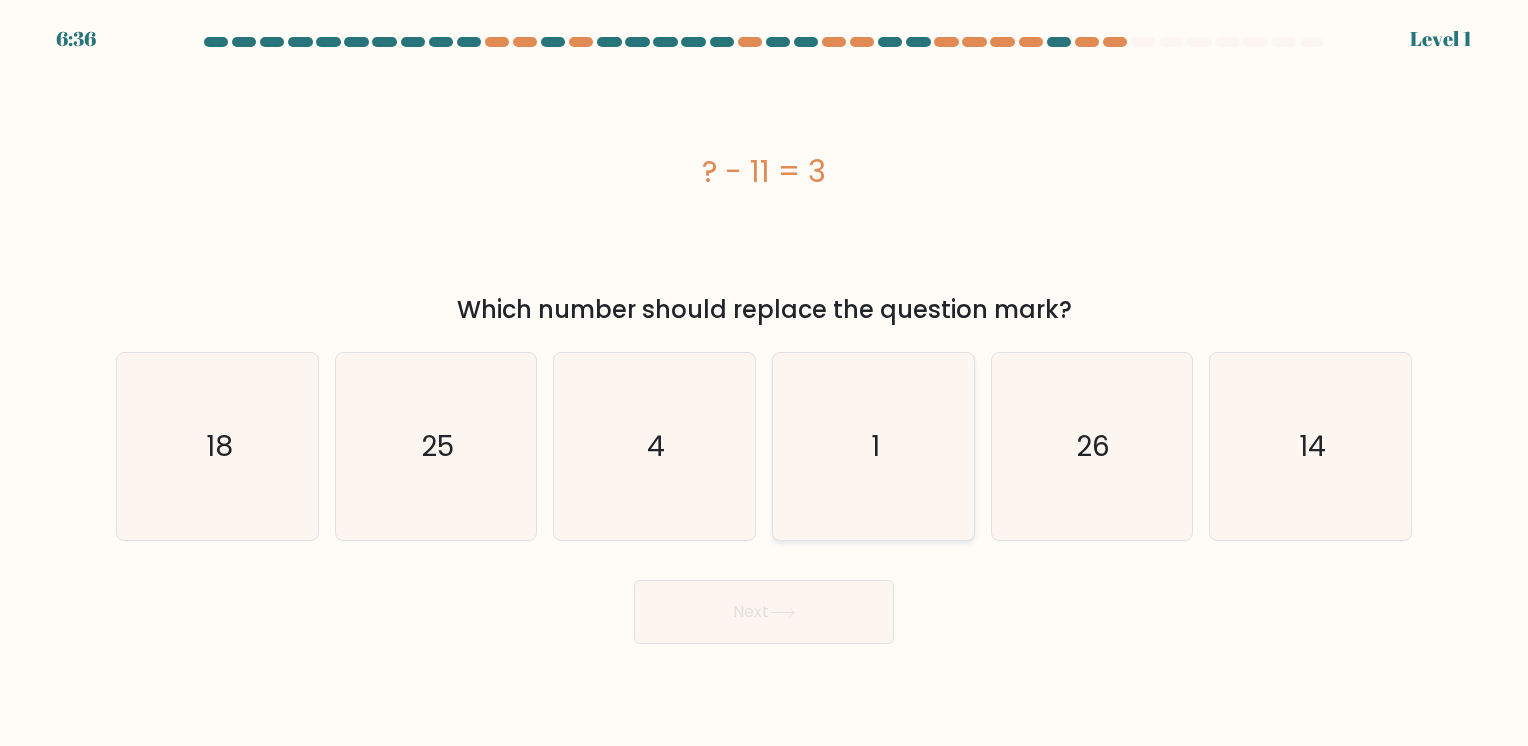 click on "1" 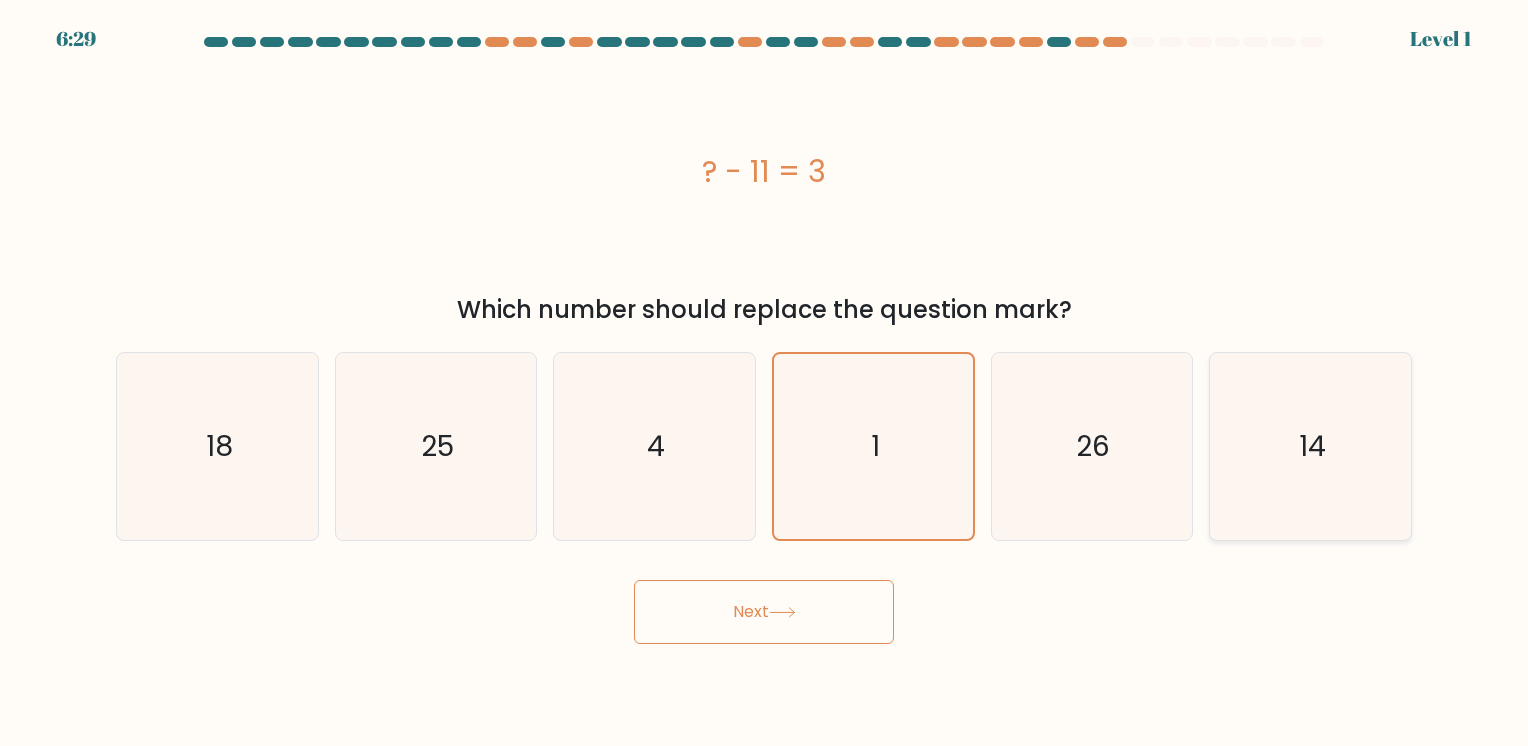 drag, startPoint x: 1297, startPoint y: 439, endPoint x: 950, endPoint y: 613, distance: 388.18167 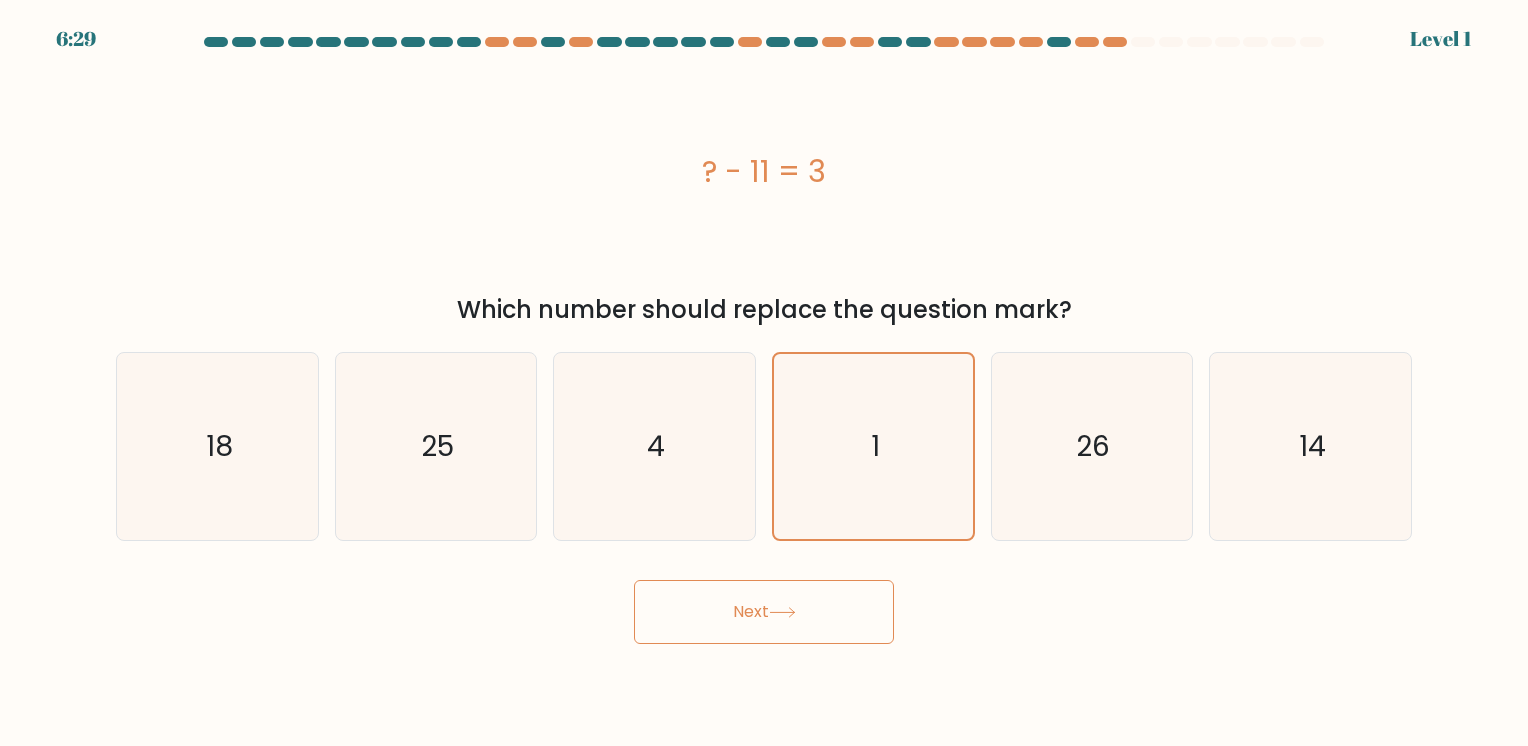 click on "14" 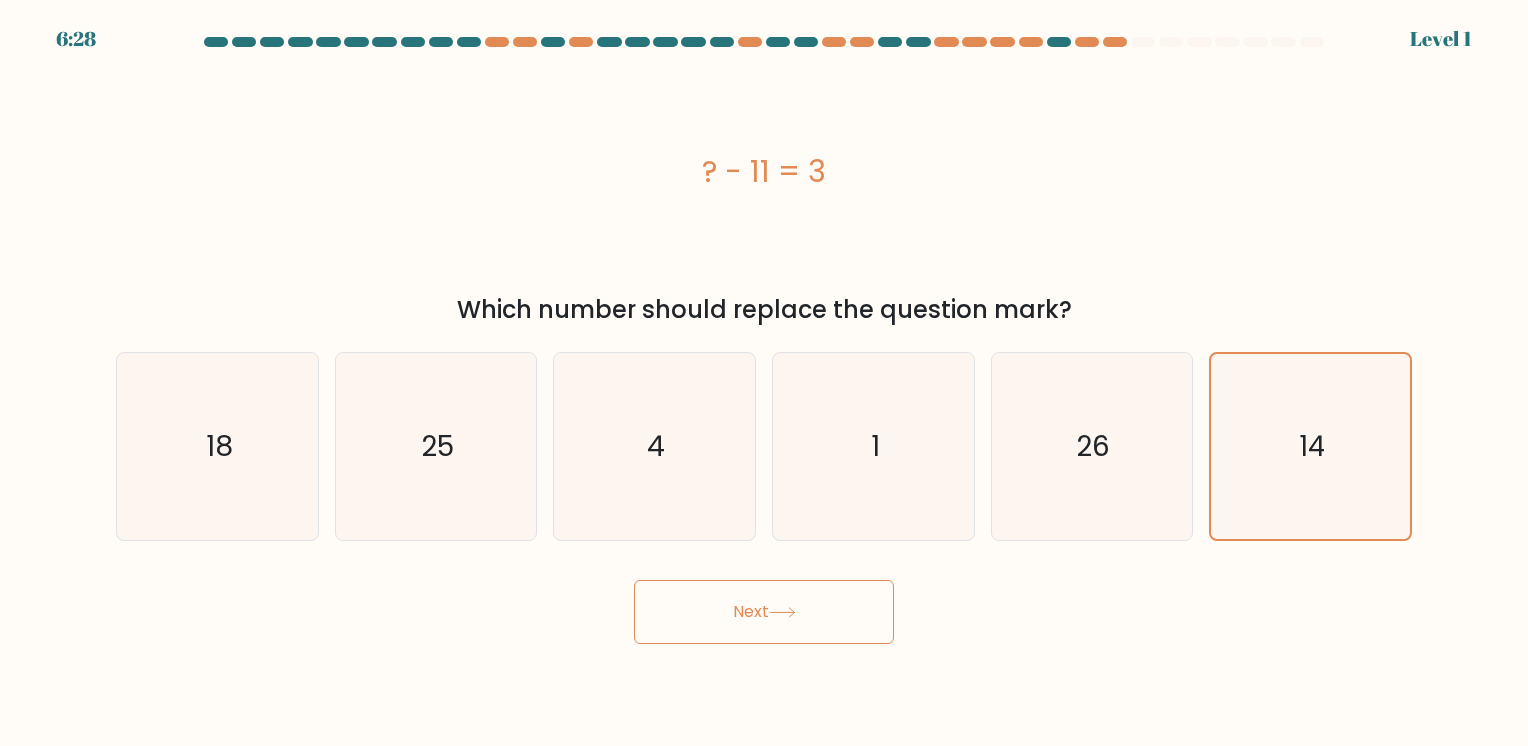 click on "Next" at bounding box center [764, 612] 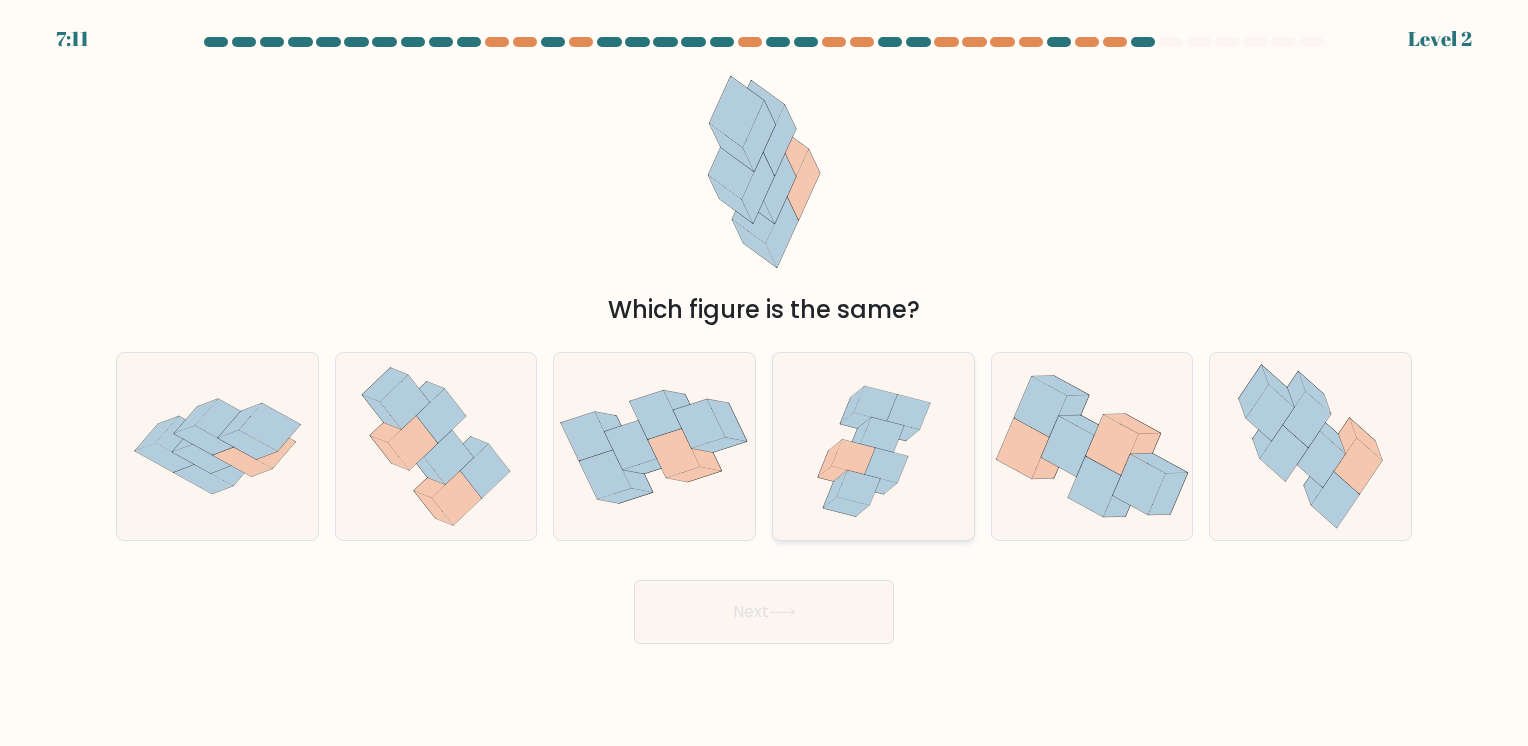 click 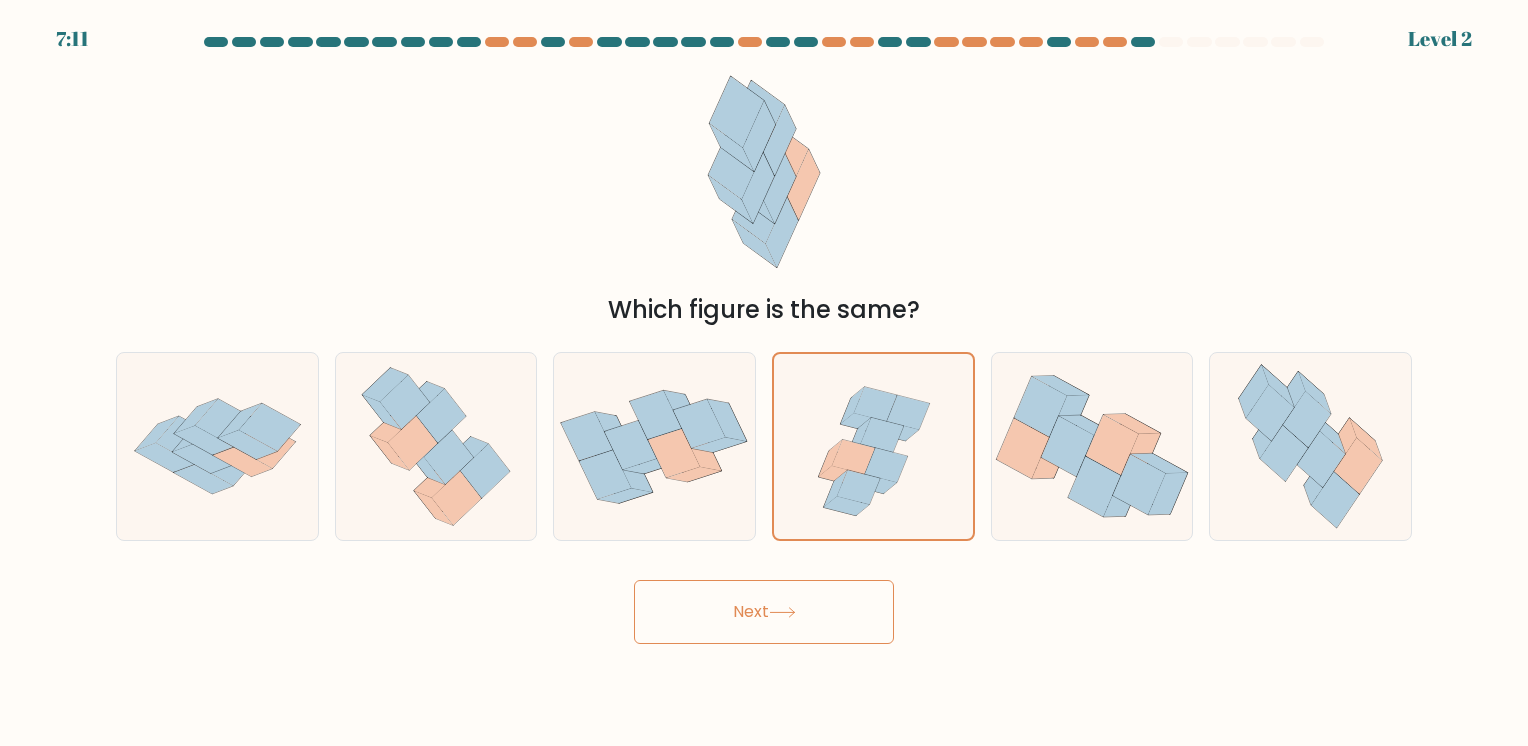 click on "Next" at bounding box center [764, 612] 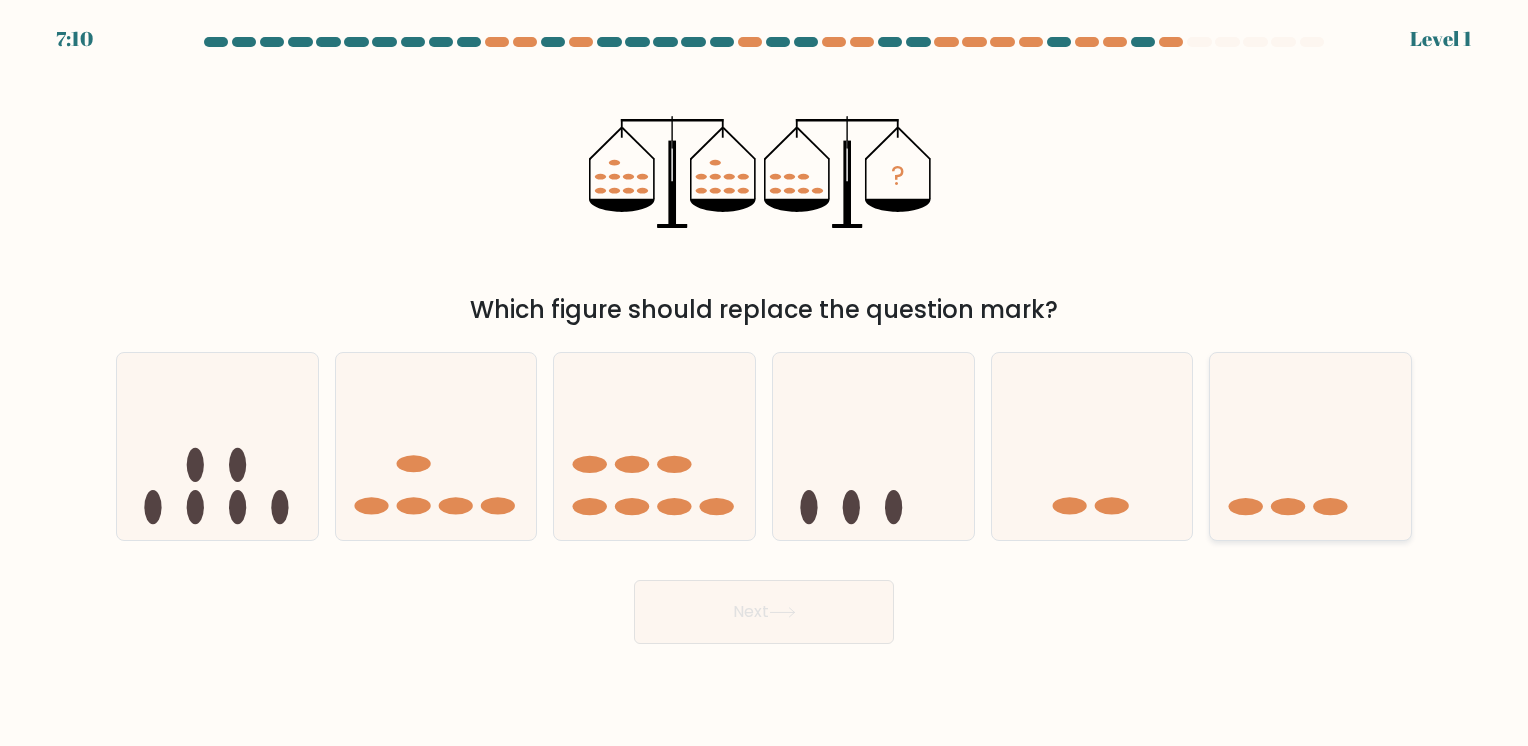 click 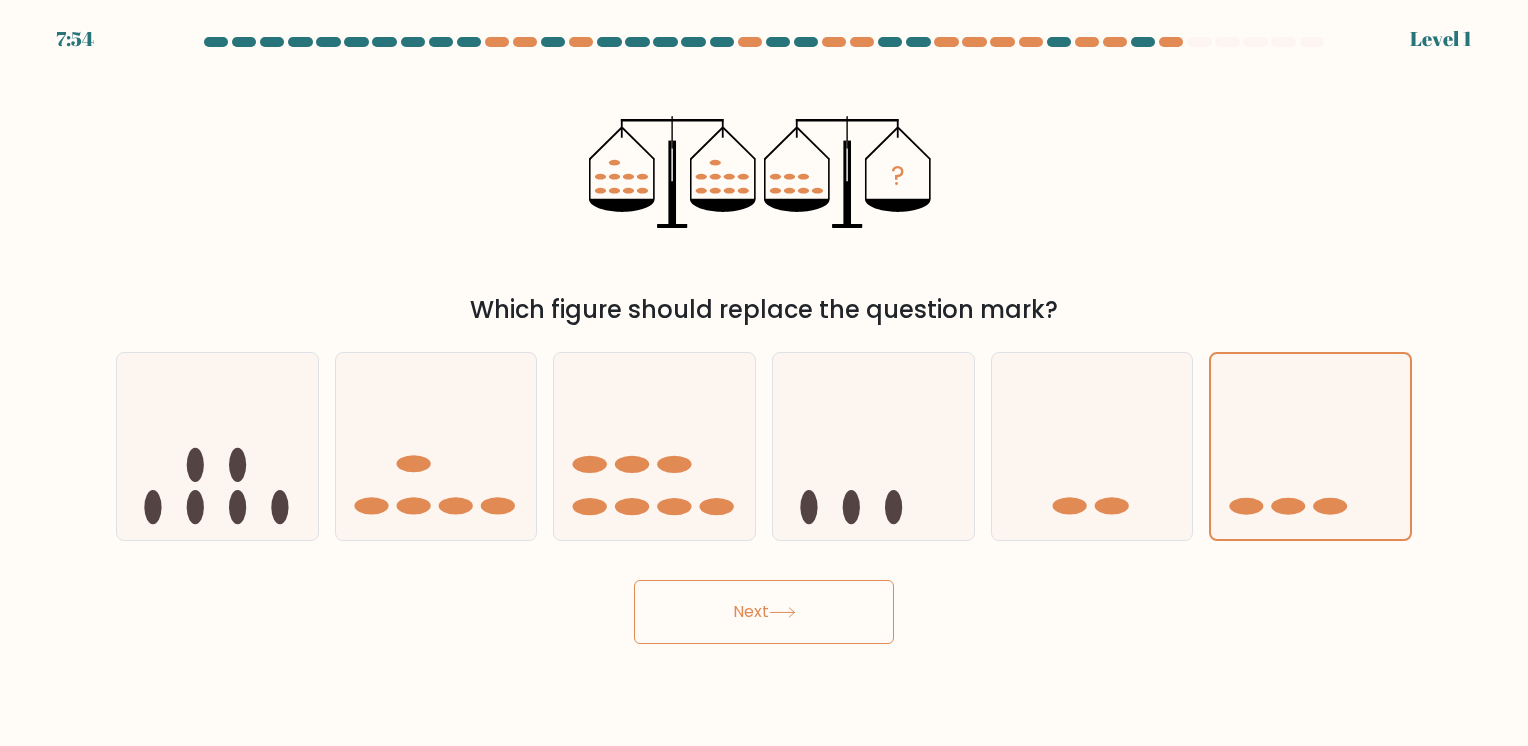 click on "Next" at bounding box center (764, 612) 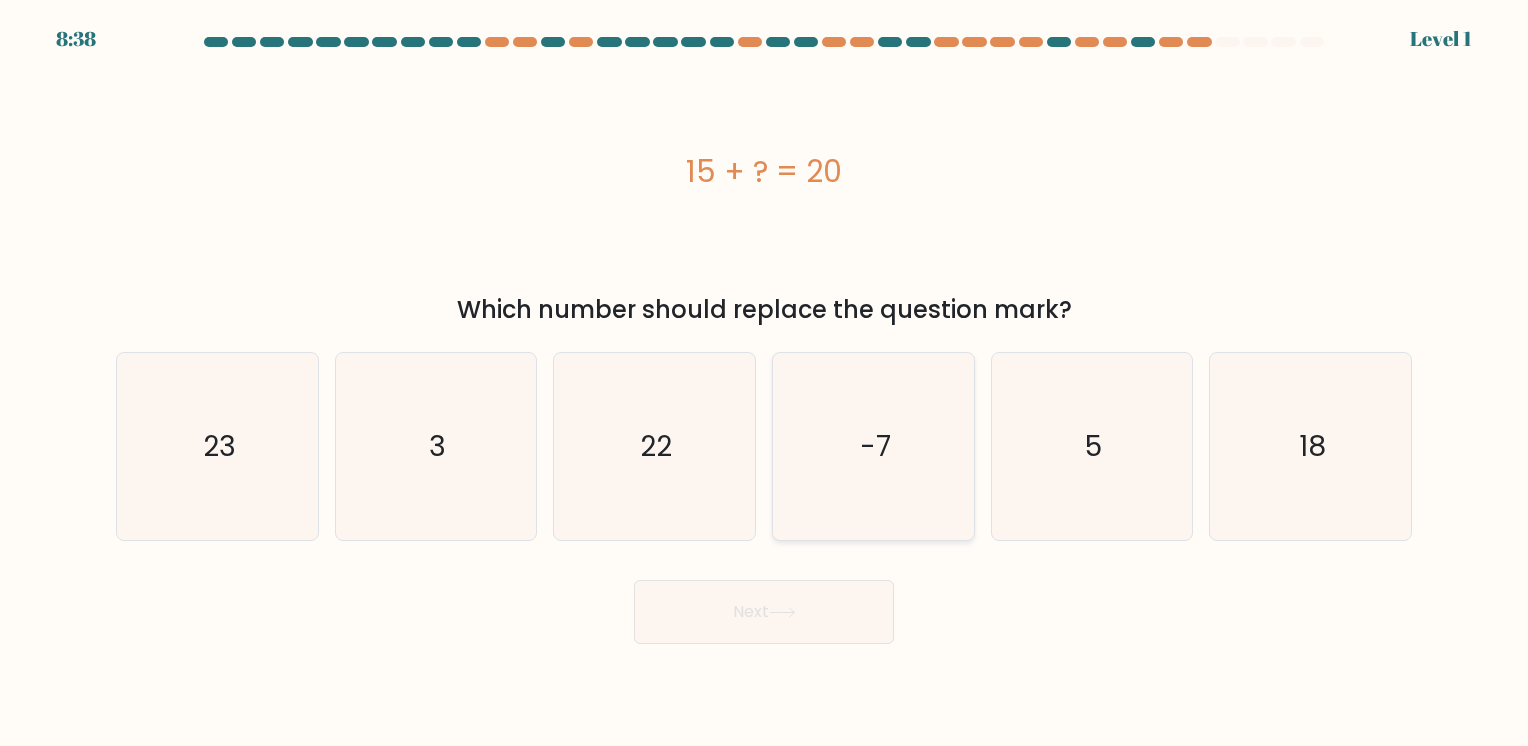 click on "-7" 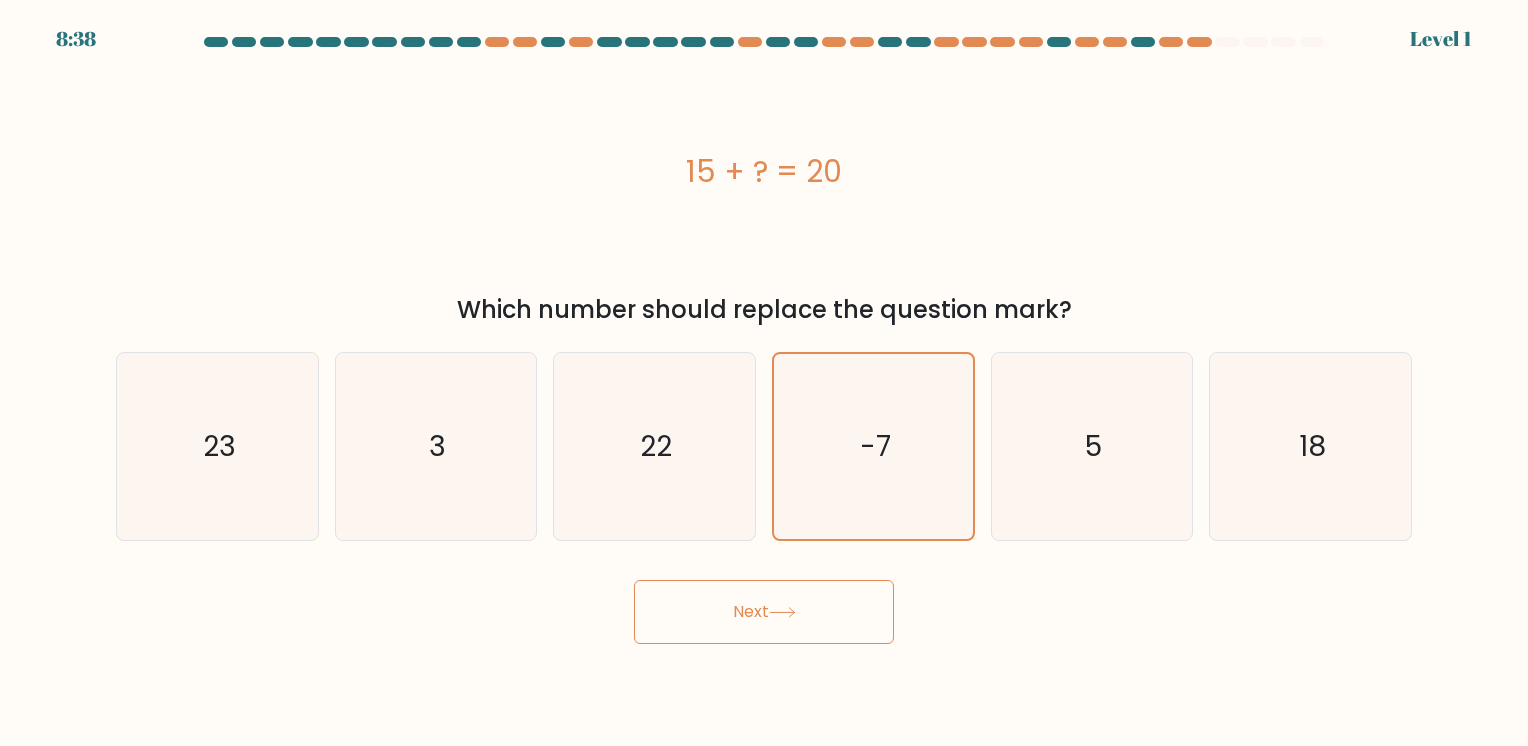 drag, startPoint x: 746, startPoint y: 583, endPoint x: 715, endPoint y: 574, distance: 32.280025 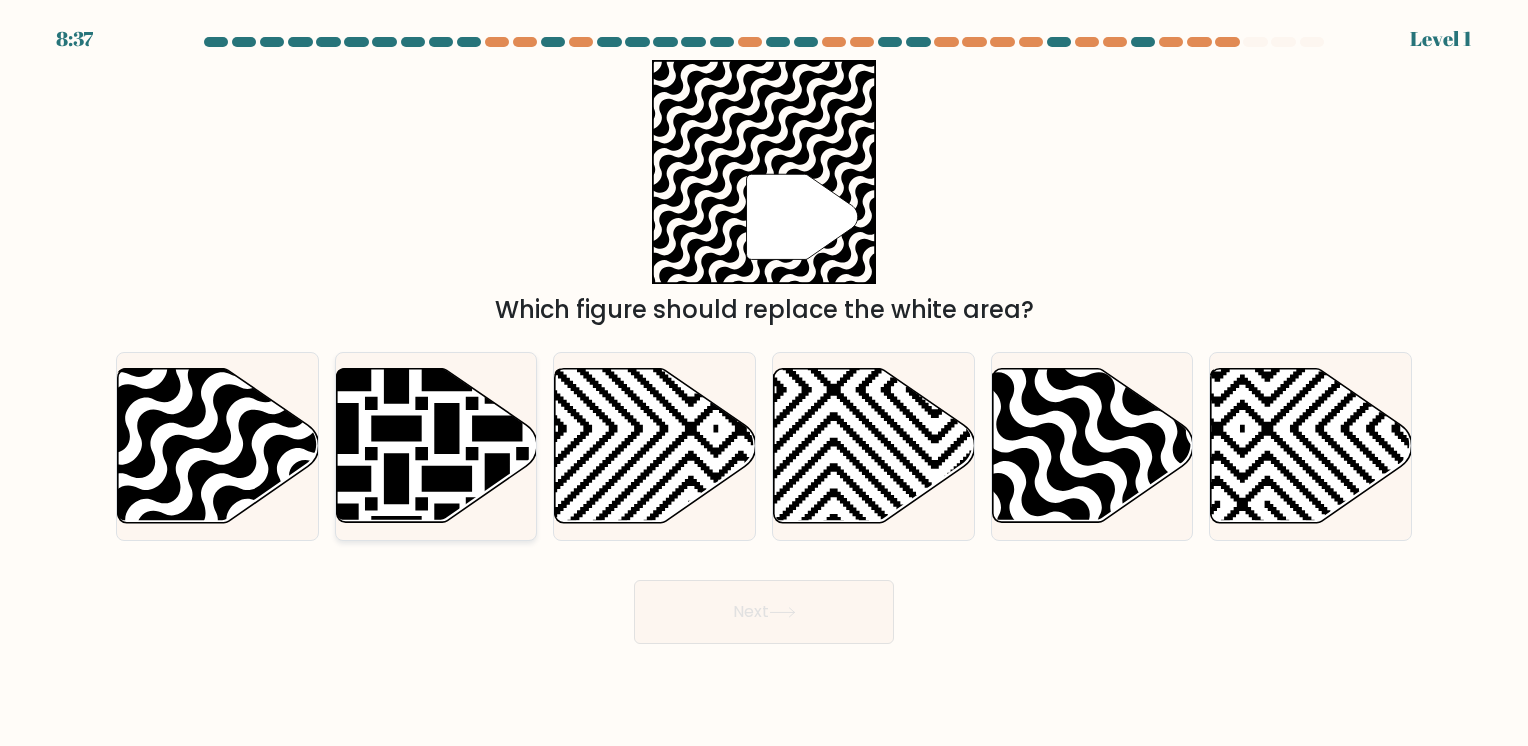 click 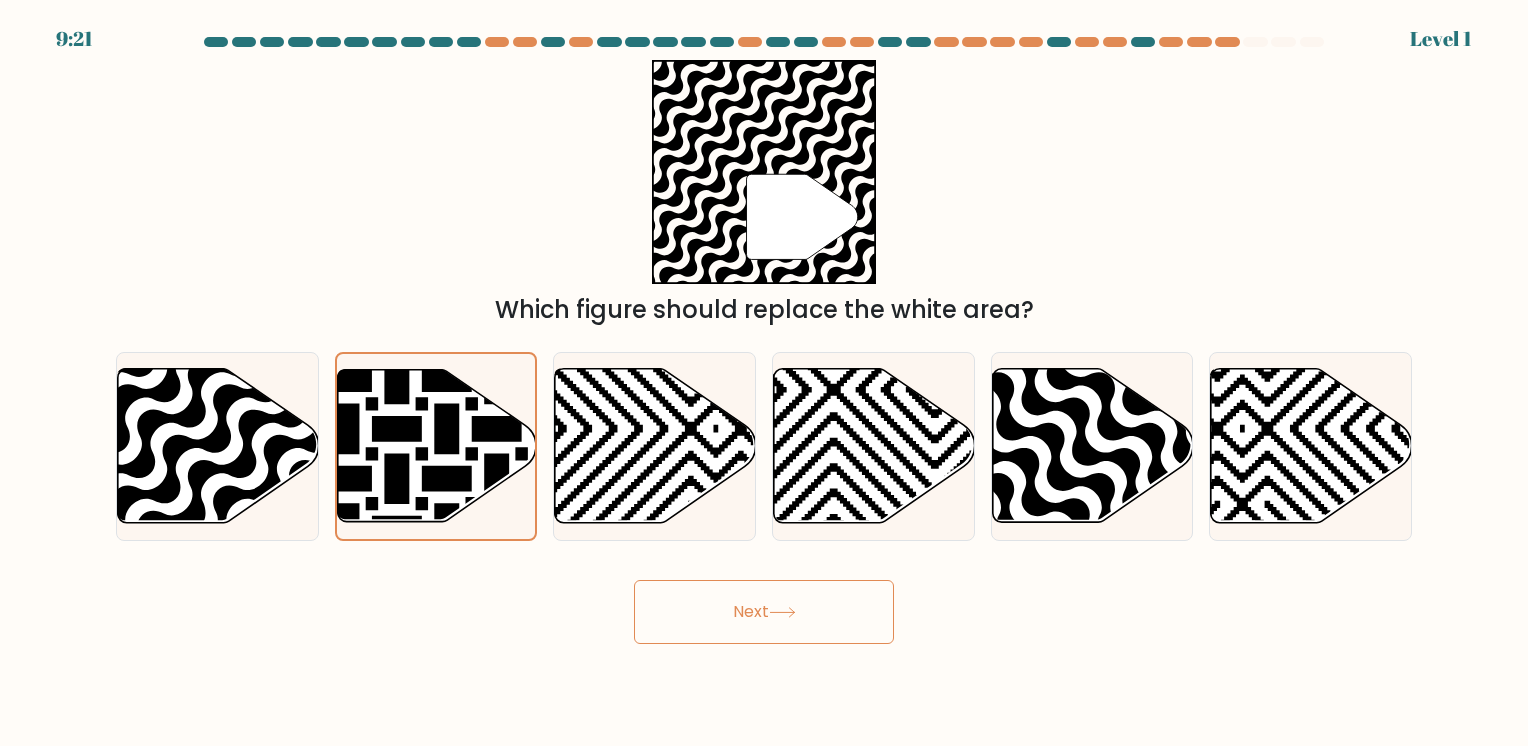 click on "Next" at bounding box center (764, 612) 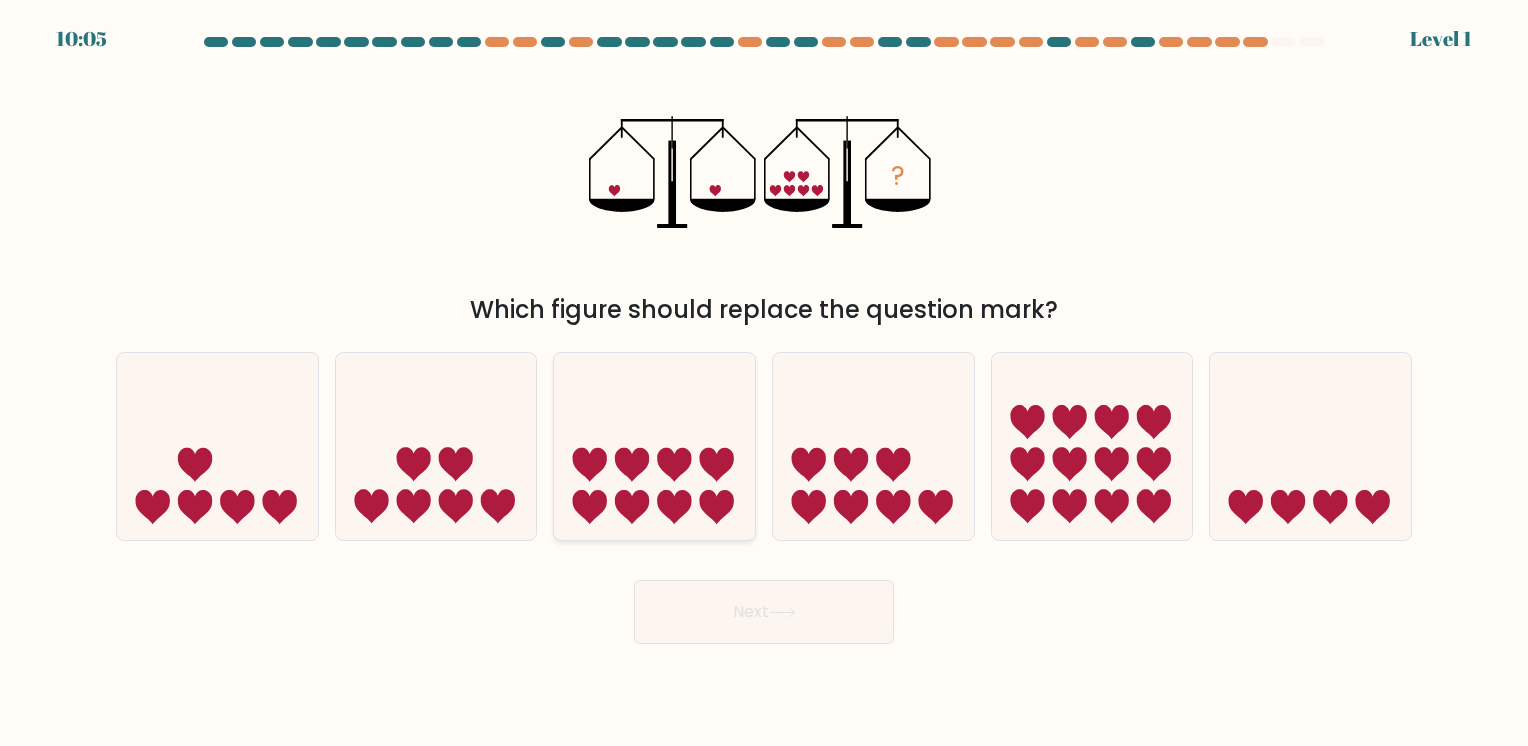 click 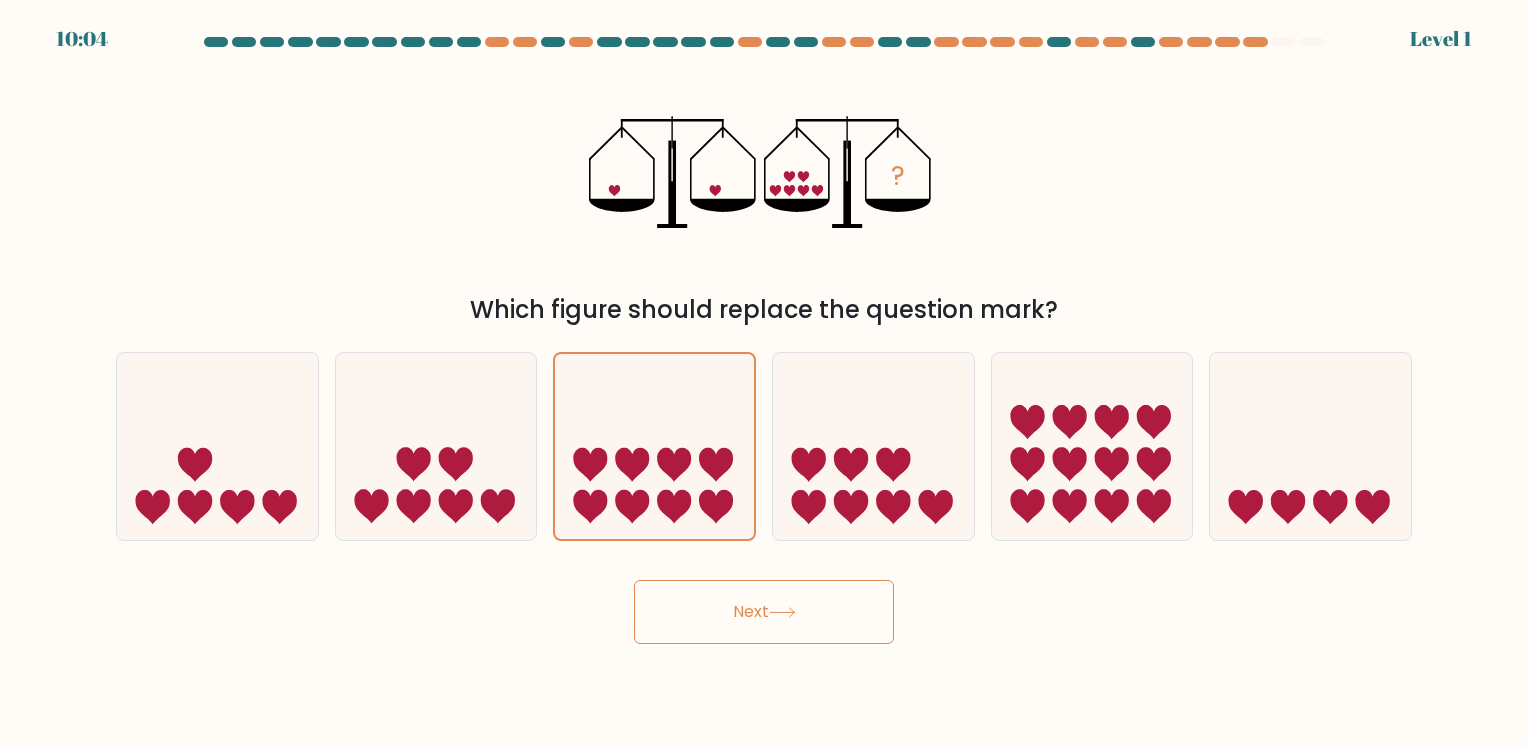 click on "Next" at bounding box center [764, 612] 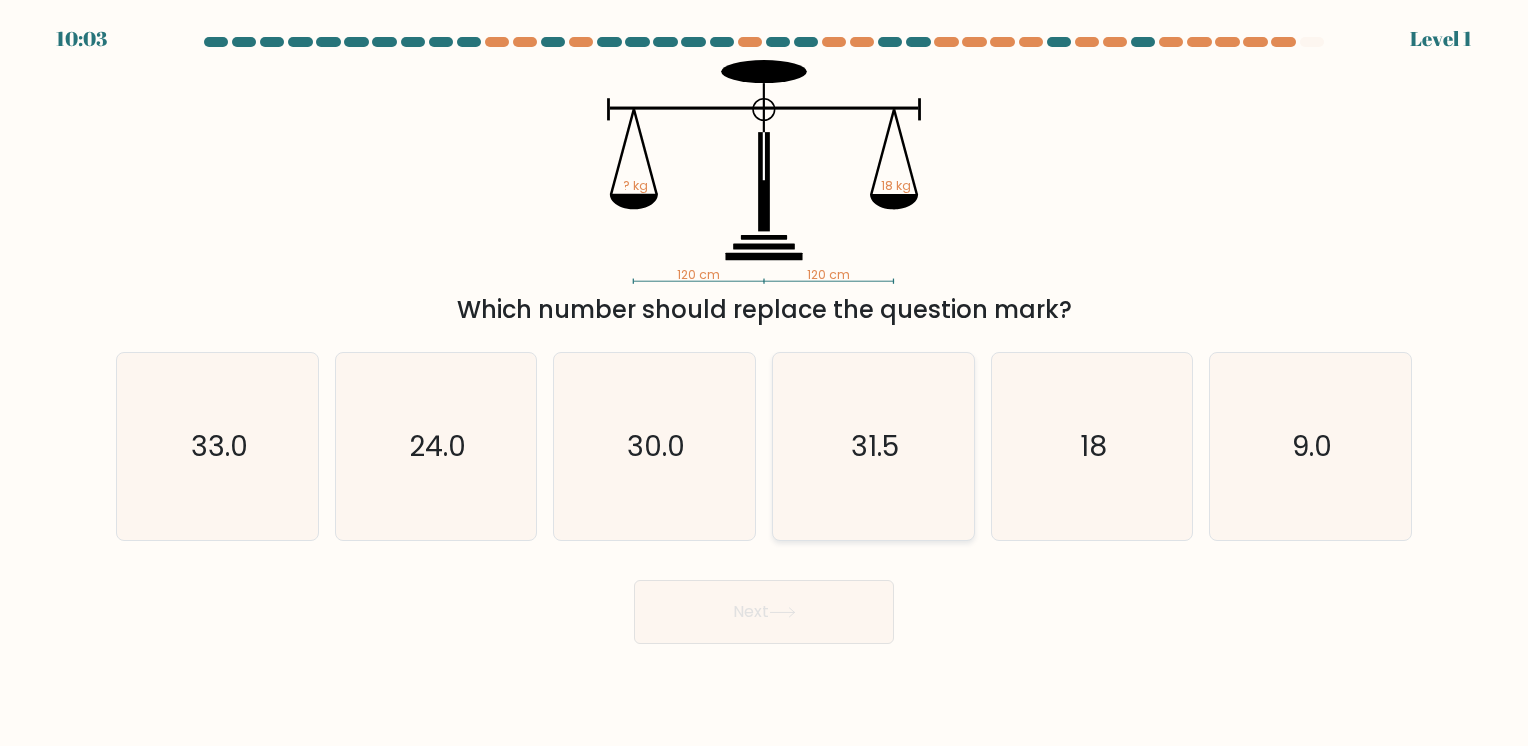 click on "31.5" 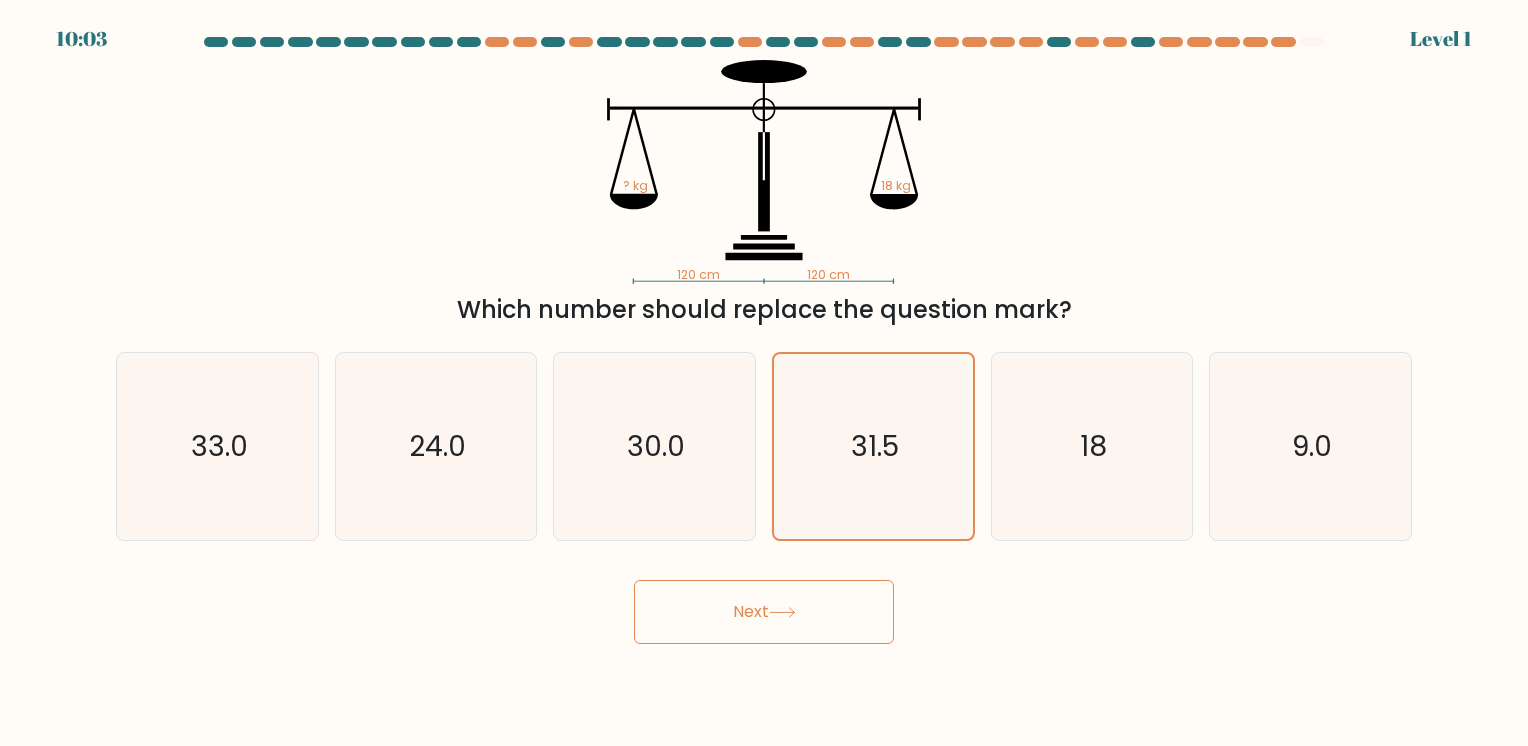 click on "Next" at bounding box center [764, 612] 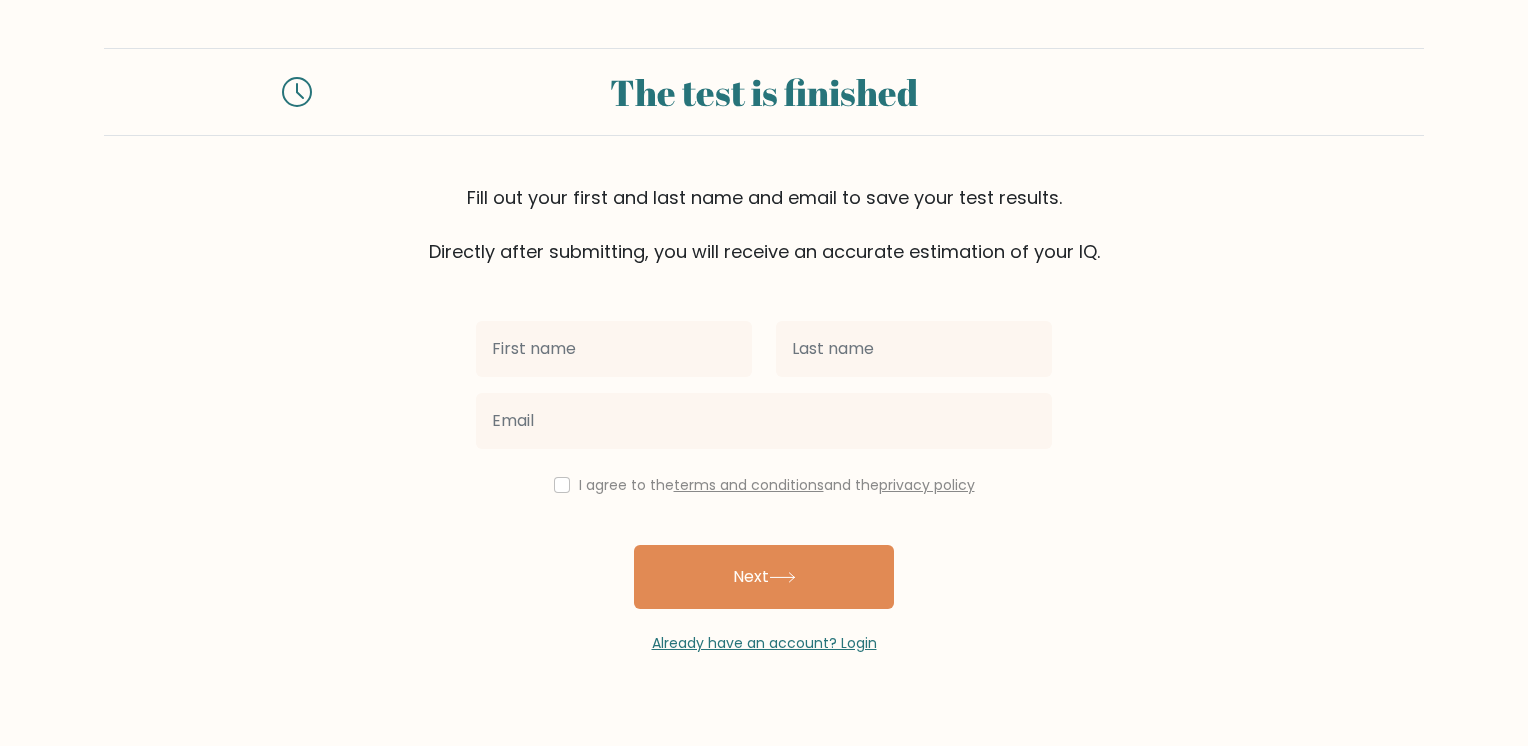 scroll, scrollTop: 0, scrollLeft: 0, axis: both 